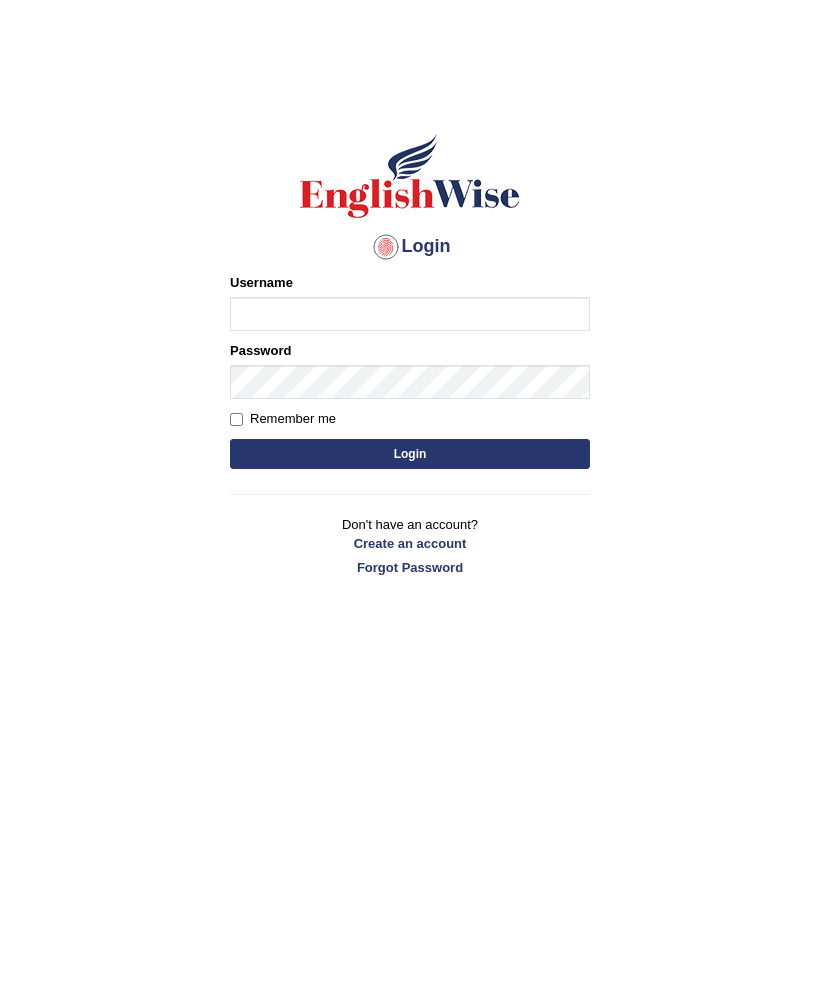 scroll, scrollTop: 0, scrollLeft: 0, axis: both 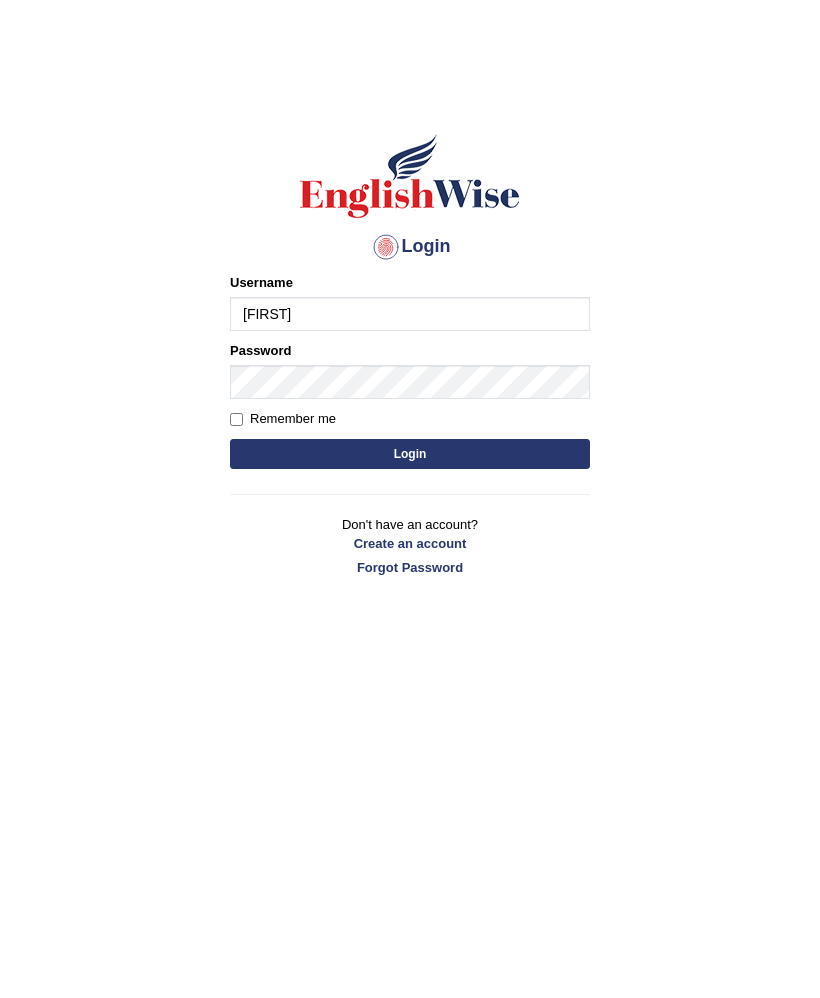 type on "[FIRST]" 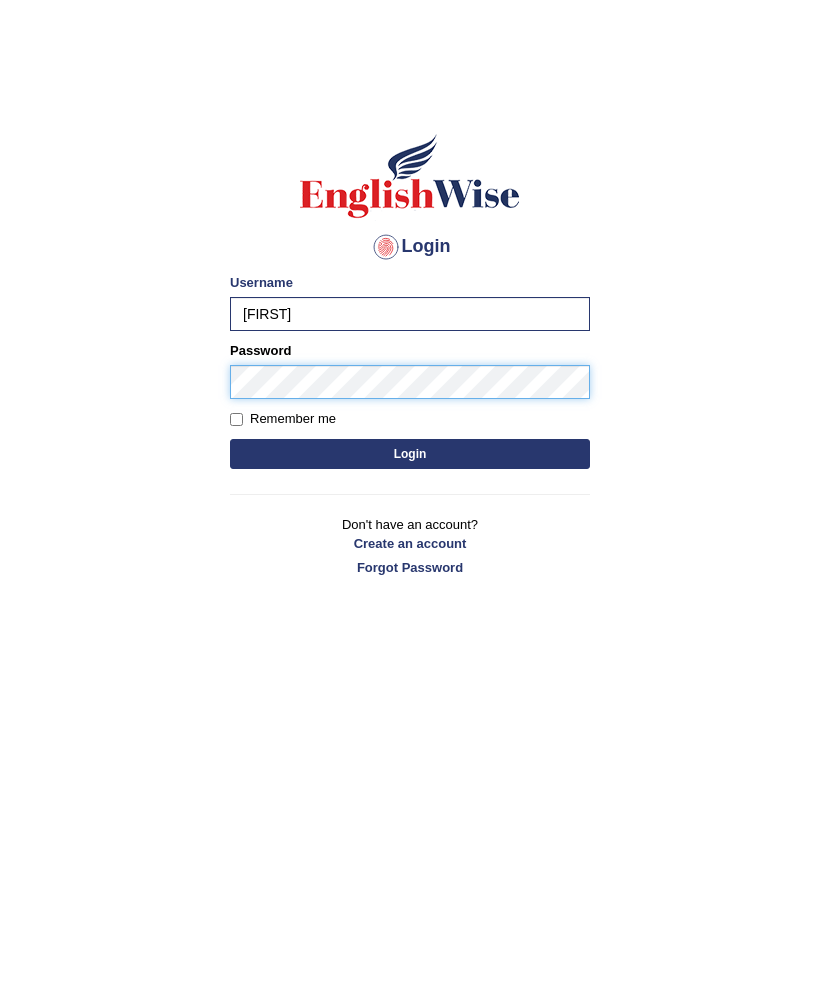 click on "Login" at bounding box center (410, 454) 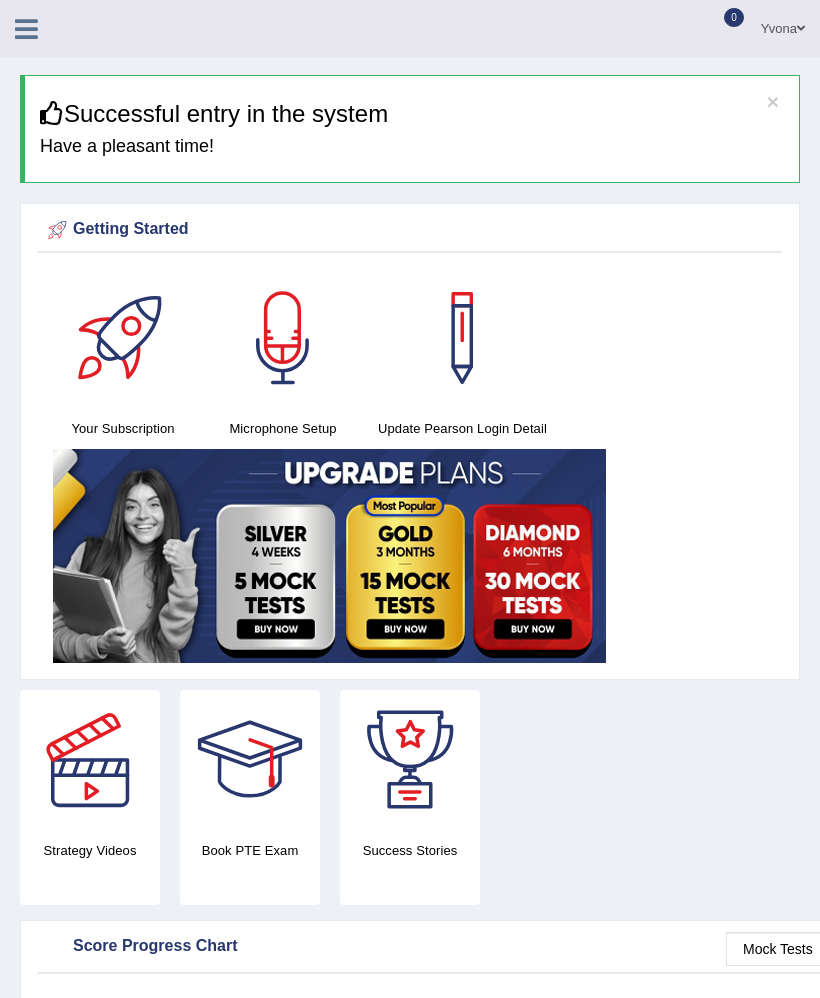 scroll, scrollTop: 0, scrollLeft: 0, axis: both 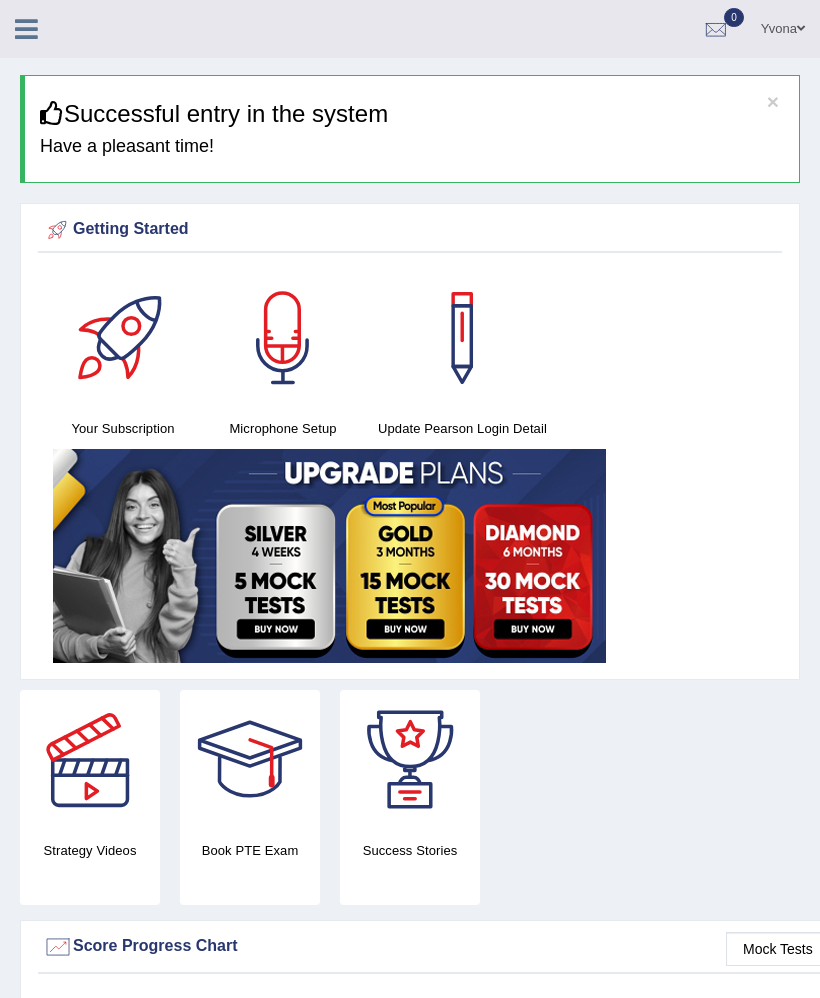 click at bounding box center (26, 29) 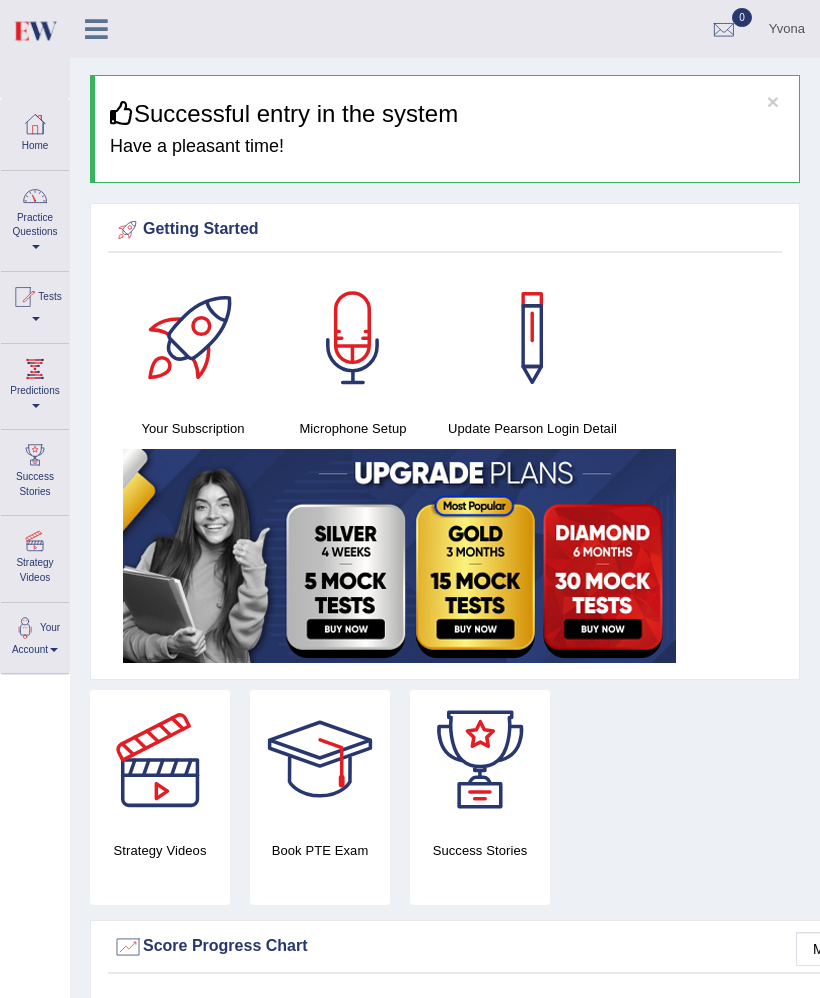 click at bounding box center (35, 196) 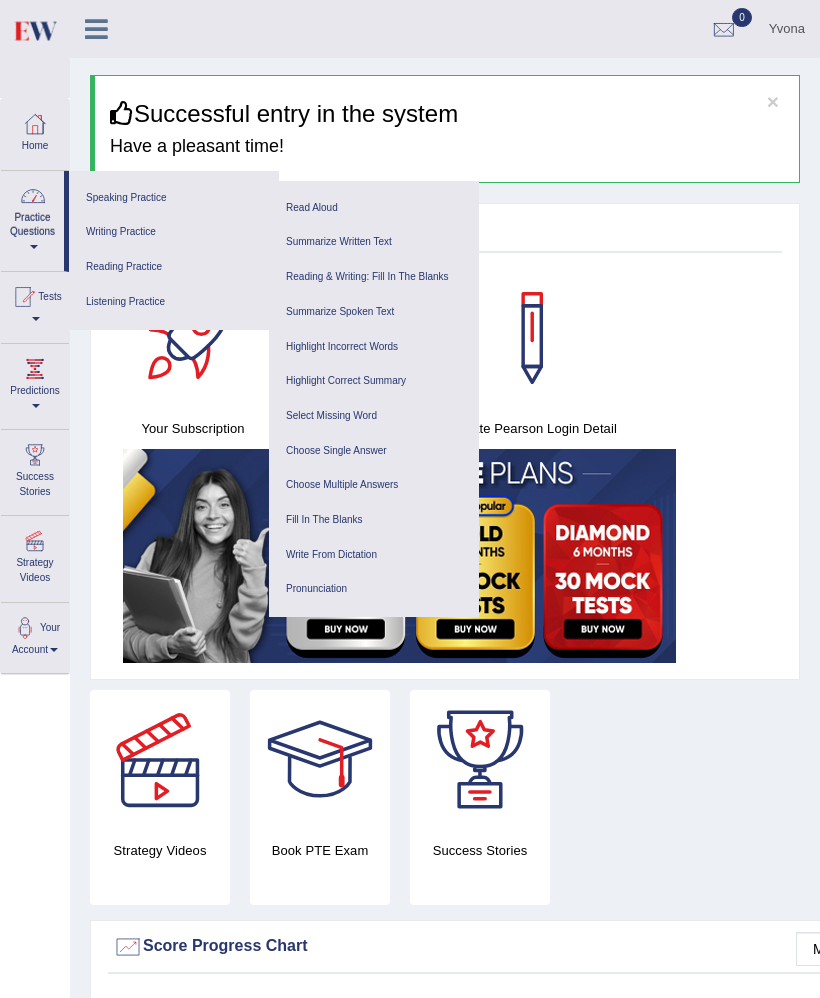 click on "Listening Practice" at bounding box center [174, 302] 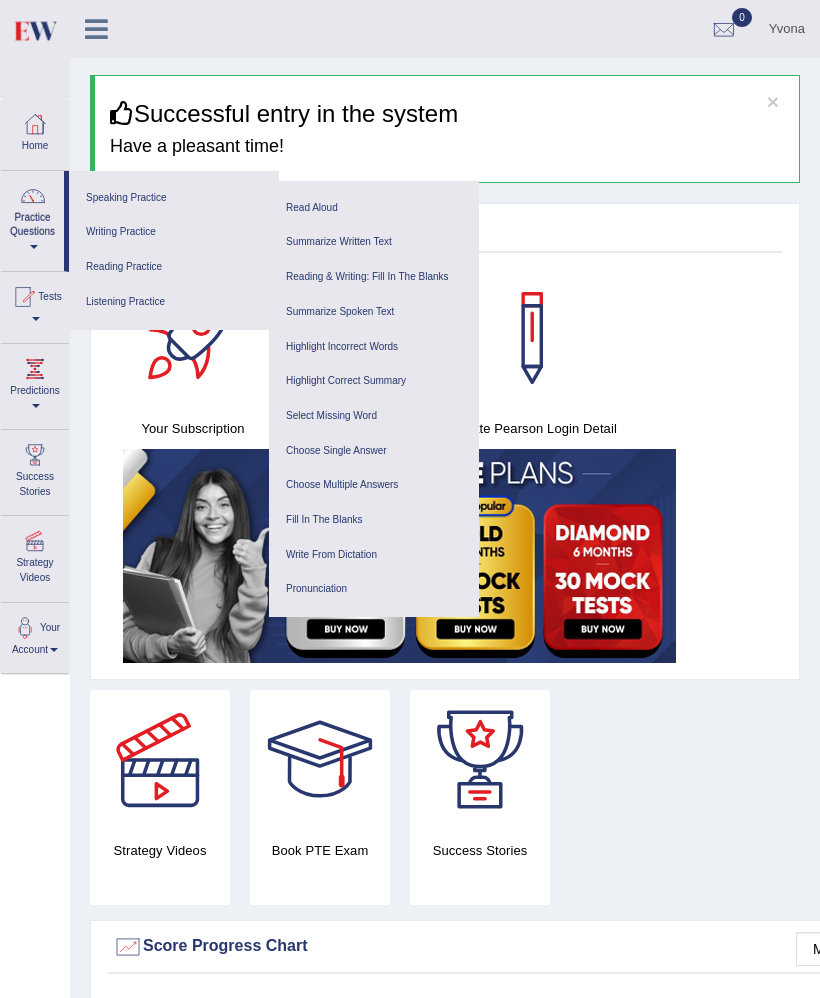click on "Write From Dictation" at bounding box center (374, 555) 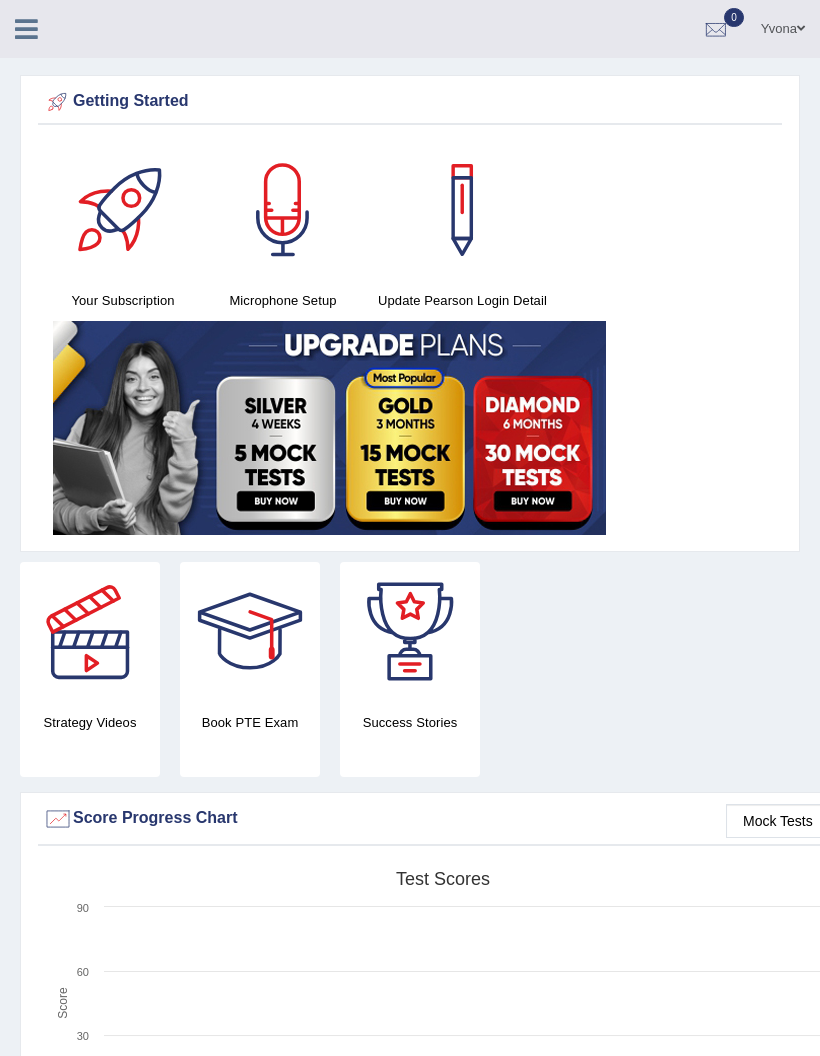 scroll, scrollTop: 0, scrollLeft: 0, axis: both 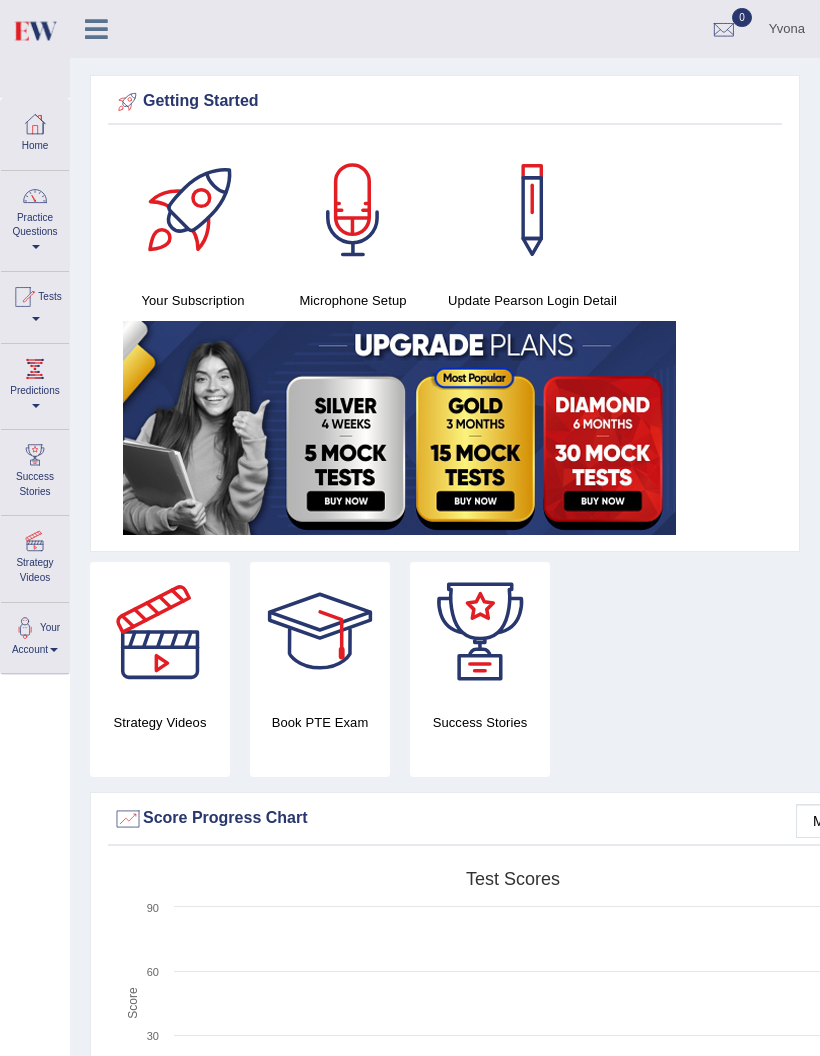 click at bounding box center (35, 196) 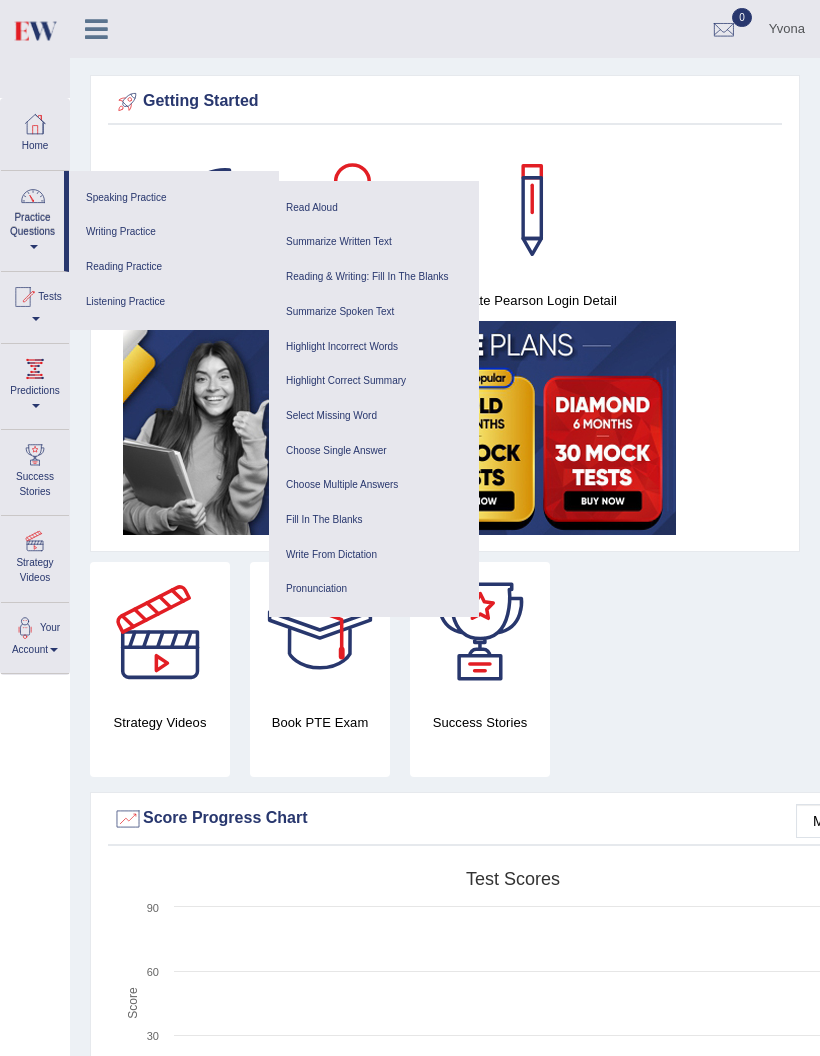 click on "Write From Dictation" at bounding box center (374, 555) 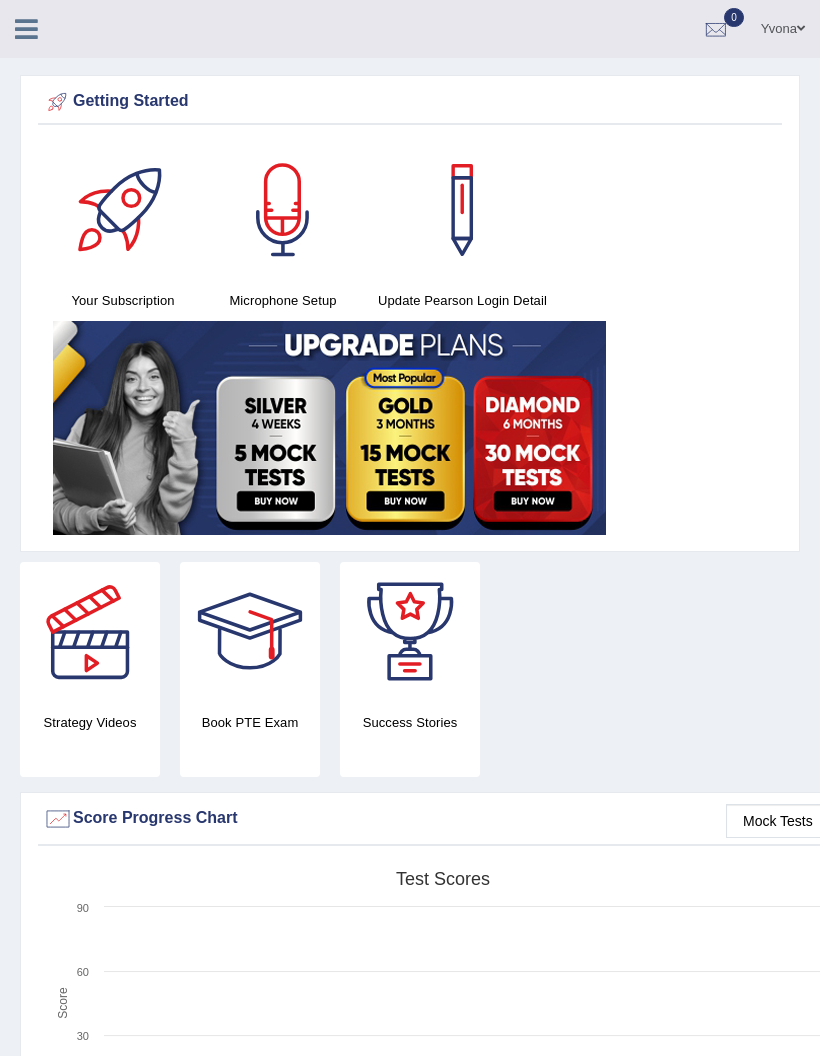 scroll, scrollTop: 0, scrollLeft: 0, axis: both 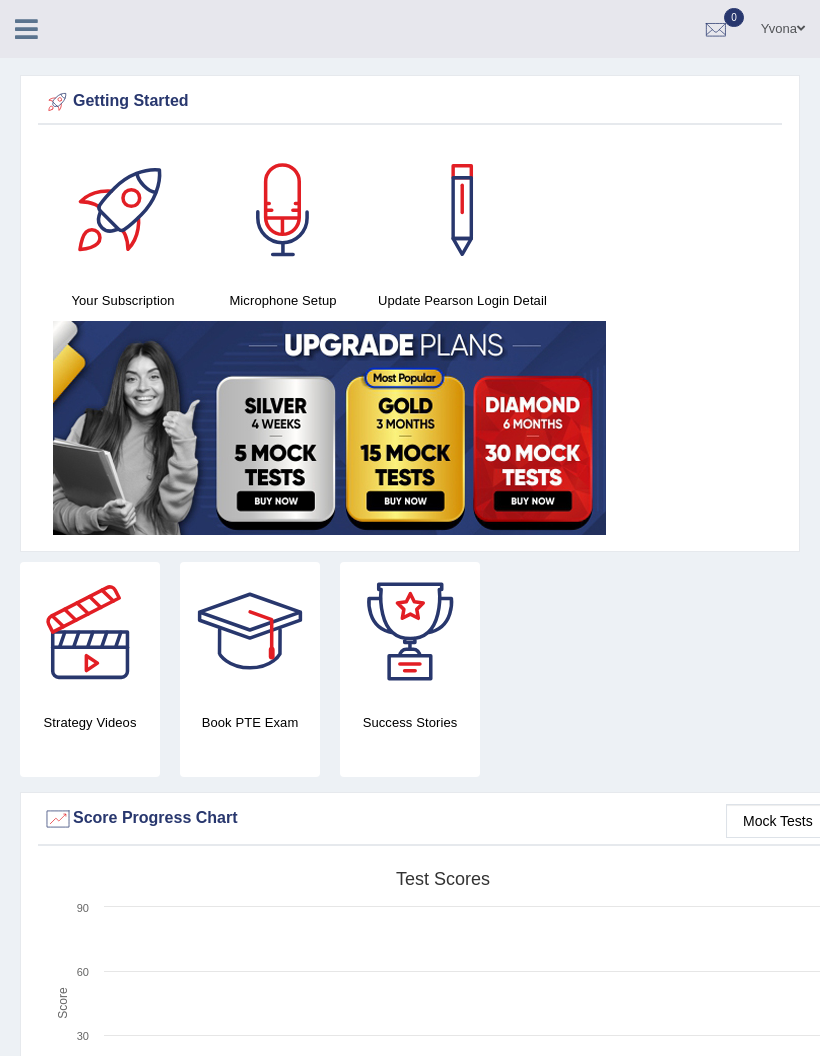 click at bounding box center [26, 29] 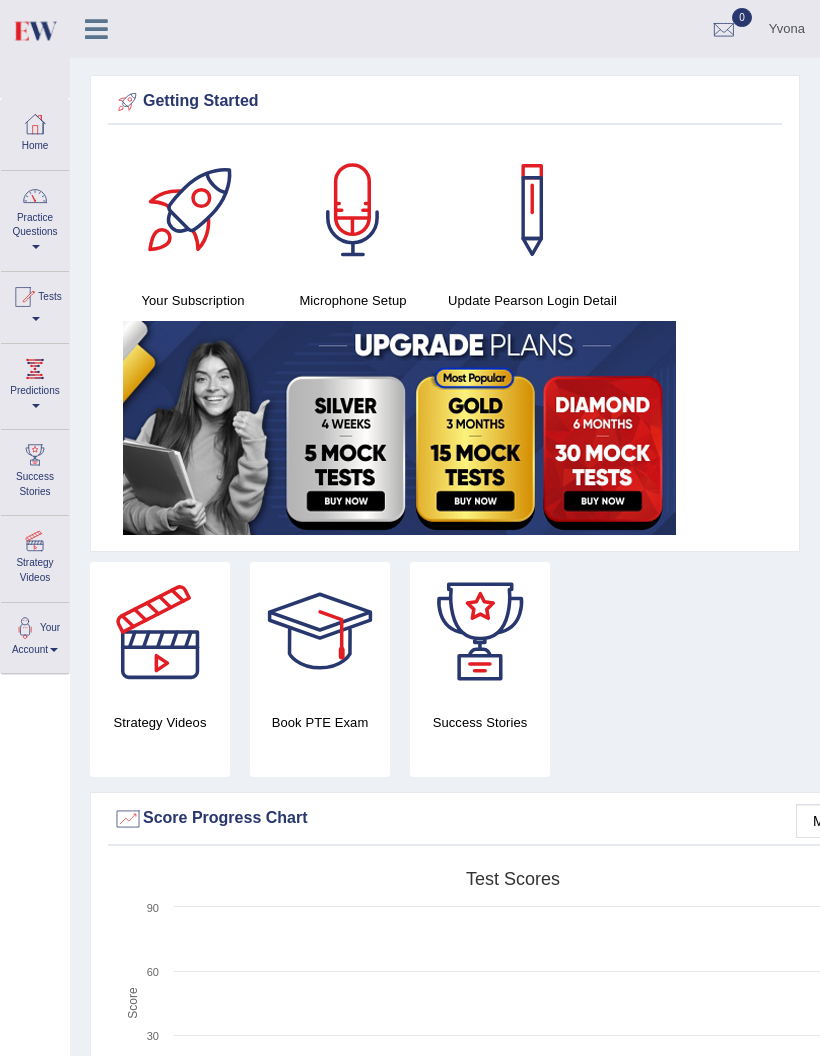 click on "Practice Questions" at bounding box center (35, 218) 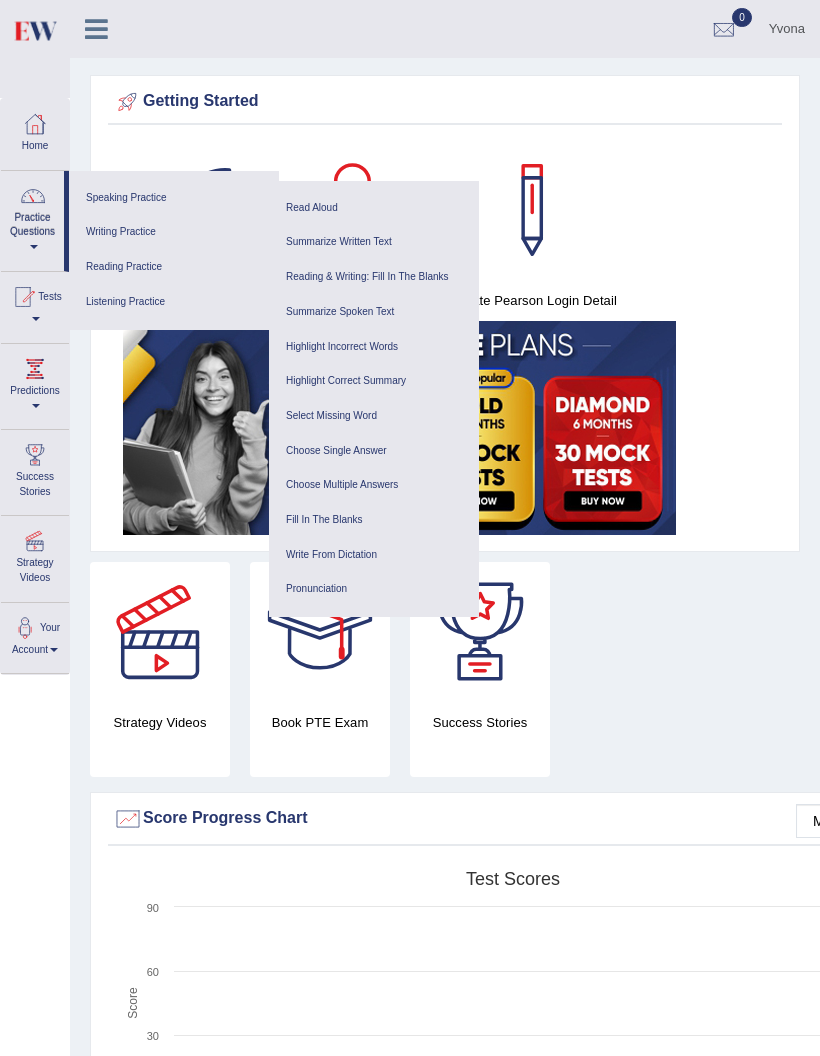 click on "Listening Practice" at bounding box center [174, 302] 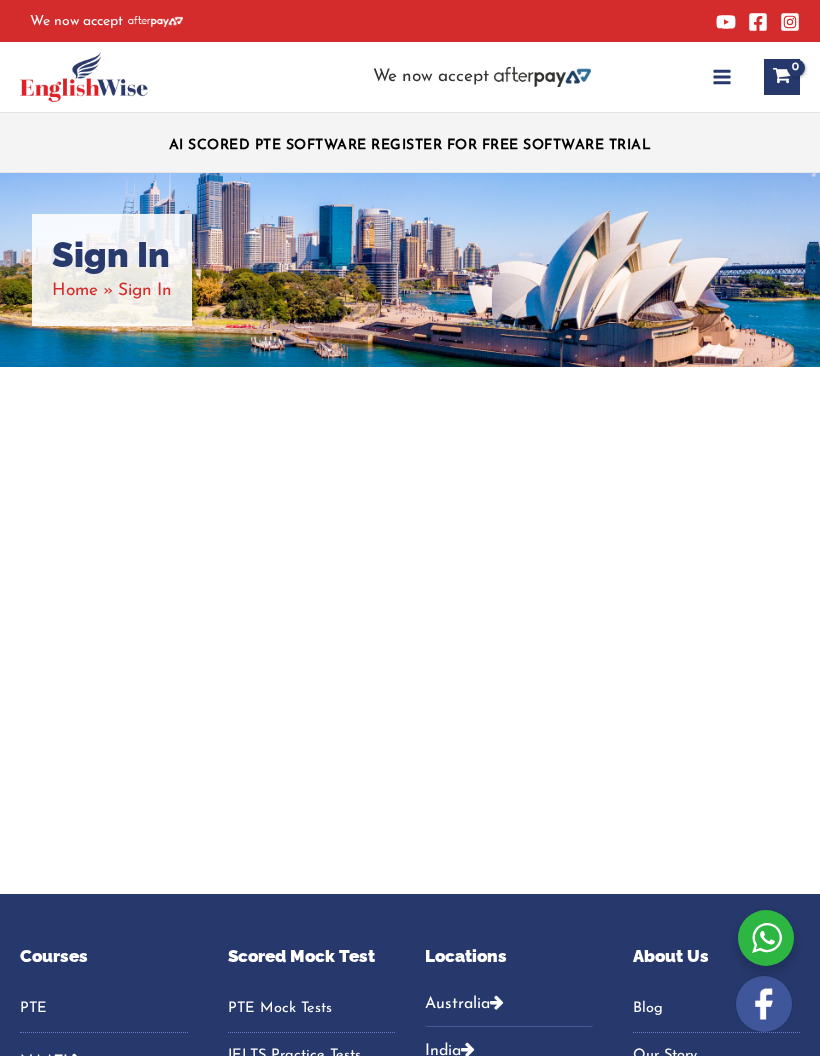 scroll, scrollTop: 0, scrollLeft: 0, axis: both 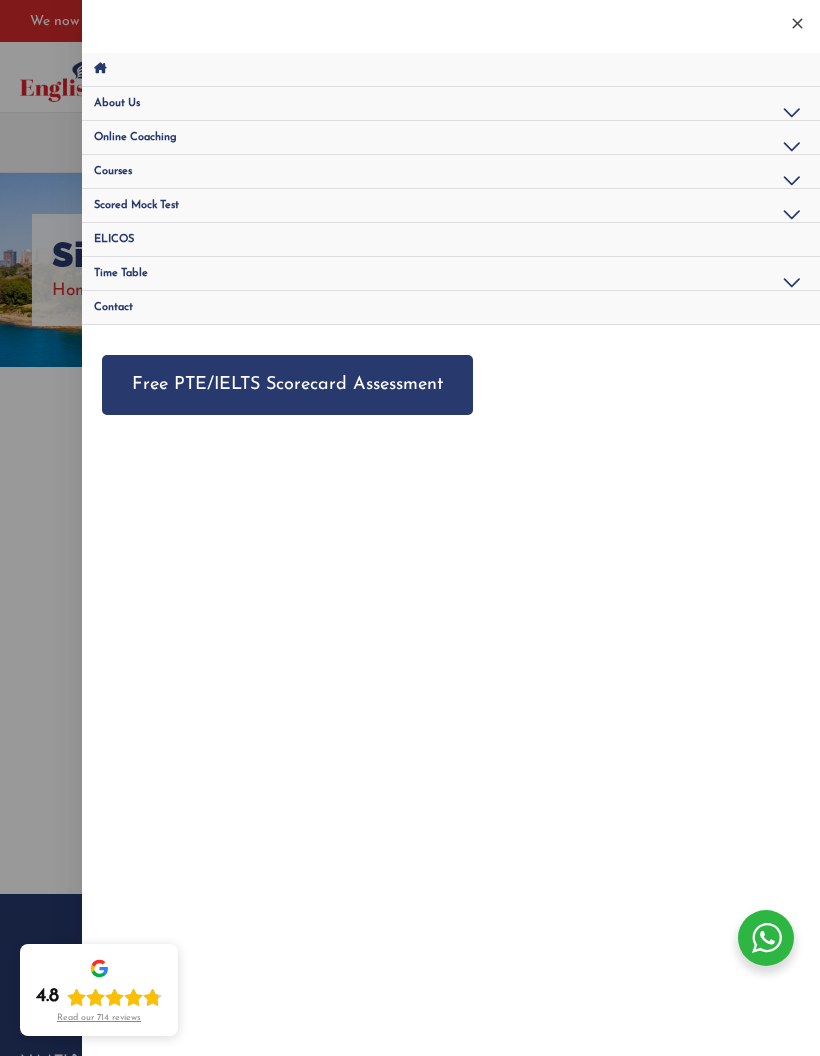 click at bounding box center [410, 528] 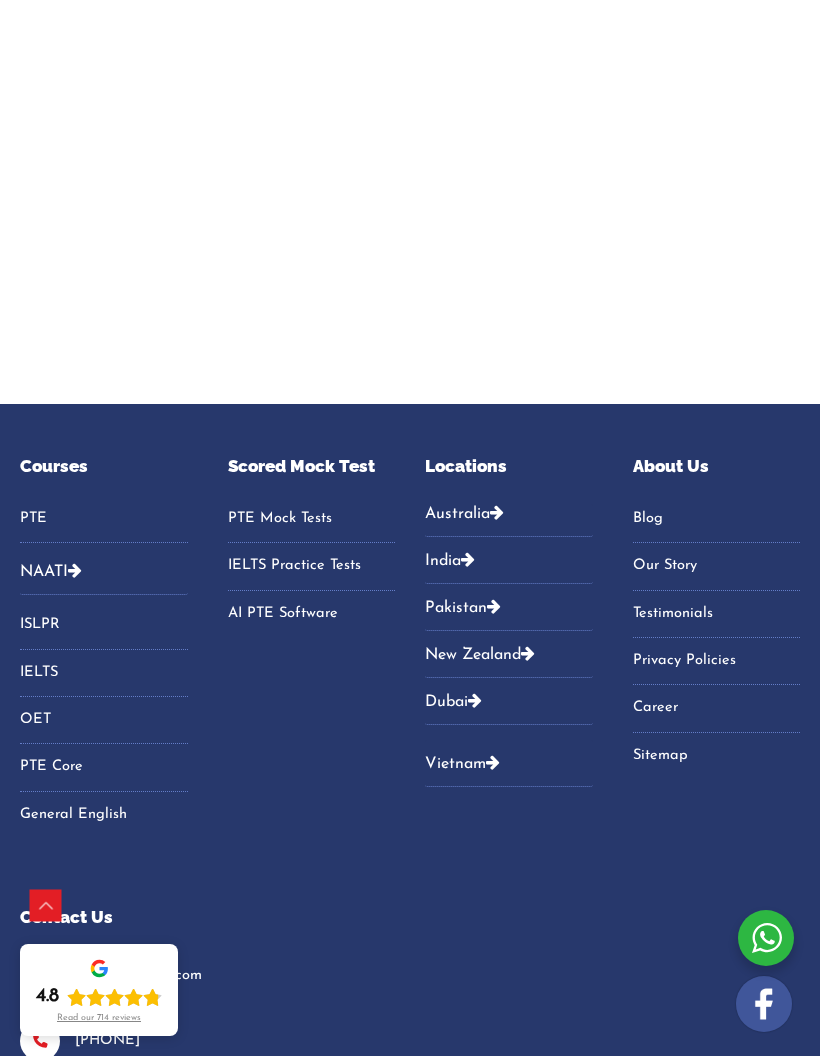 scroll, scrollTop: 494, scrollLeft: 0, axis: vertical 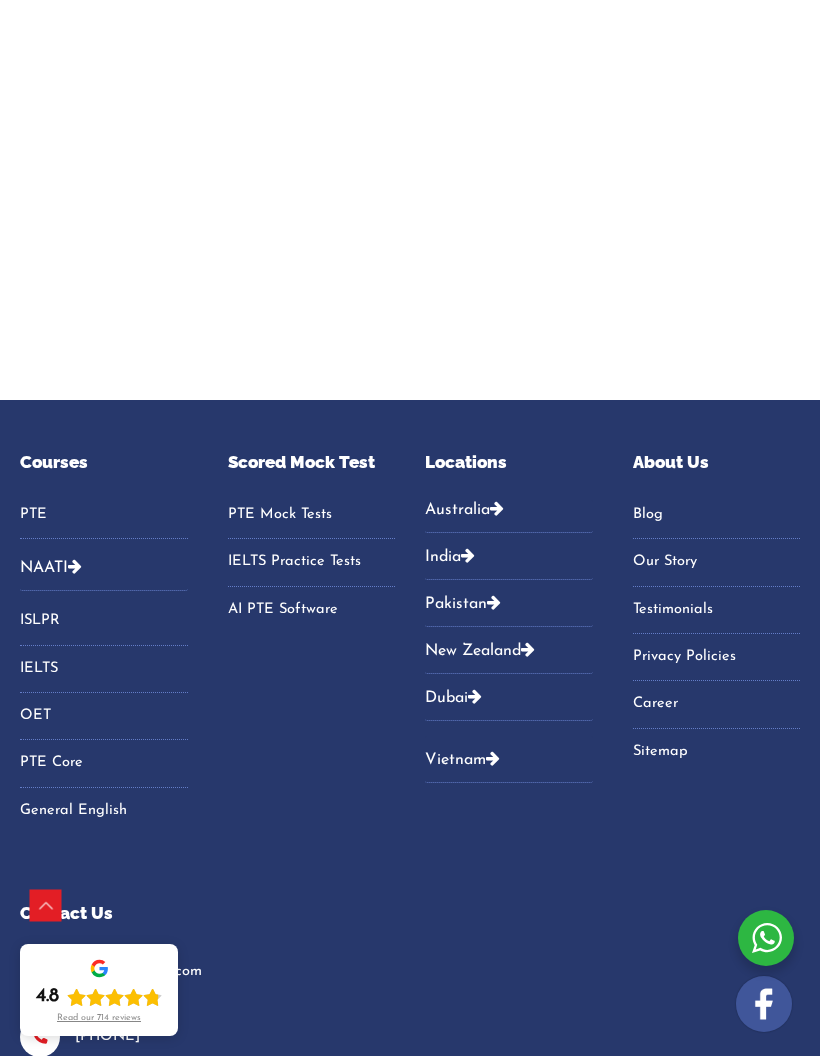 click on "PTE" at bounding box center (104, 515) 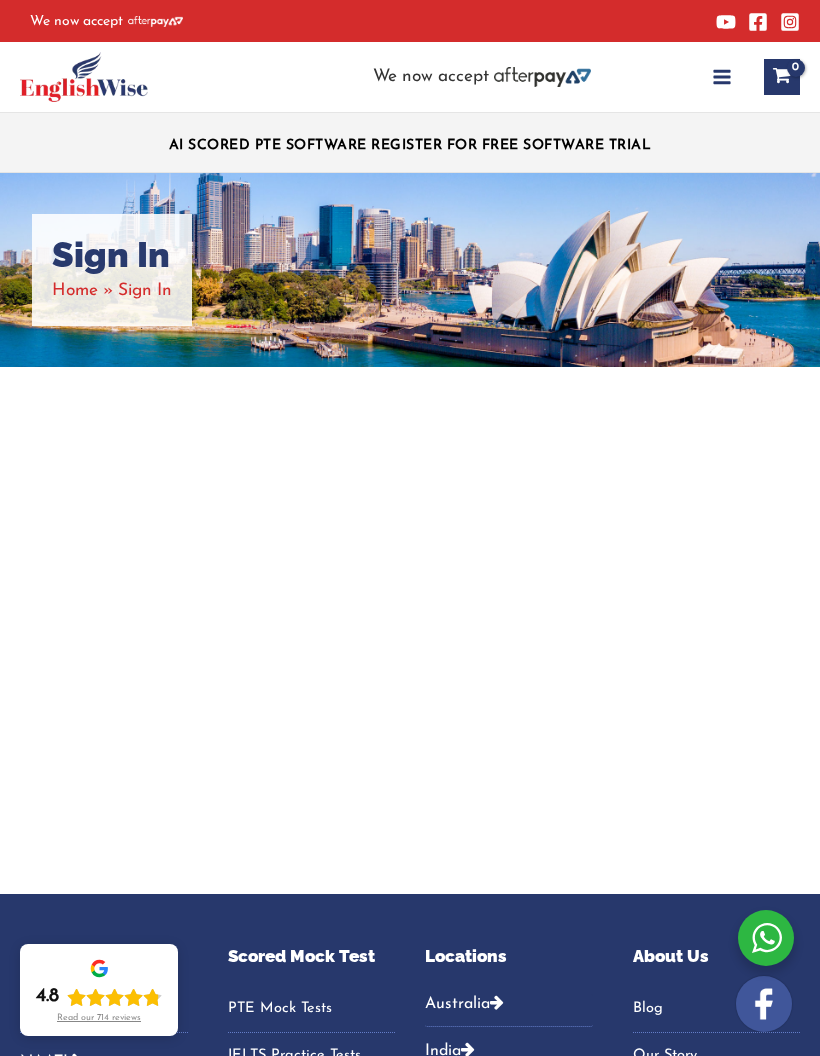 scroll, scrollTop: 574, scrollLeft: 0, axis: vertical 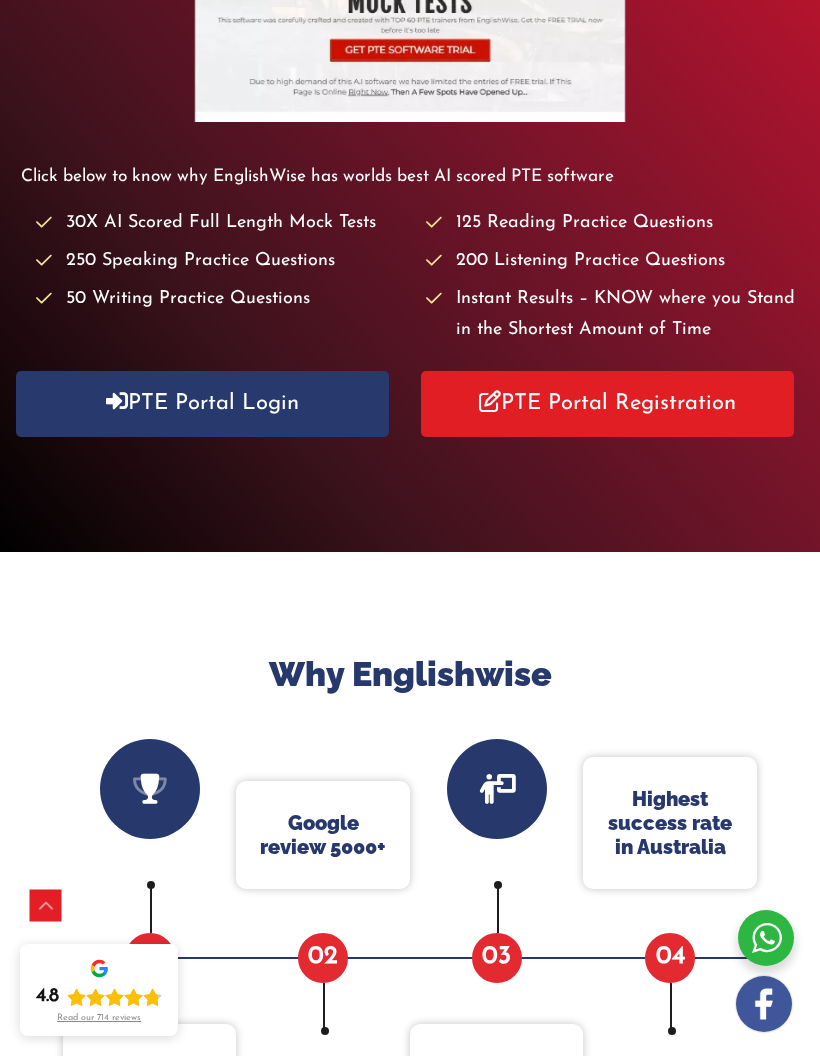 click on "PTE Portal Login" at bounding box center [203, 404] 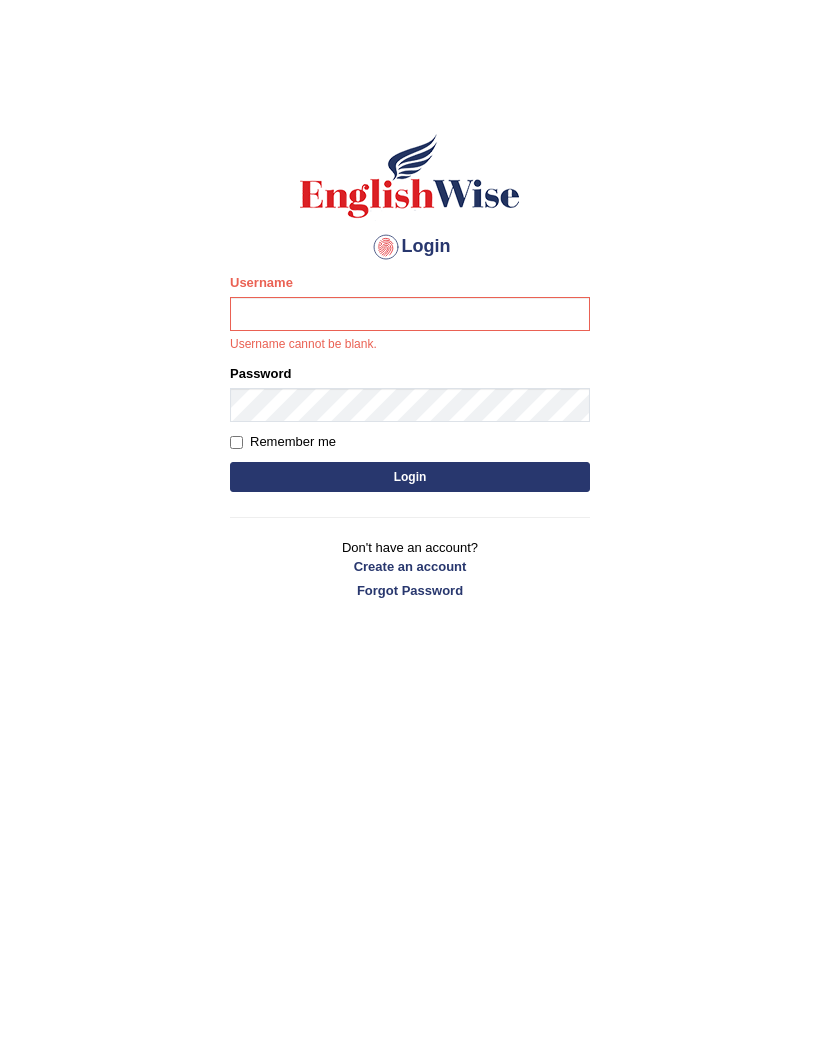 scroll, scrollTop: 0, scrollLeft: 0, axis: both 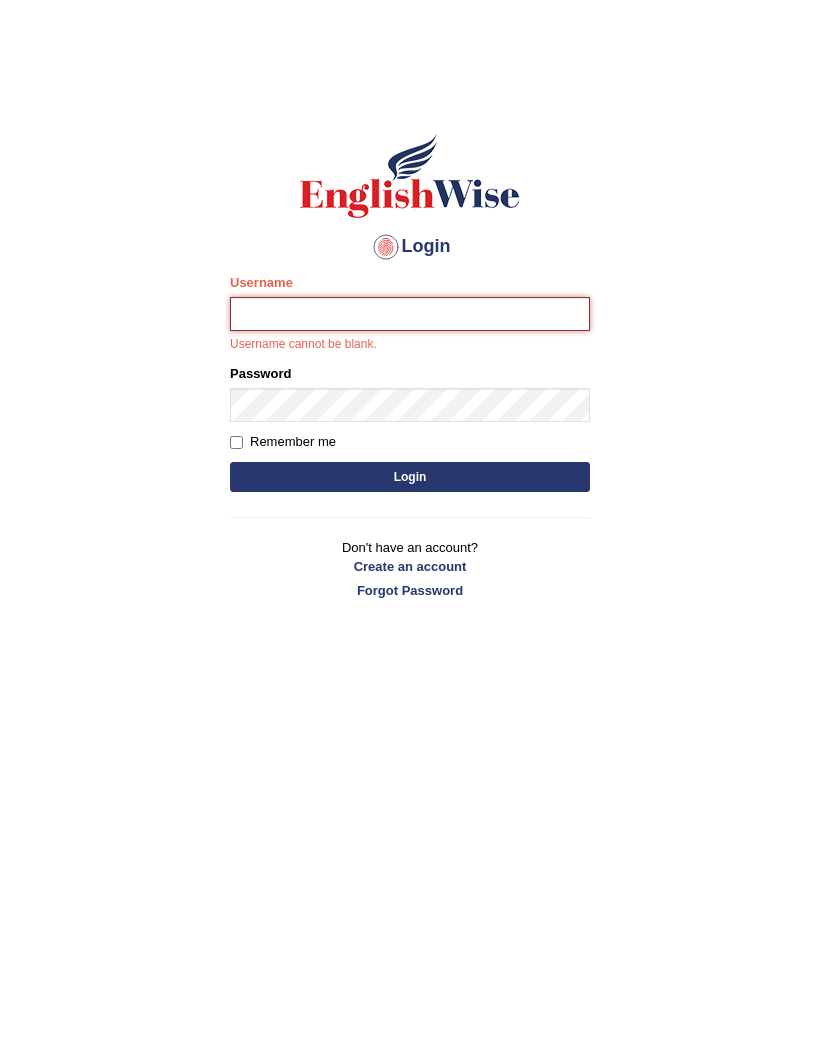 click on "Username" at bounding box center (410, 314) 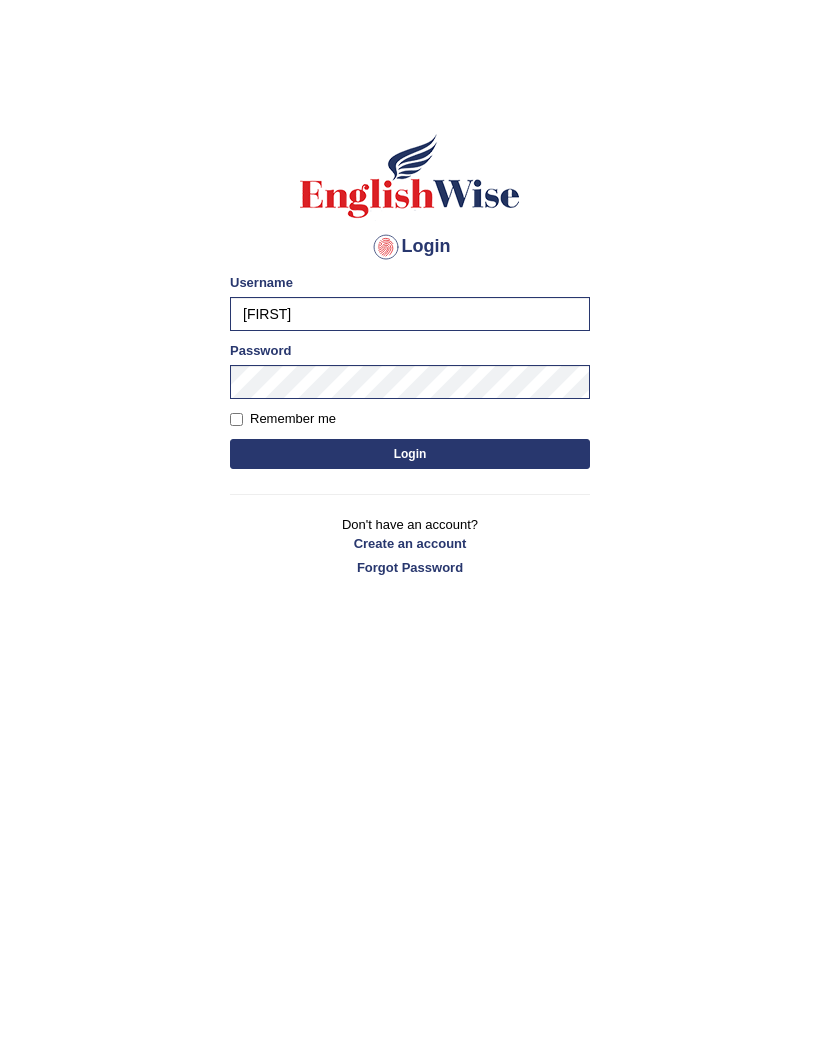 click on "Login" at bounding box center (410, 454) 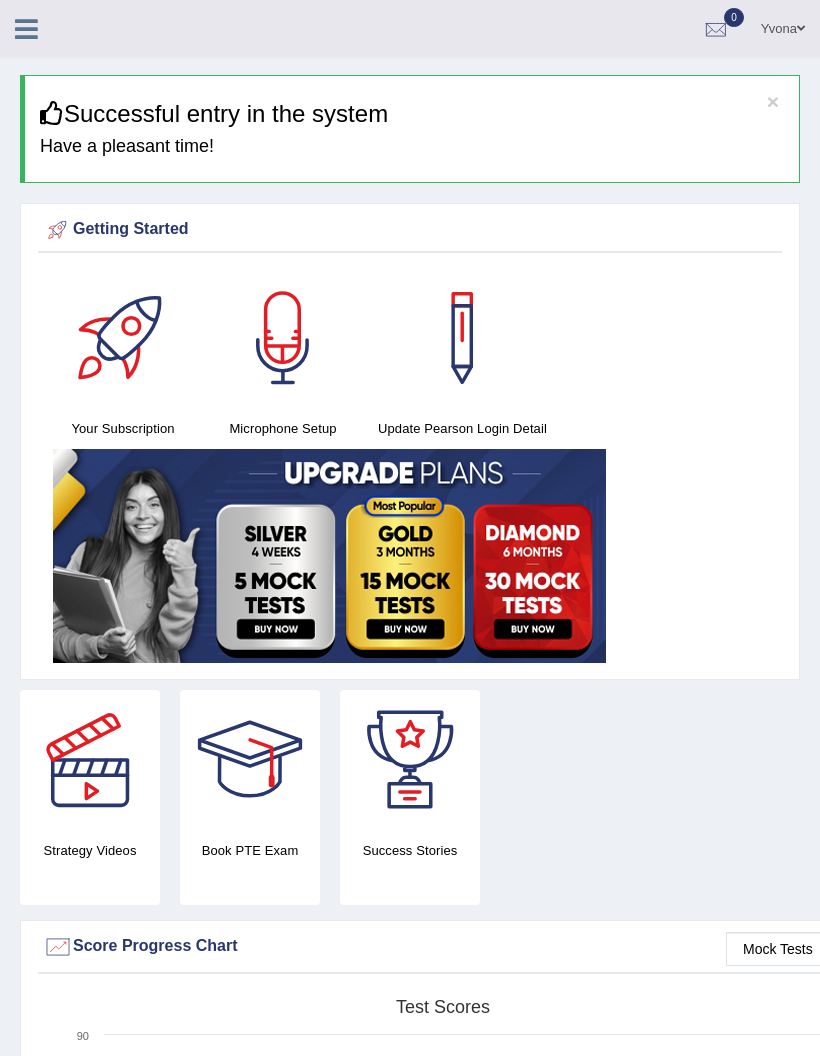 scroll, scrollTop: 0, scrollLeft: 0, axis: both 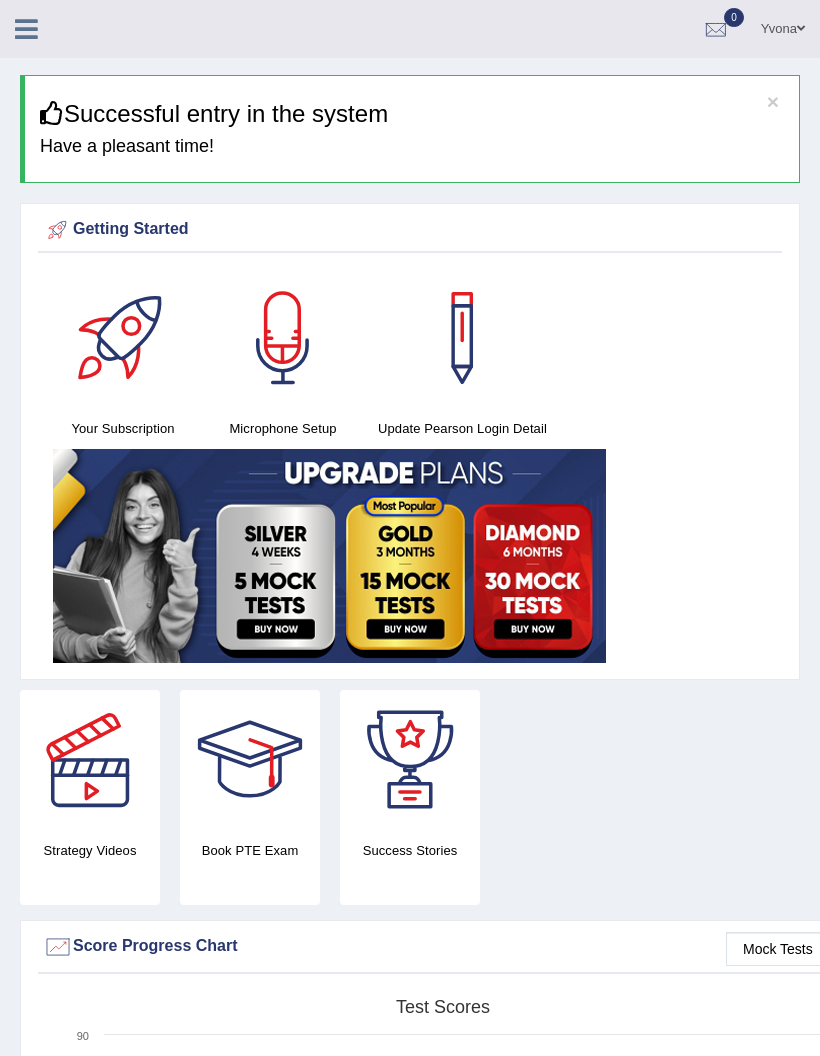 click at bounding box center (26, 27) 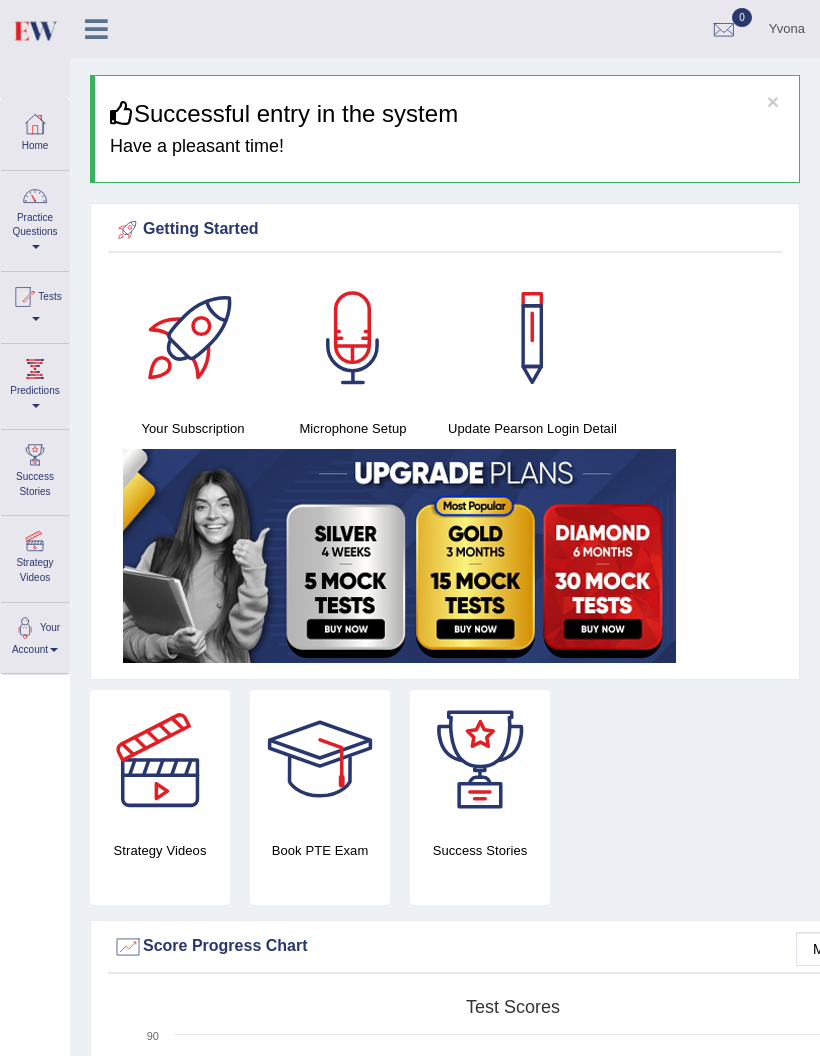 click at bounding box center (34, 30) 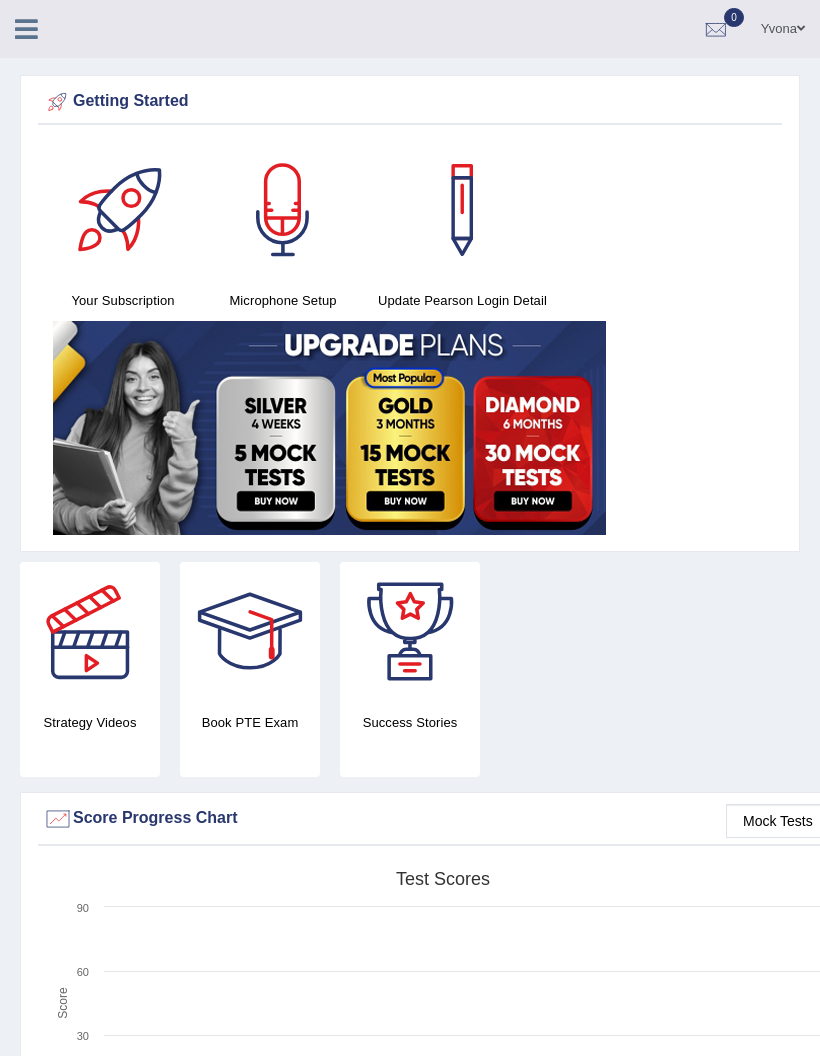 scroll, scrollTop: 0, scrollLeft: 0, axis: both 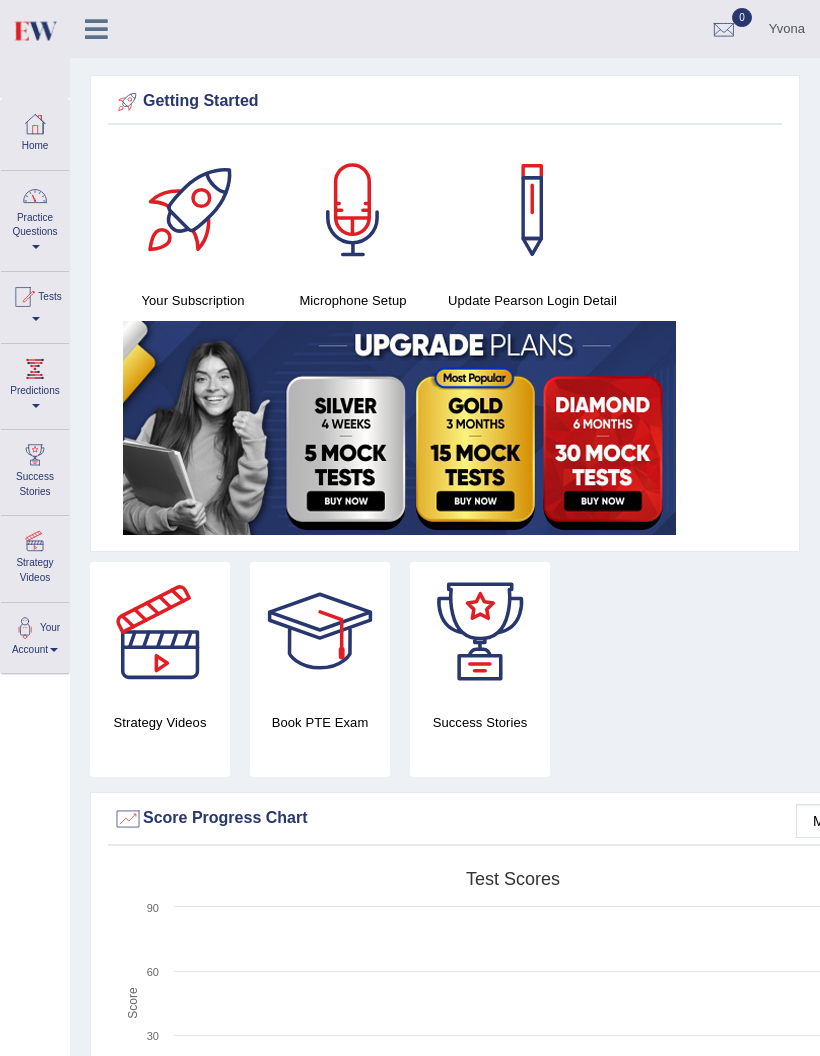 click on "Practice Questions" at bounding box center (35, 218) 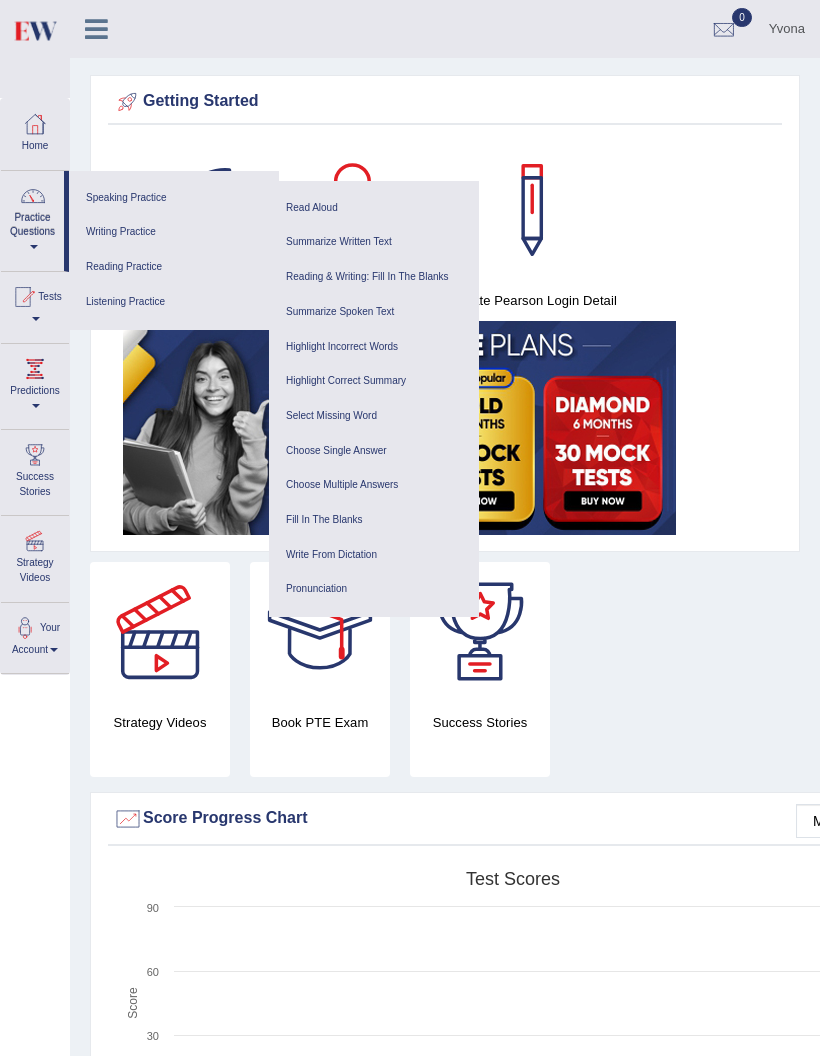 click on "Write From Dictation" at bounding box center [374, 555] 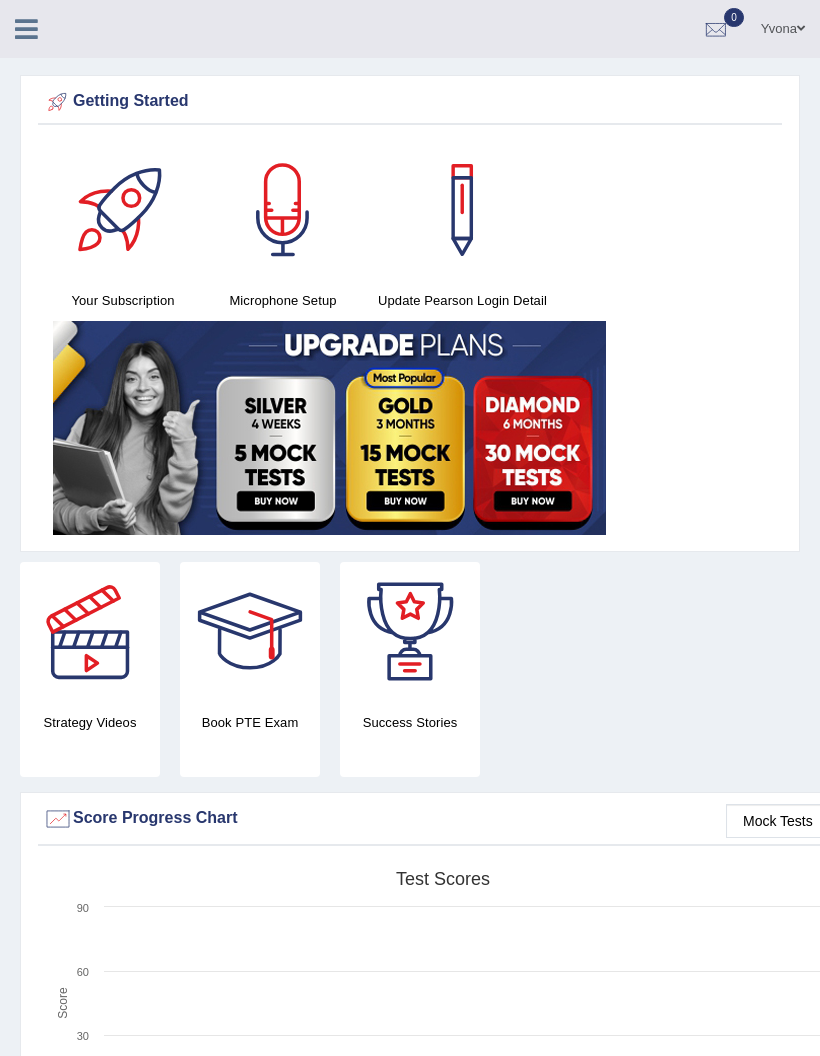 scroll, scrollTop: 0, scrollLeft: 0, axis: both 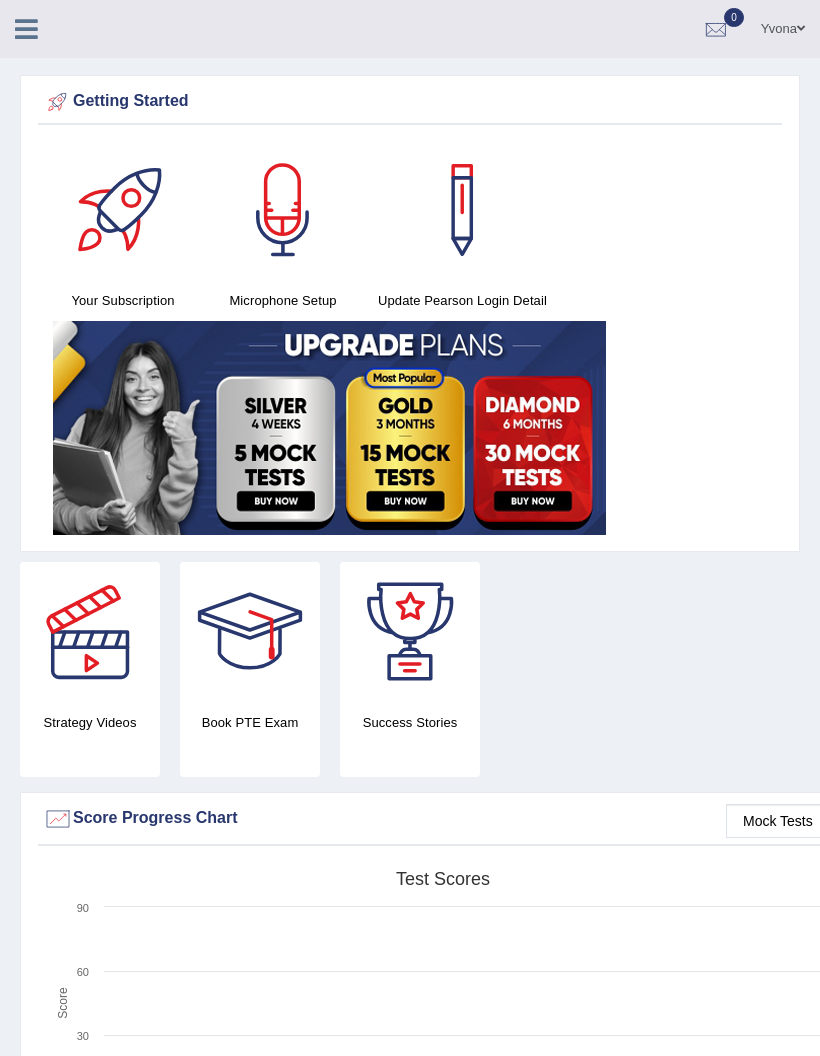 click at bounding box center (26, 29) 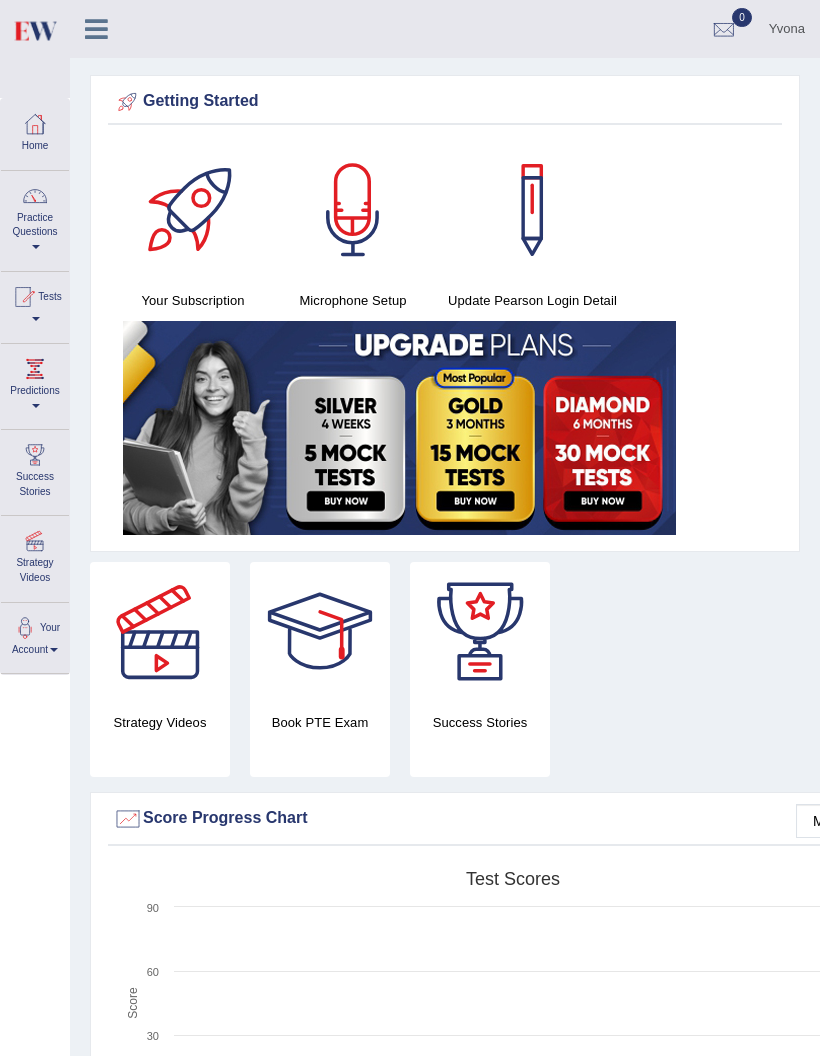 click at bounding box center (34, 30) 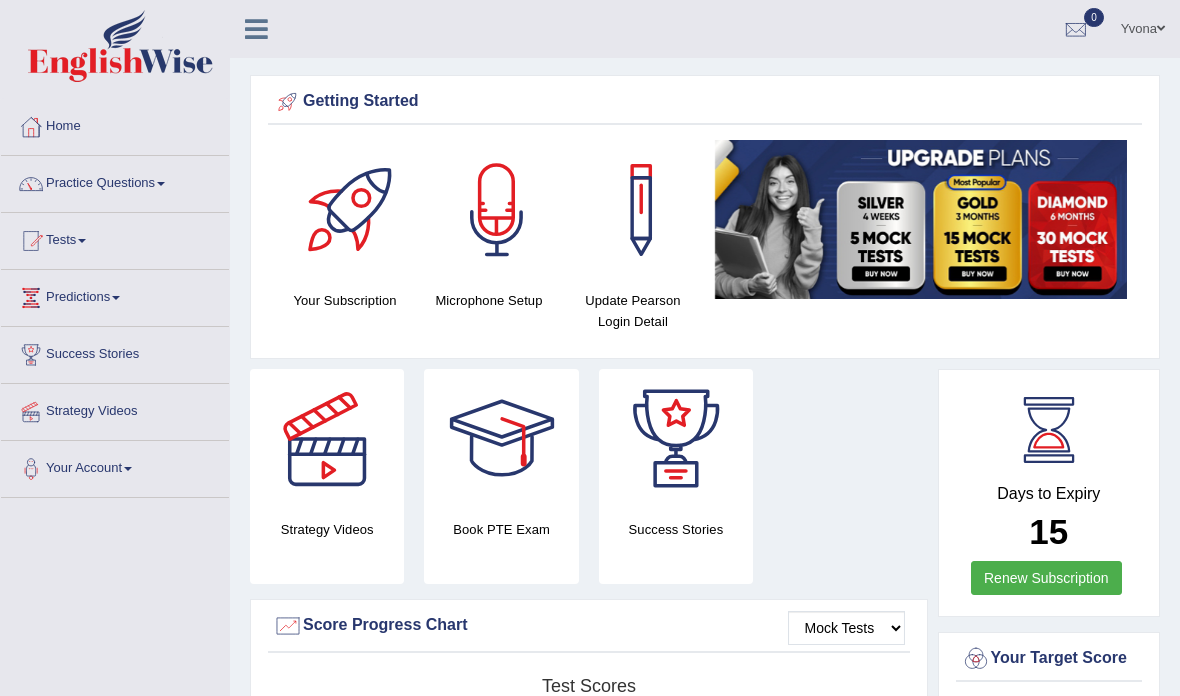 scroll, scrollTop: 0, scrollLeft: 0, axis: both 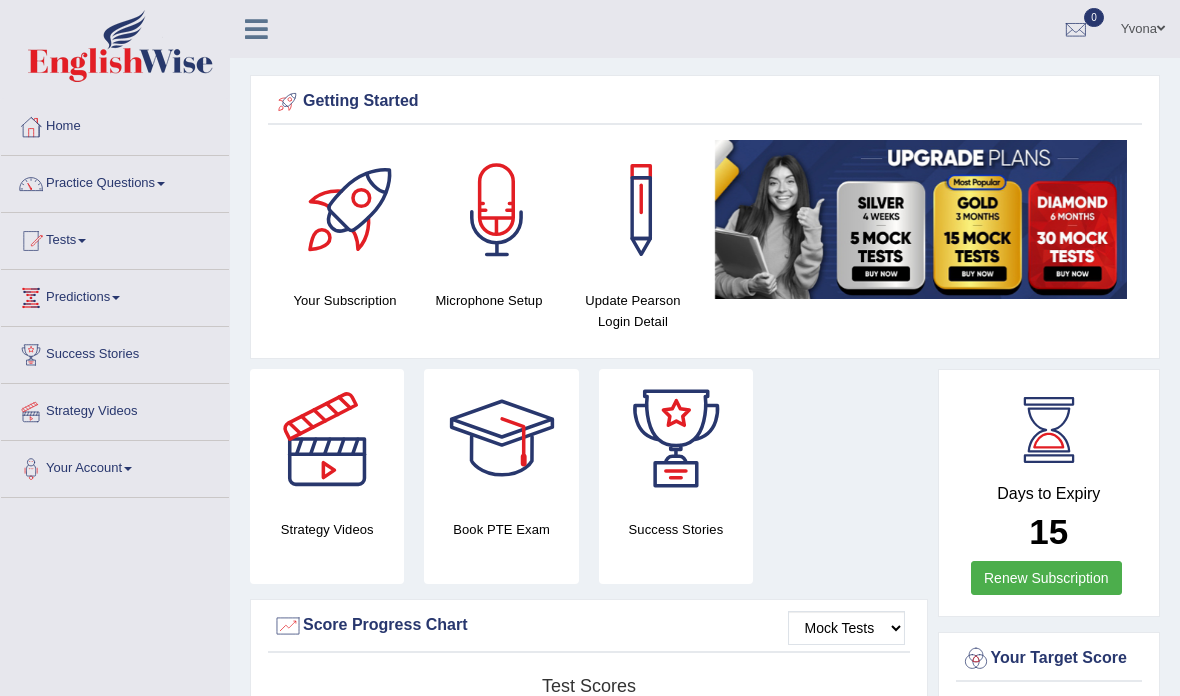 click on "Tests" at bounding box center [115, 238] 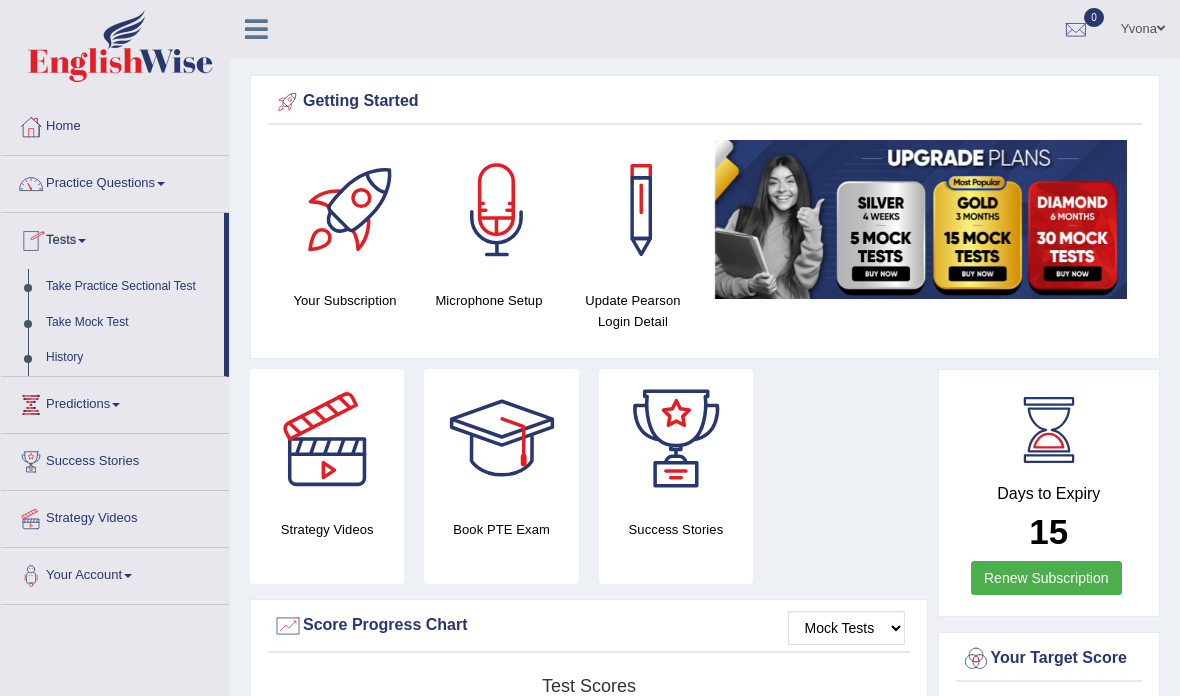 click at bounding box center (590, 348) 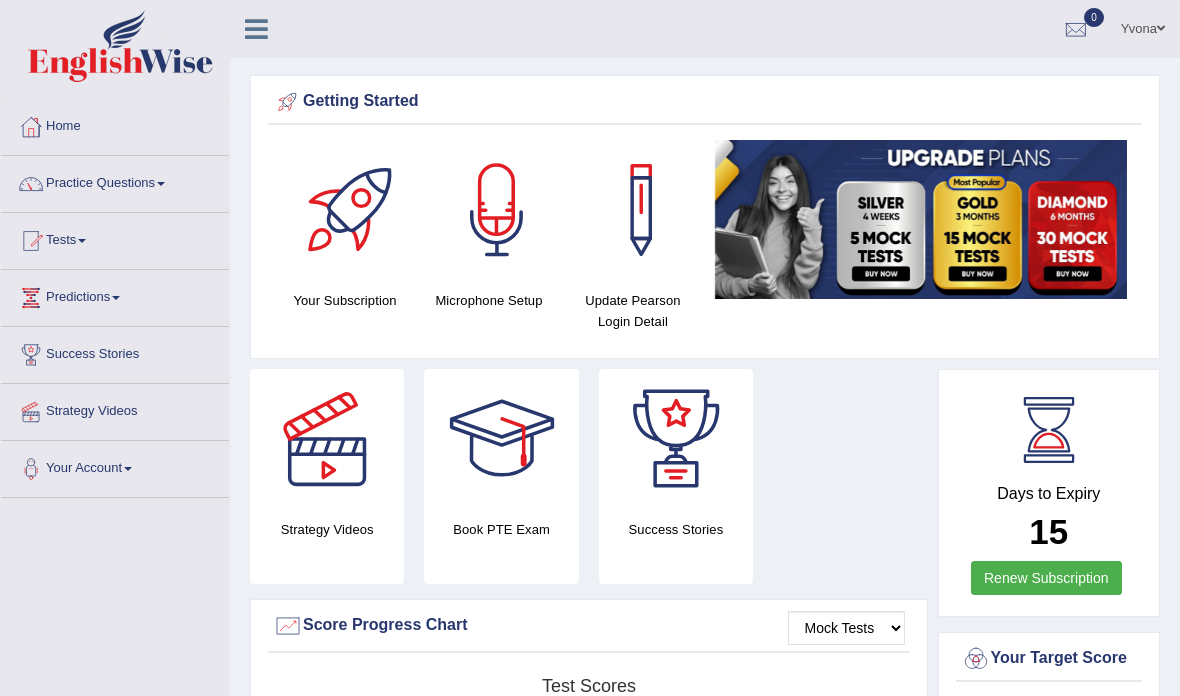 click on "Practice Questions" at bounding box center [115, 181] 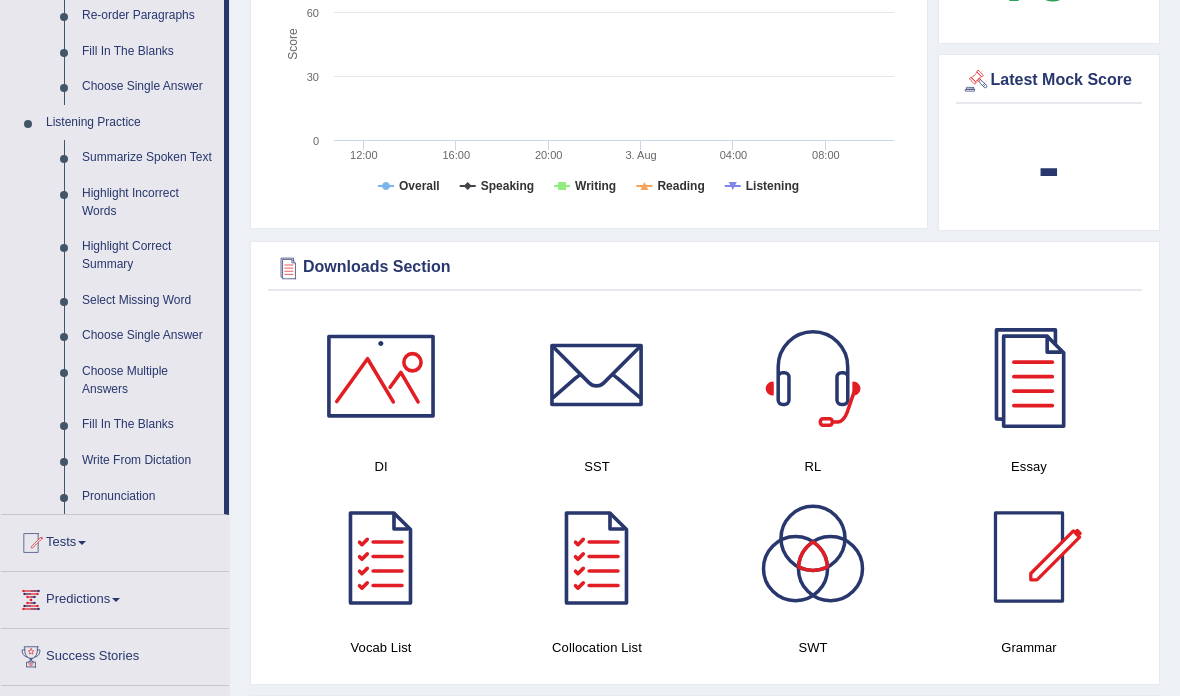 scroll, scrollTop: 732, scrollLeft: 0, axis: vertical 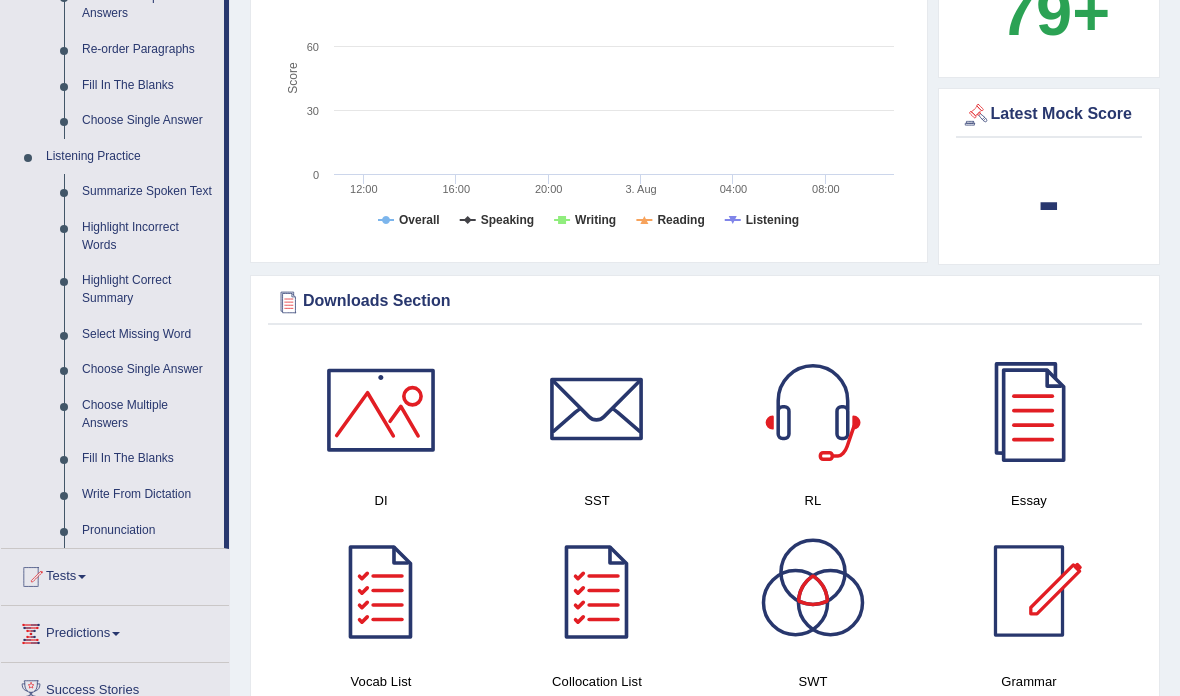 click at bounding box center [590, 348] 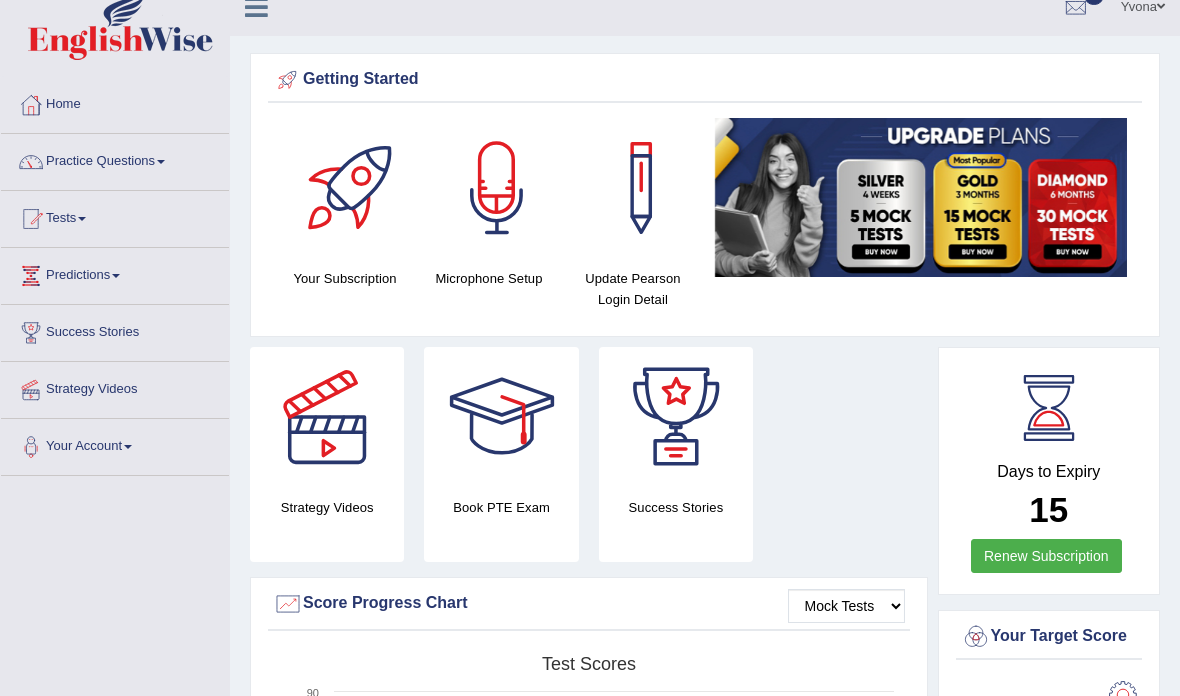 scroll, scrollTop: 0, scrollLeft: 0, axis: both 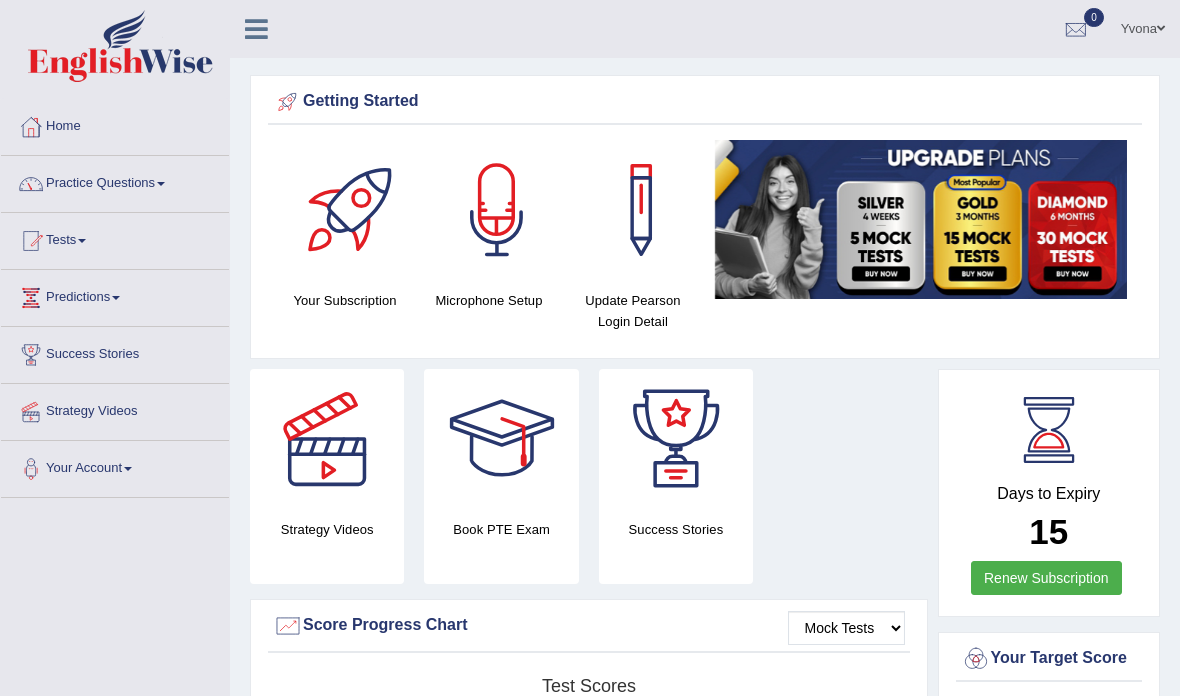 click on "Practice Questions" at bounding box center [115, 181] 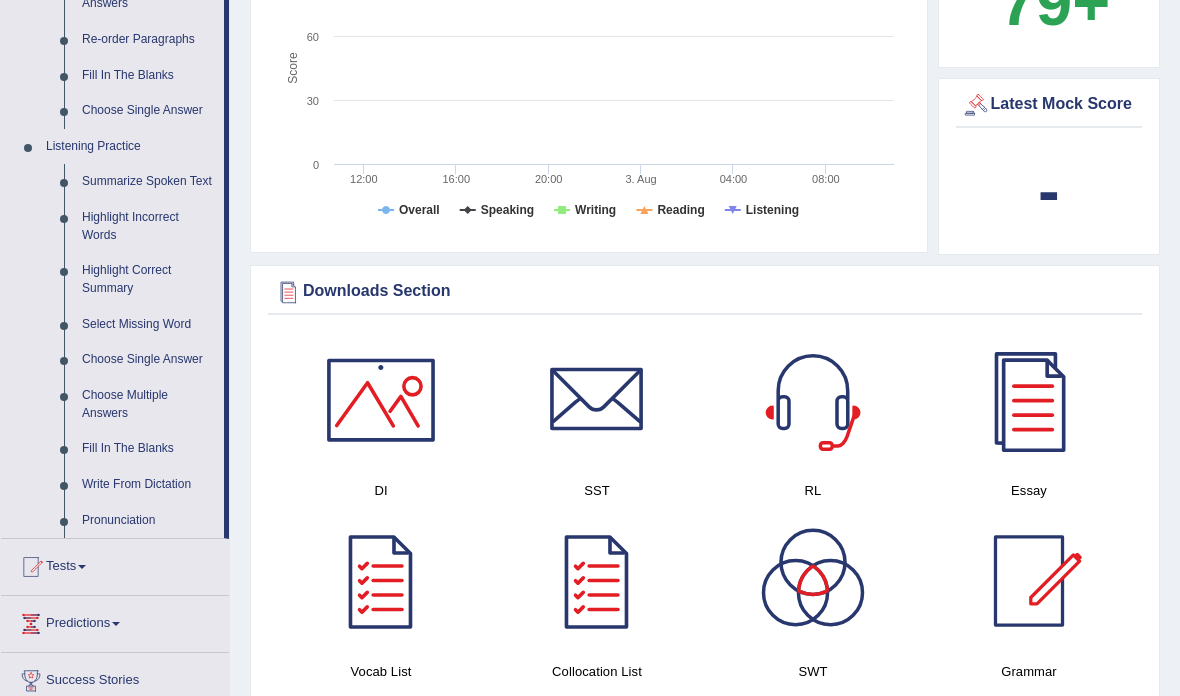 scroll, scrollTop: 779, scrollLeft: 0, axis: vertical 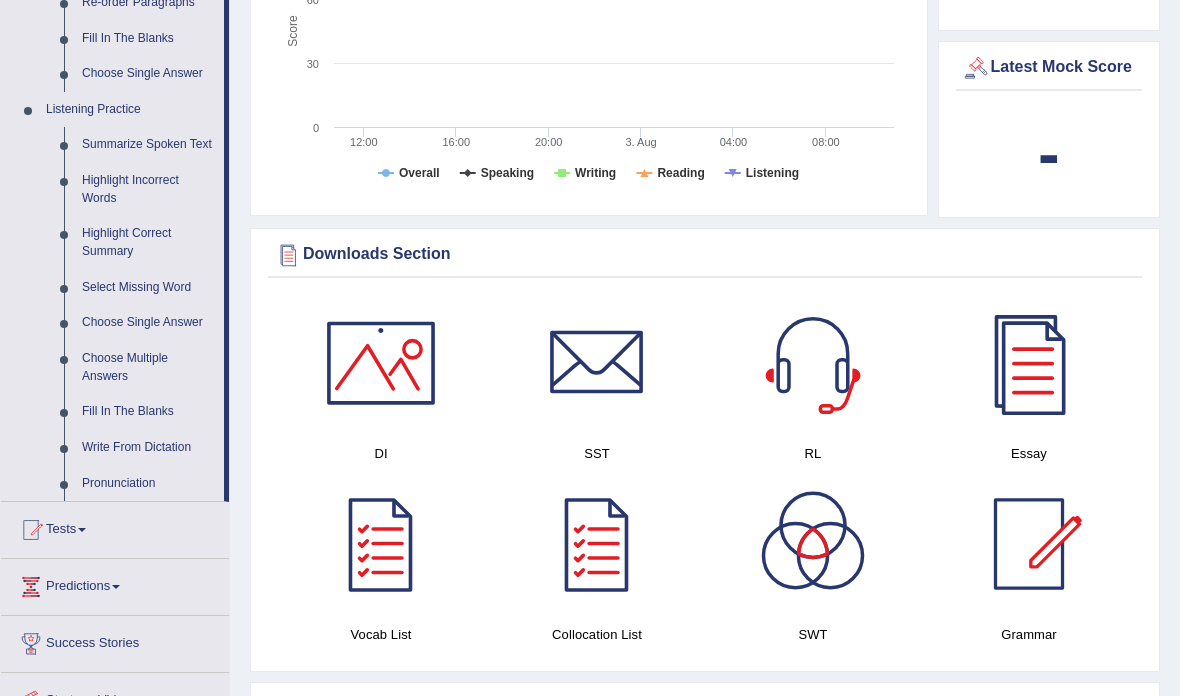 click at bounding box center (590, 348) 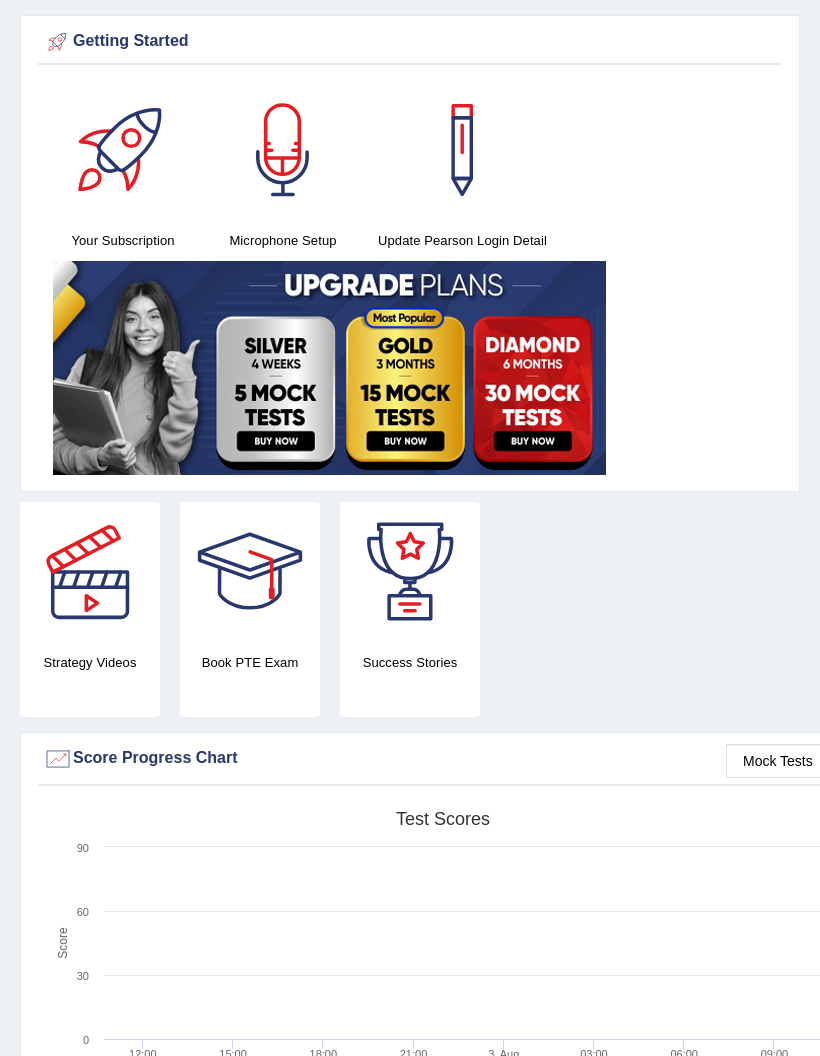scroll, scrollTop: 0, scrollLeft: 0, axis: both 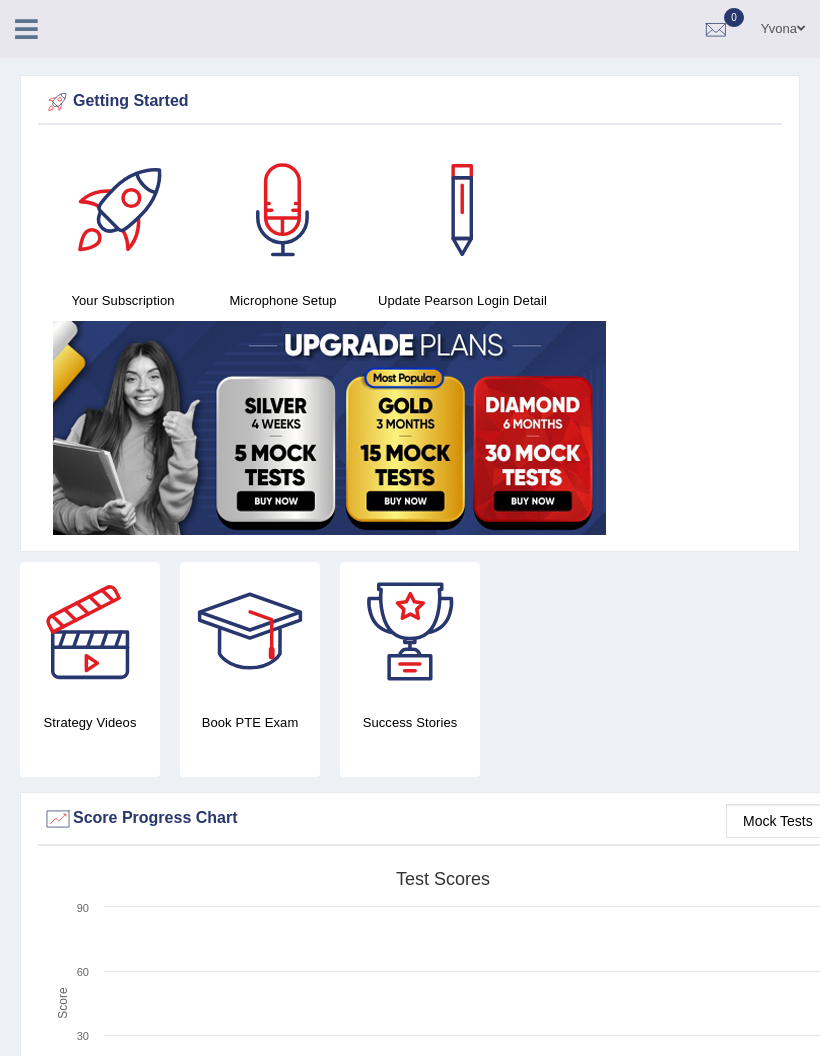 click at bounding box center [26, 27] 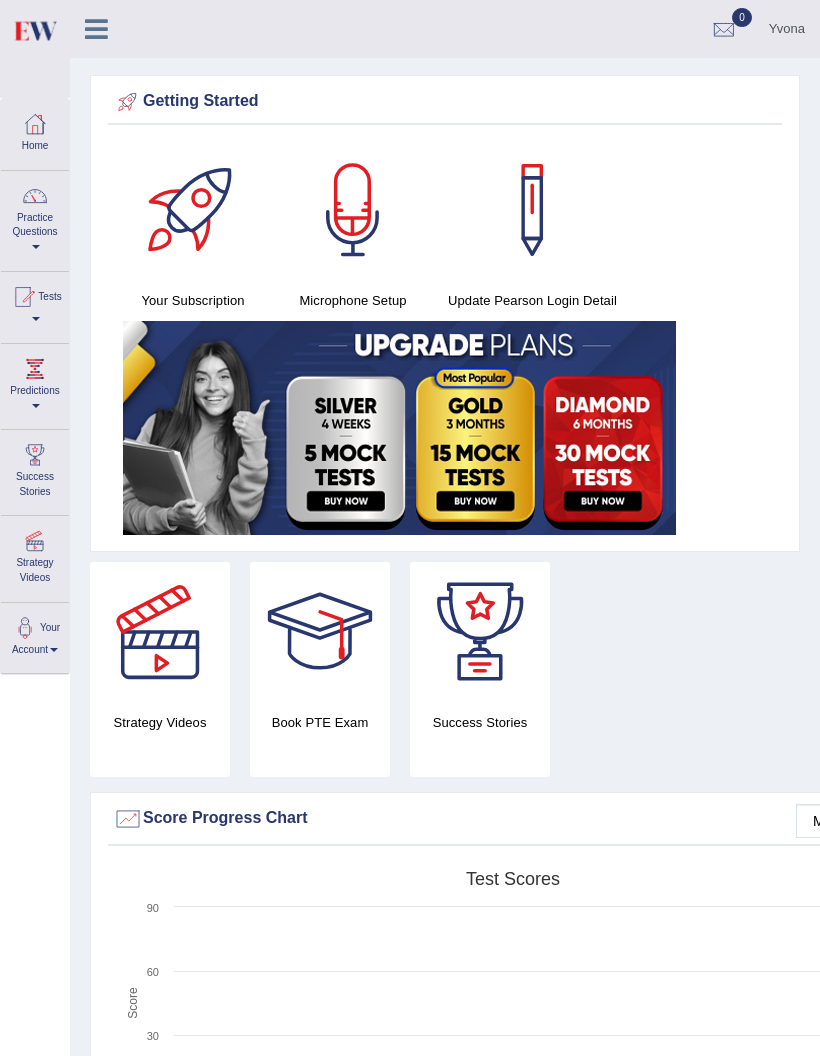 click on "Home" at bounding box center [35, 131] 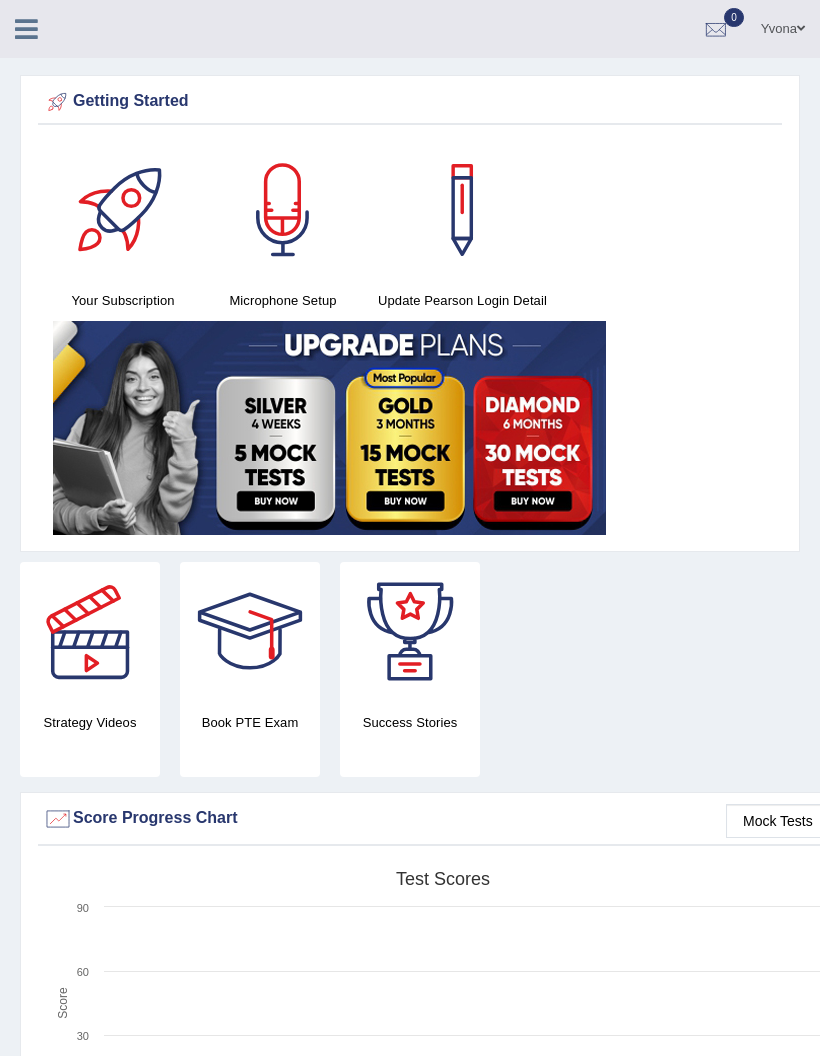 scroll, scrollTop: 0, scrollLeft: 0, axis: both 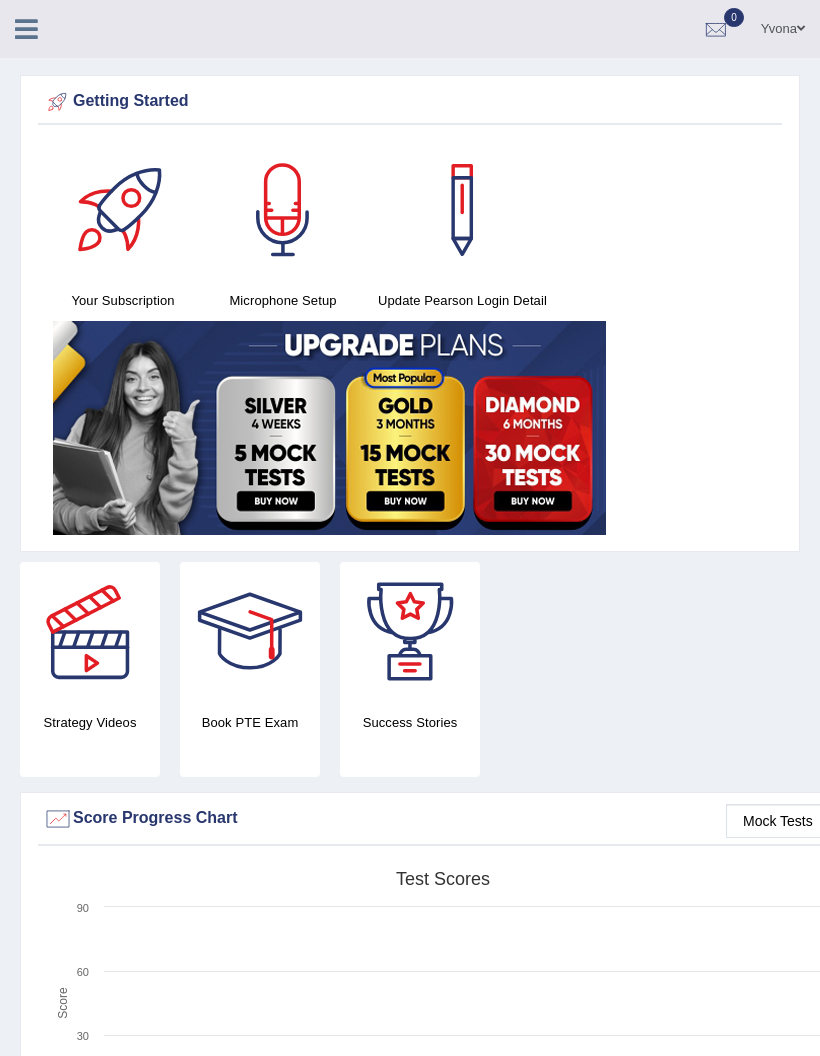 click at bounding box center (26, 29) 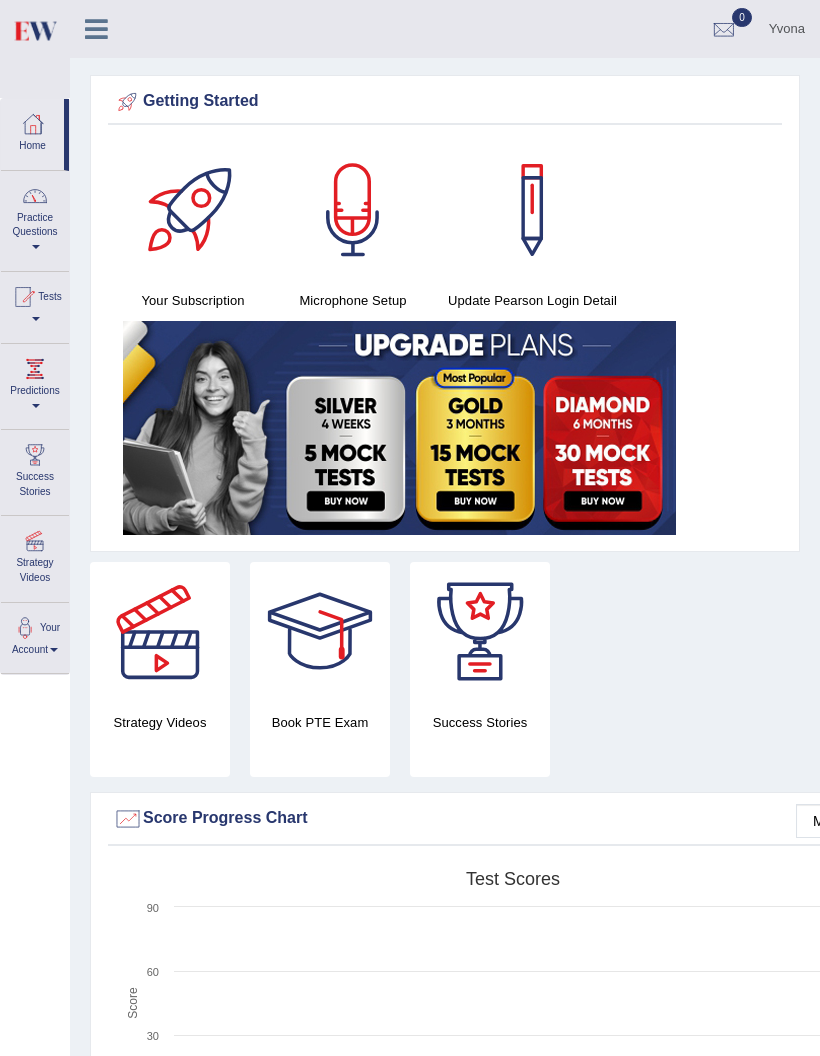 click on "Practice Questions" at bounding box center [35, 218] 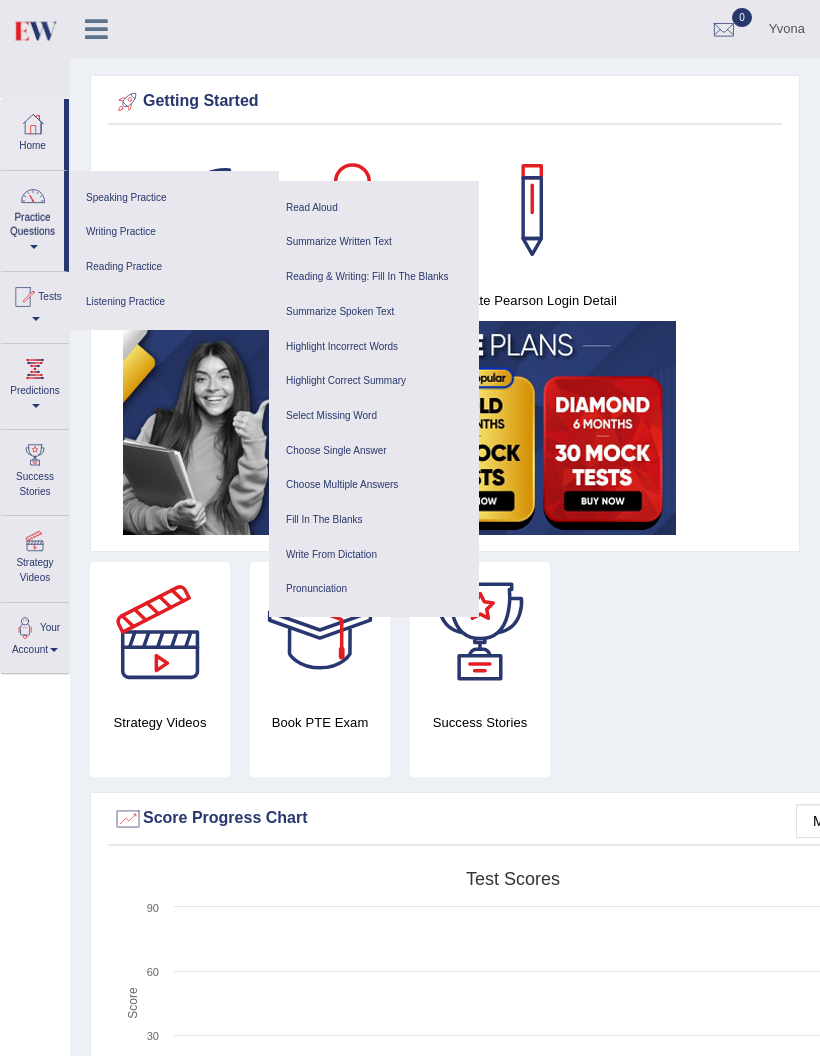 click on "Write From Dictation" at bounding box center [374, 555] 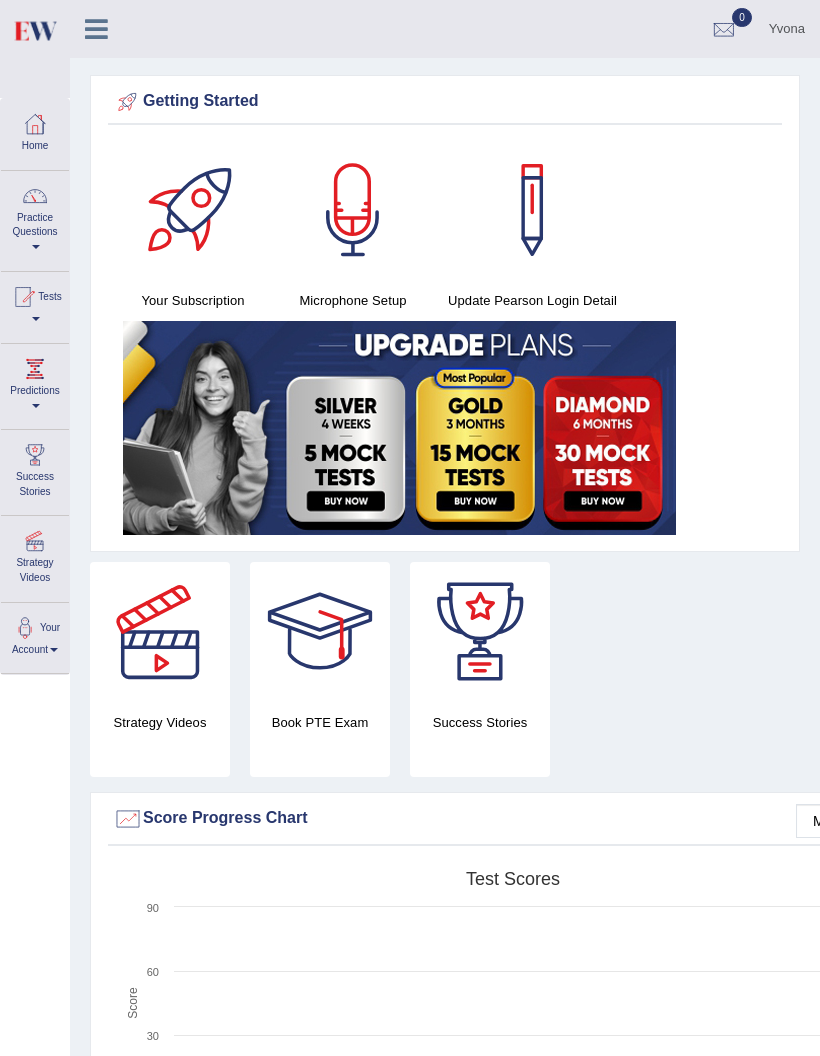 scroll, scrollTop: 0, scrollLeft: 0, axis: both 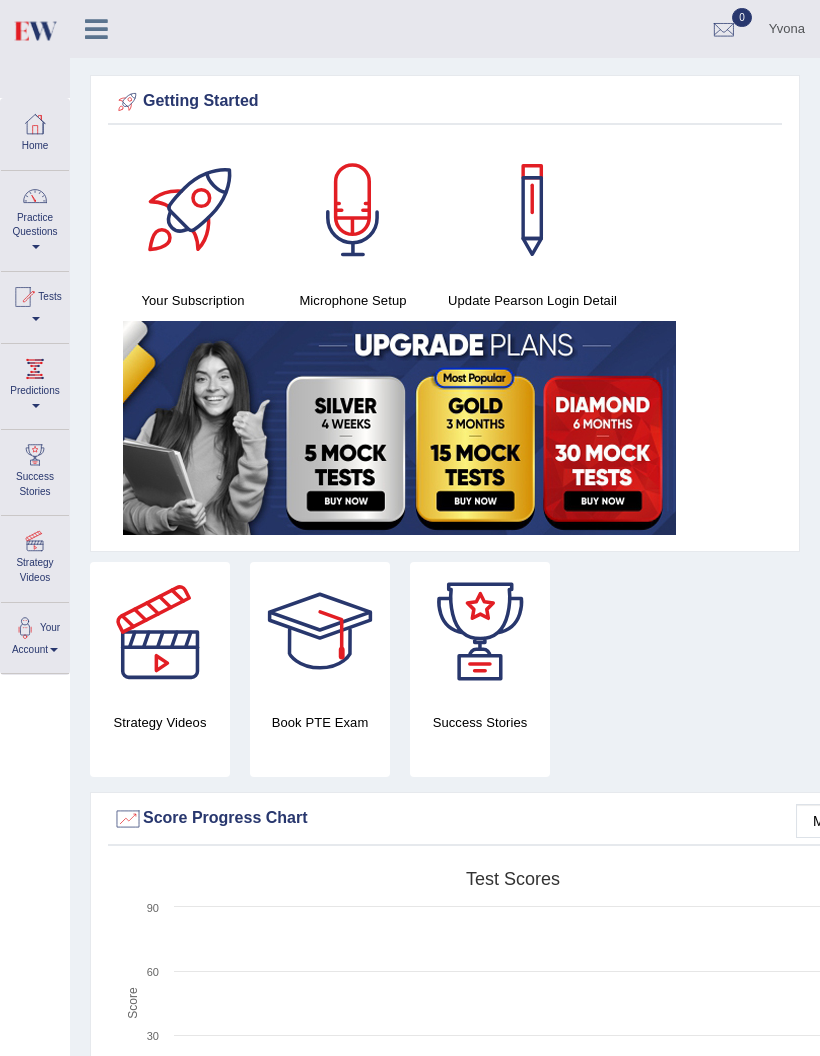 click on "Practice Questions" at bounding box center [35, 218] 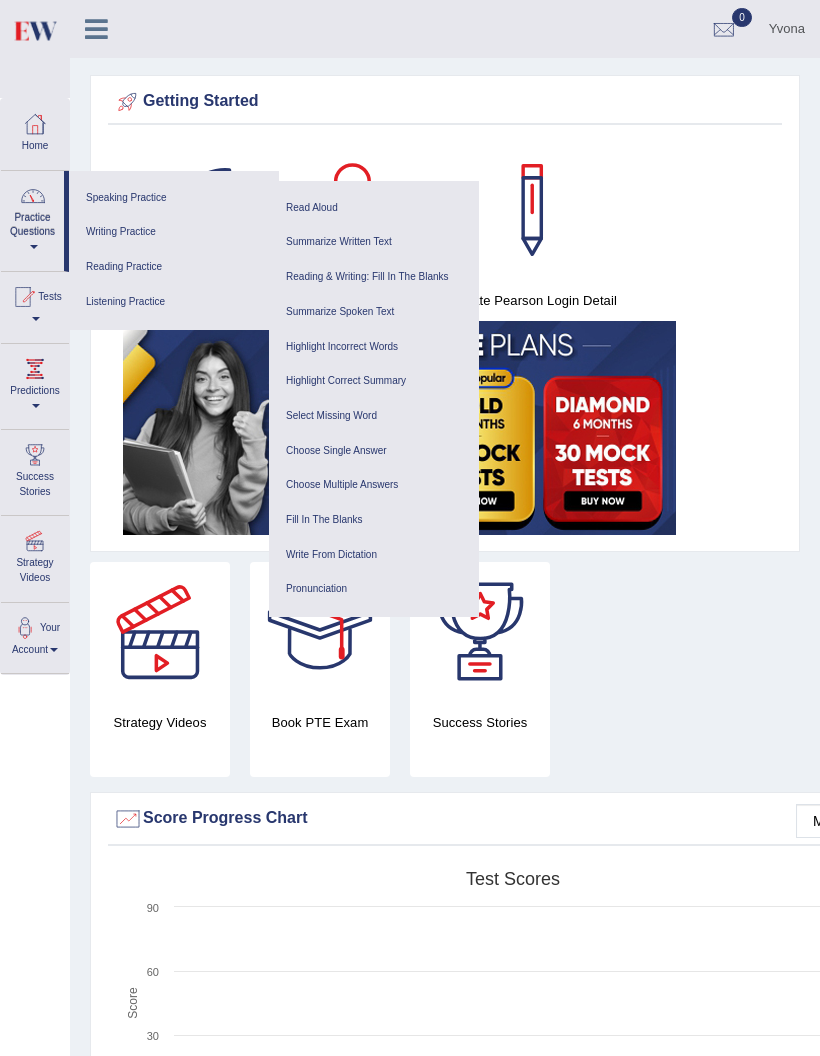 click on "Speaking Practice" at bounding box center (174, 198) 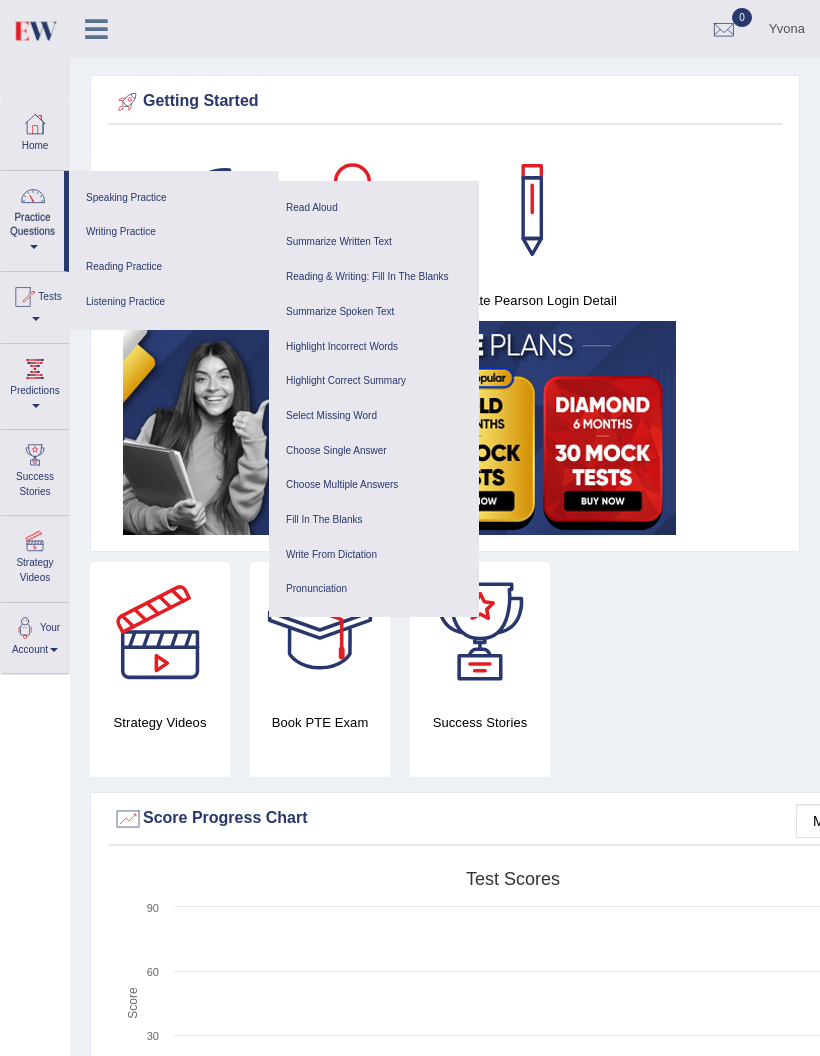 click on "Highlight Correct Summary" at bounding box center (374, 381) 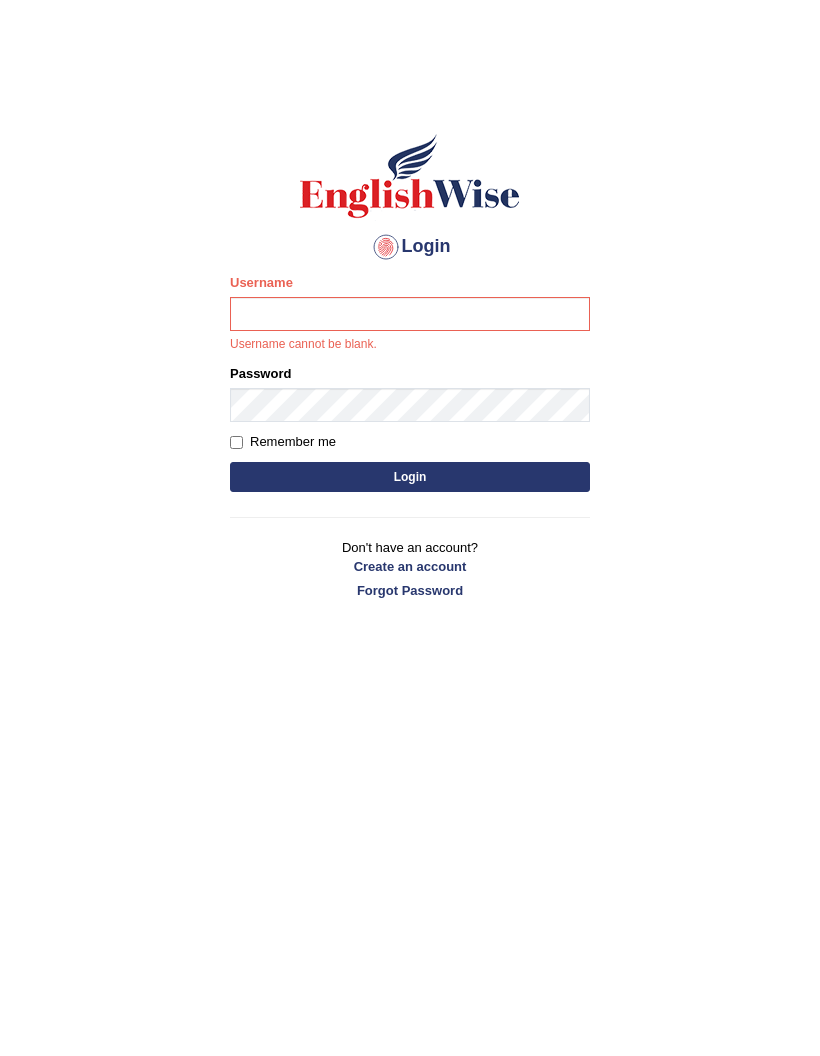 scroll, scrollTop: 0, scrollLeft: 0, axis: both 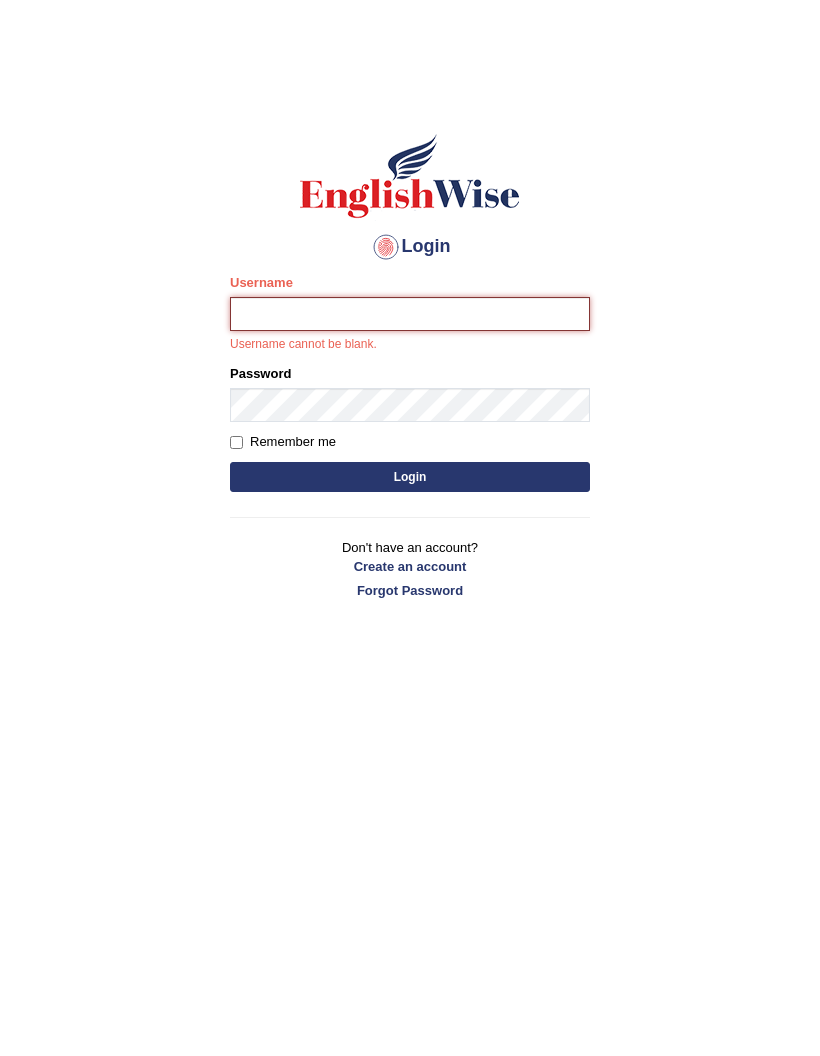 type on "[FIRST]" 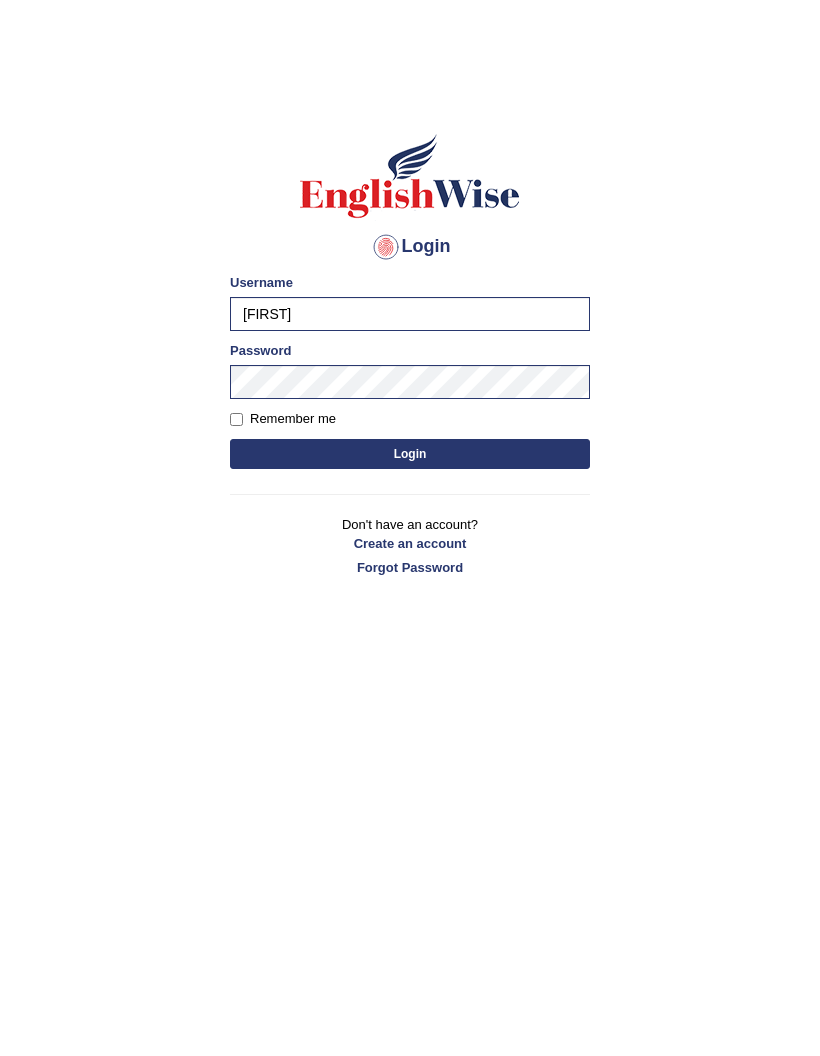 click on "Login" at bounding box center [410, 454] 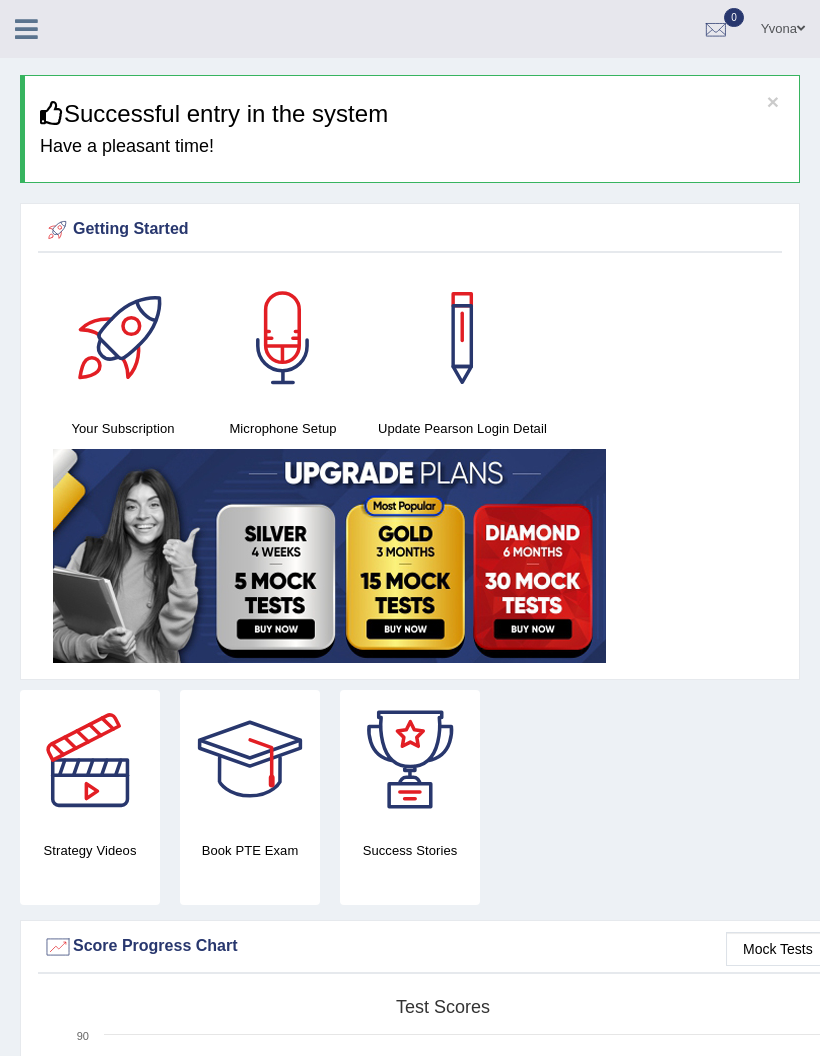 scroll, scrollTop: 0, scrollLeft: 0, axis: both 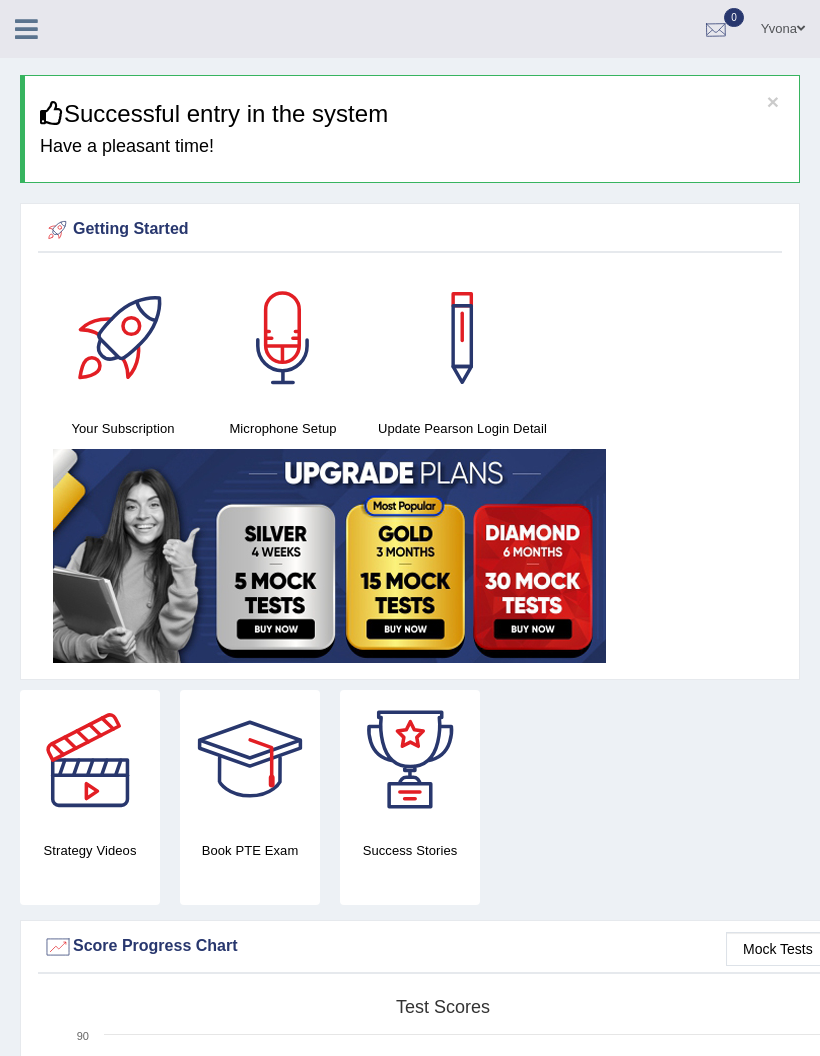 click at bounding box center (716, 30) 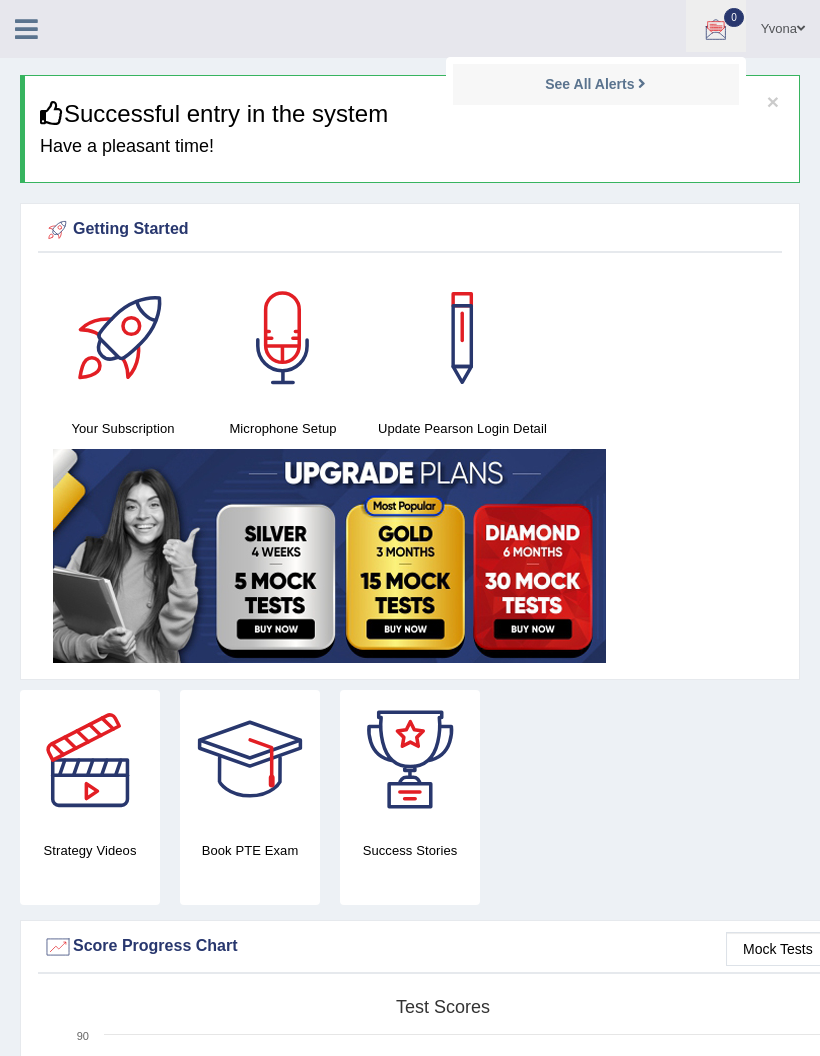 click on "See All Alerts" at bounding box center [589, 84] 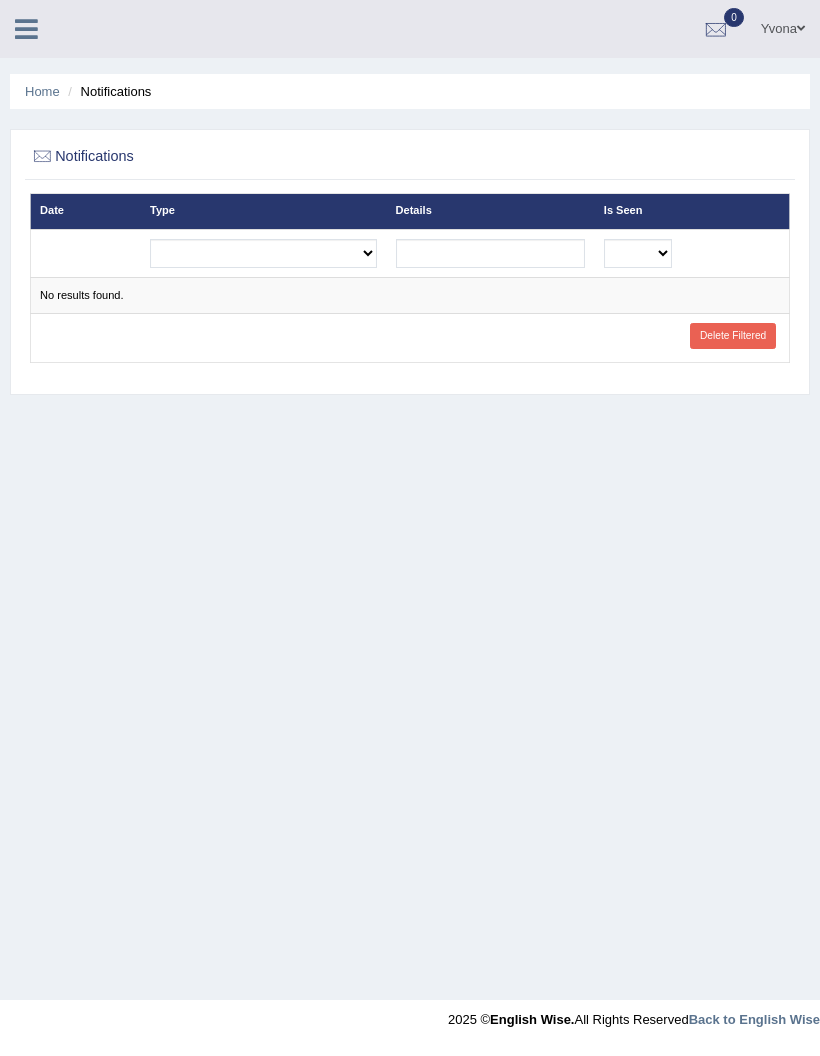 scroll, scrollTop: 0, scrollLeft: 0, axis: both 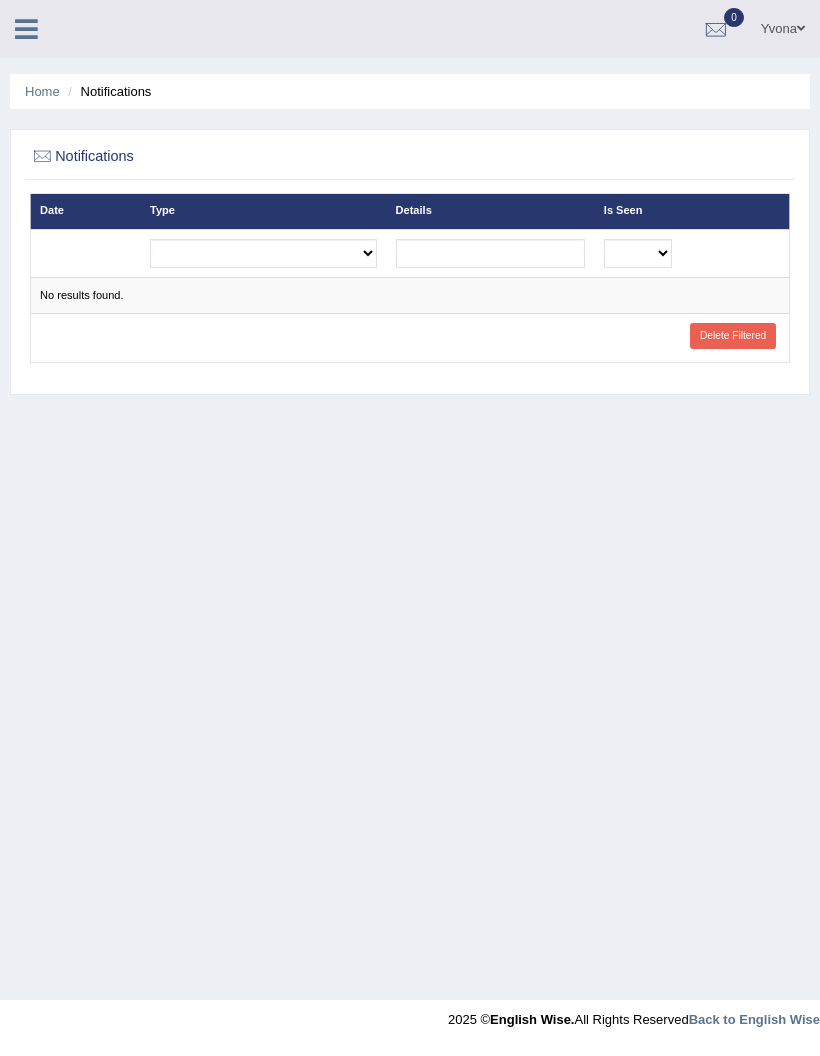 click at bounding box center [26, 27] 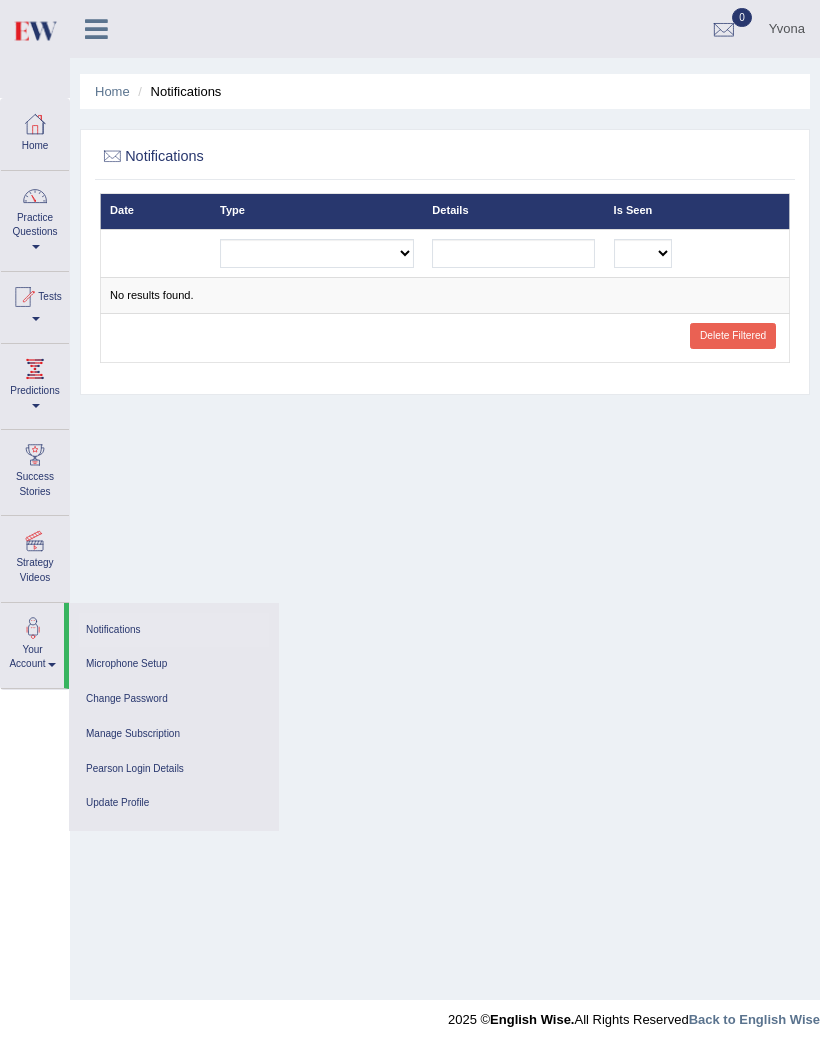 click on "Your Account" at bounding box center (32, 642) 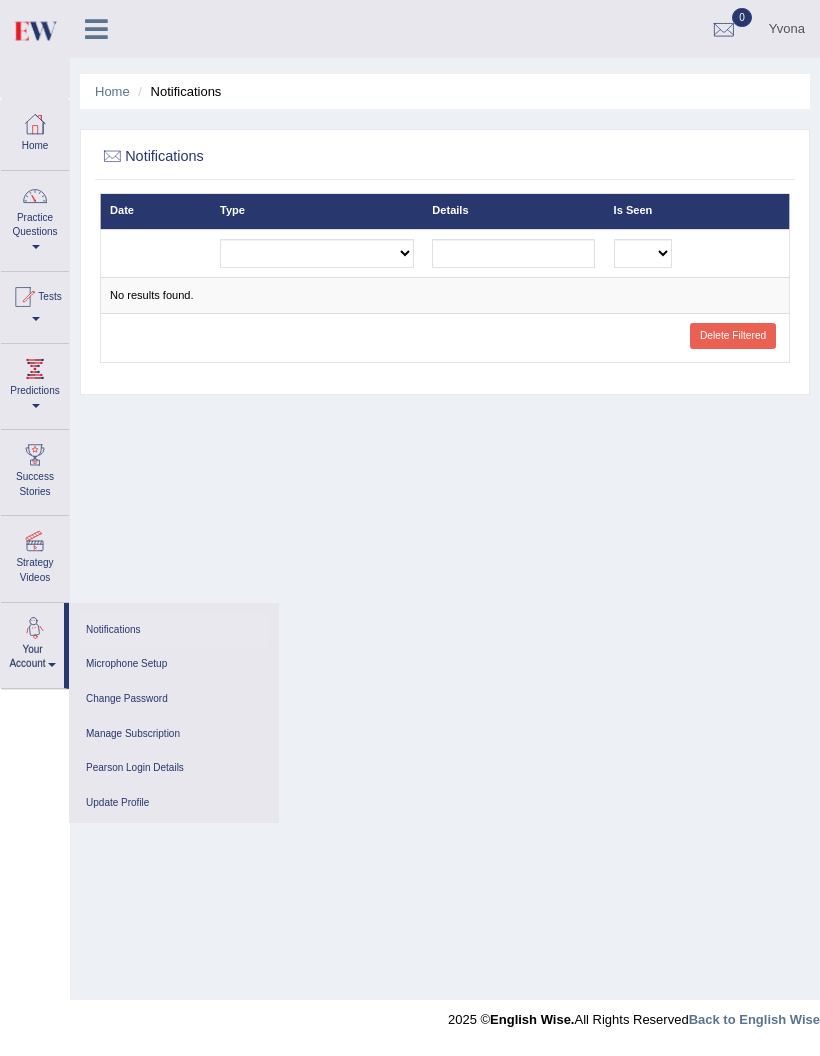 click at bounding box center (410, 528) 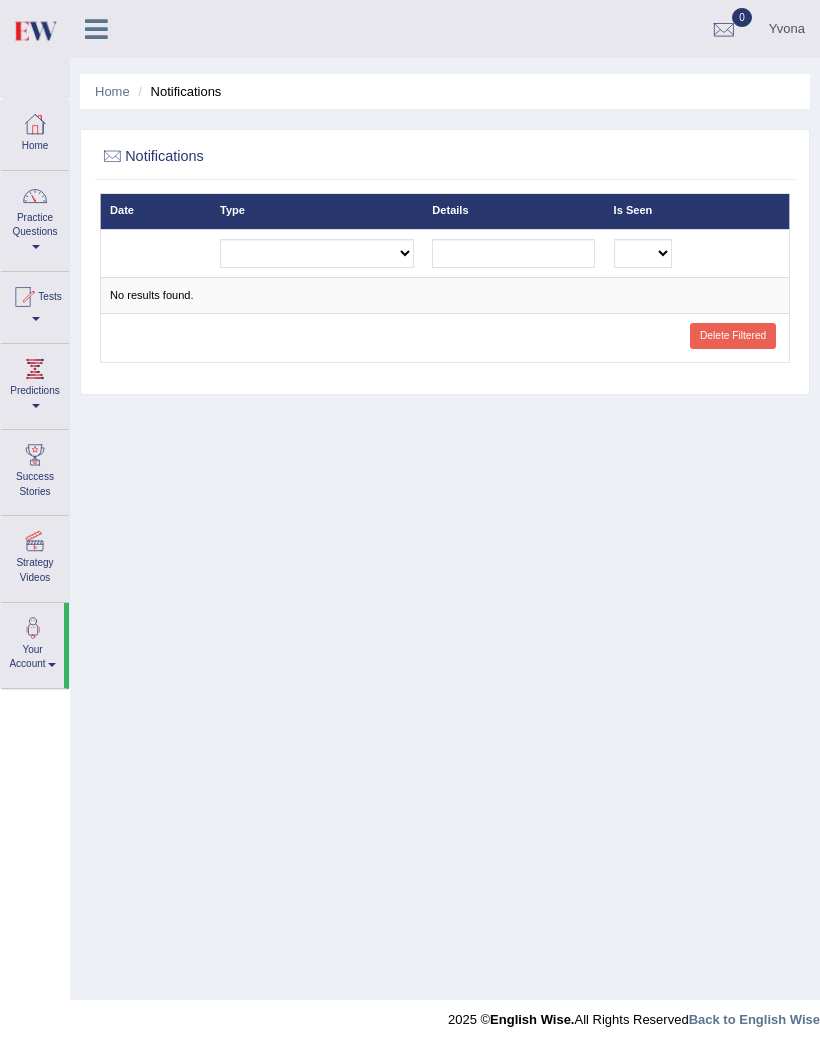 click on "Your Account" at bounding box center [32, 642] 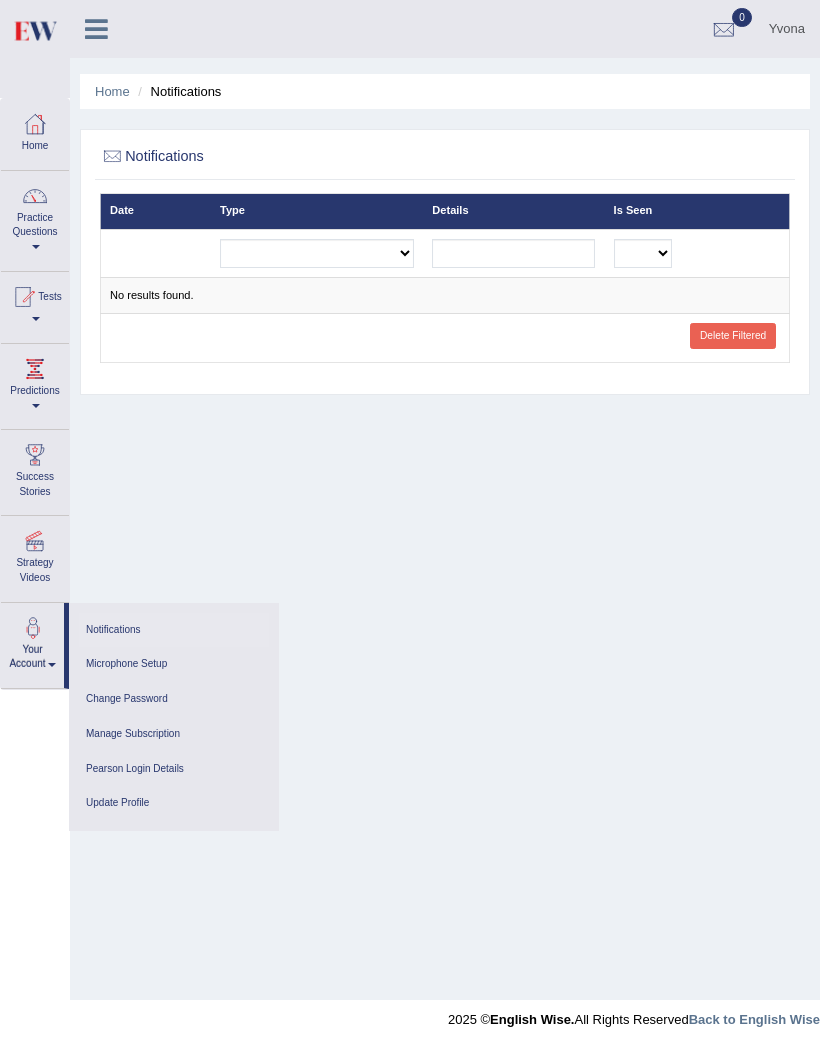click at bounding box center [410, 528] 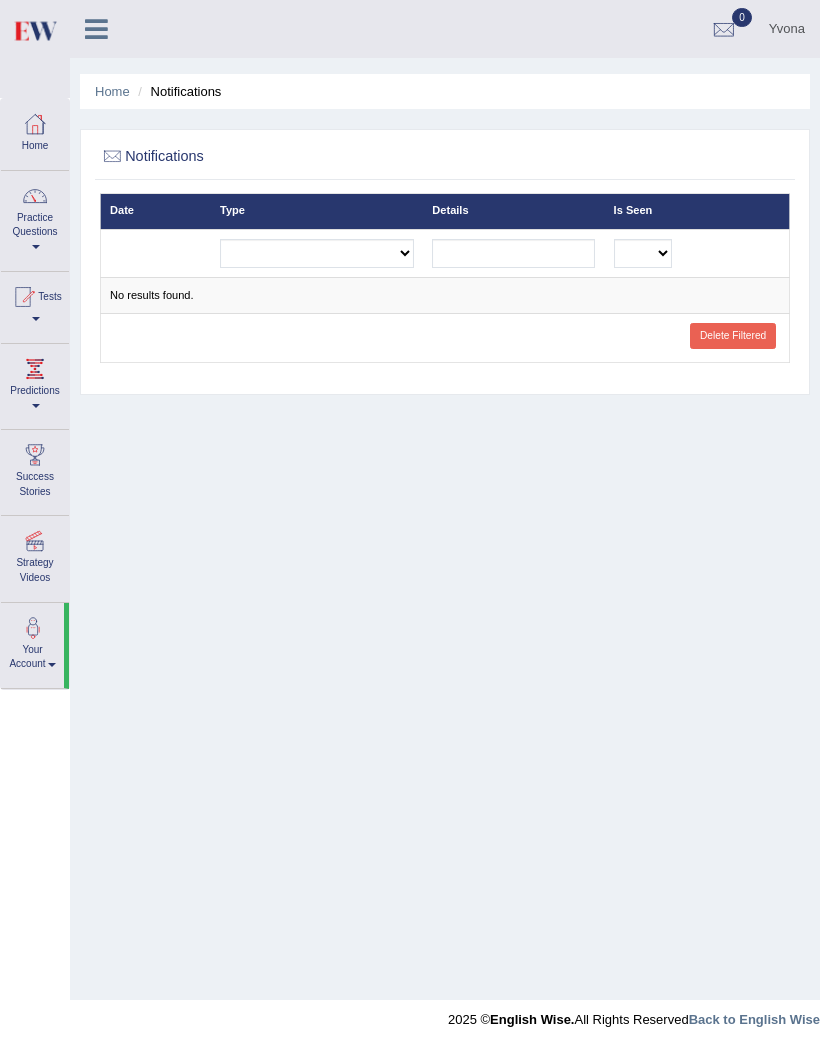 click on "Practice Questions" at bounding box center [35, 218] 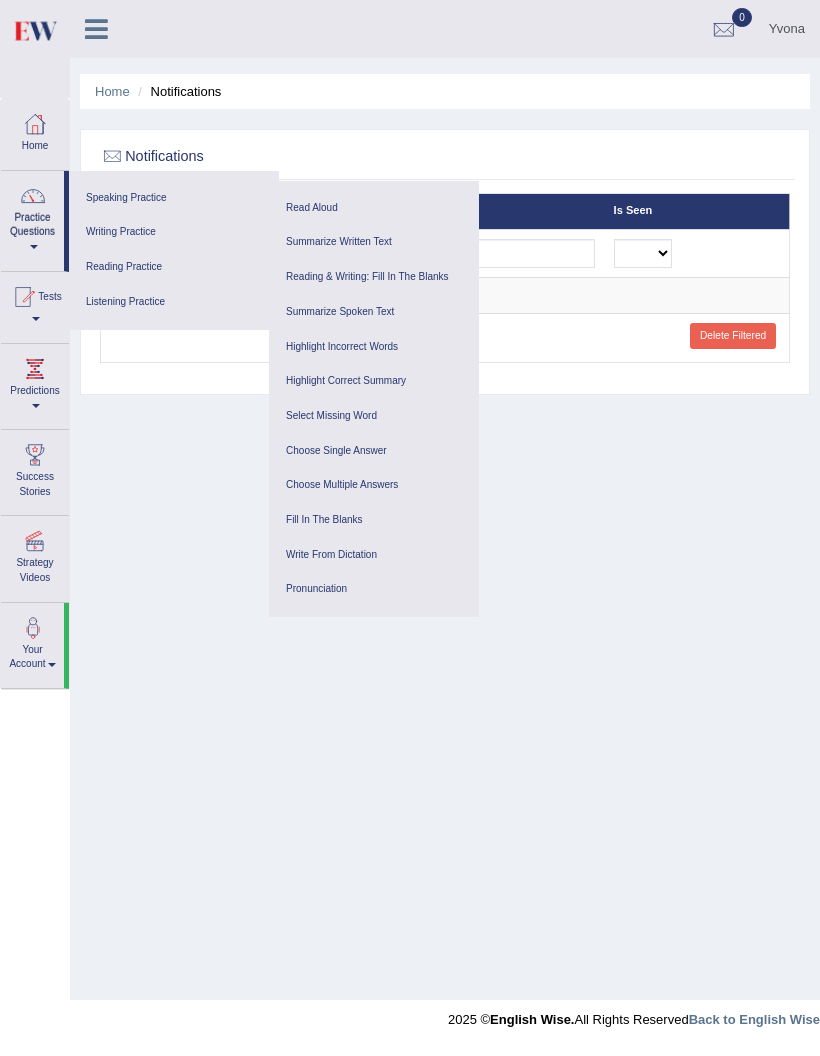 click on "Write From Dictation" at bounding box center [374, 555] 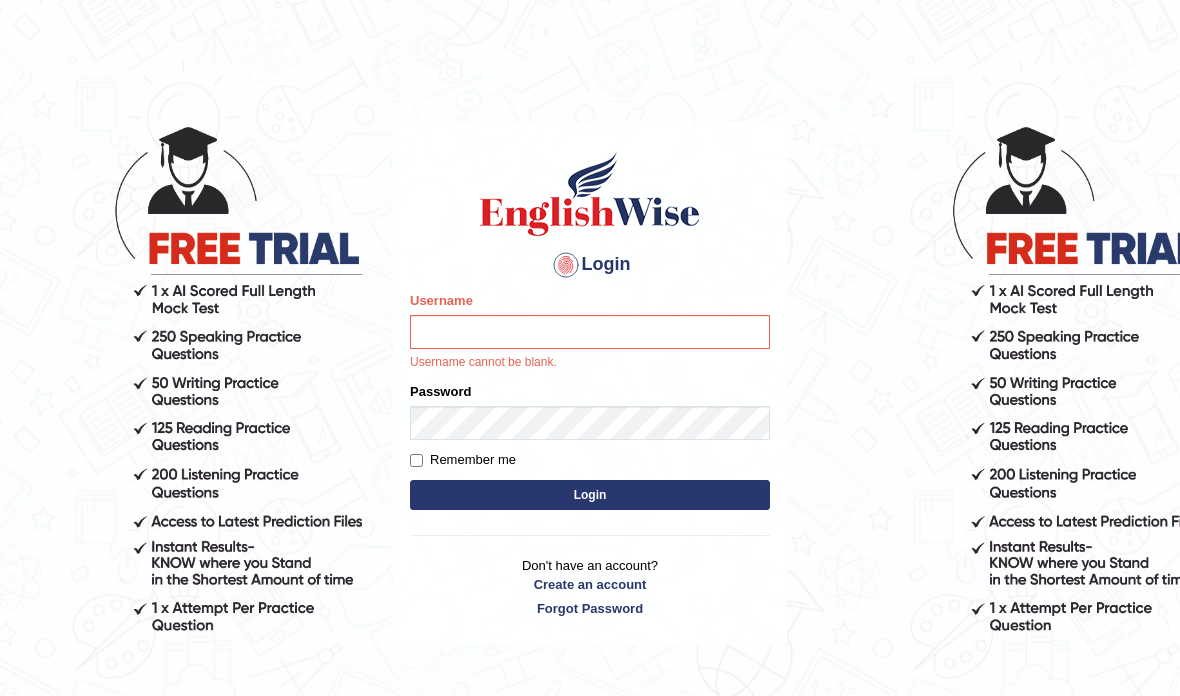 scroll, scrollTop: 0, scrollLeft: 0, axis: both 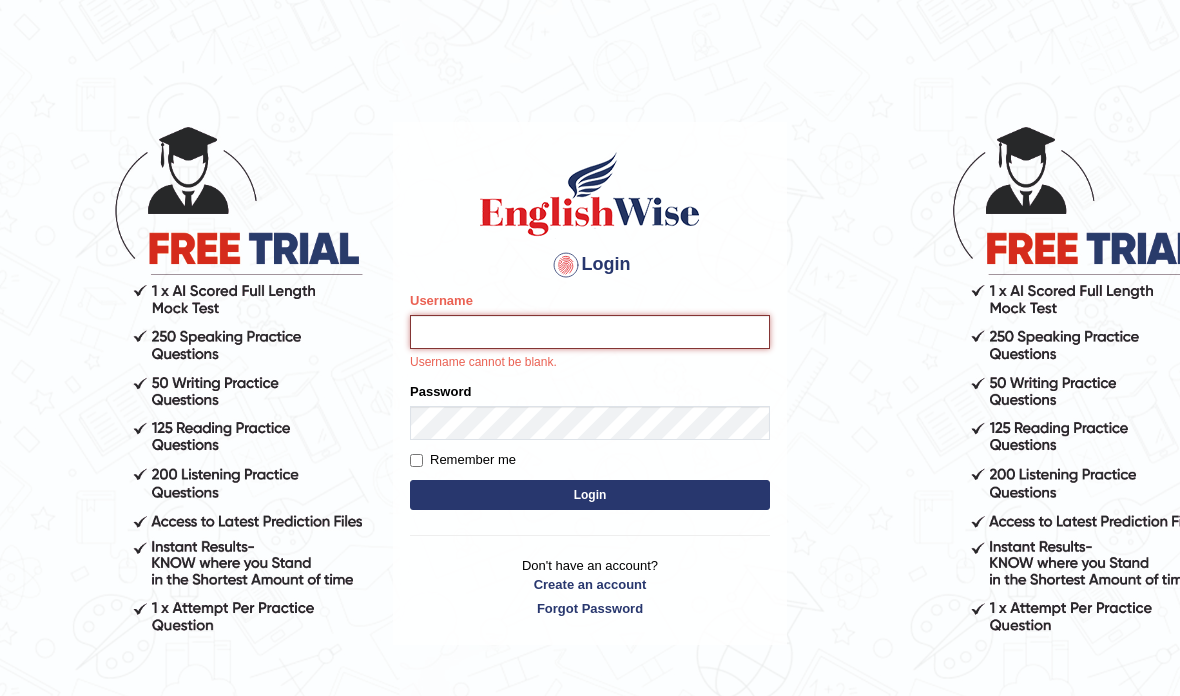 type on "[FIRST]" 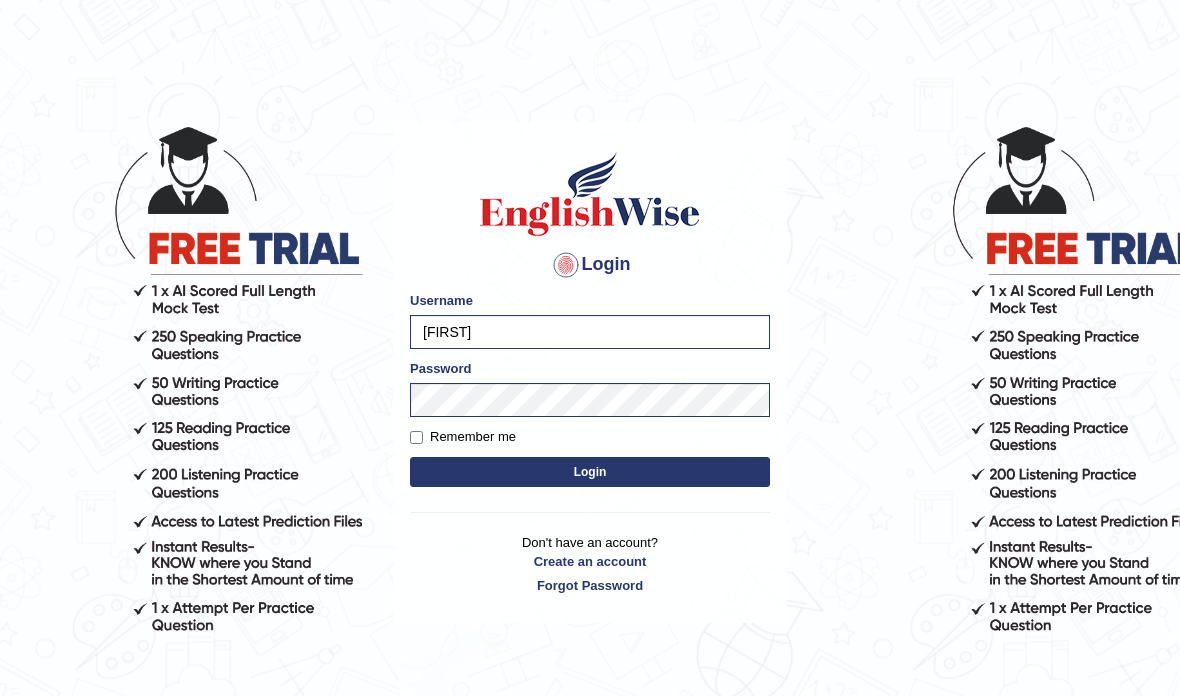click on "Login" at bounding box center [590, 472] 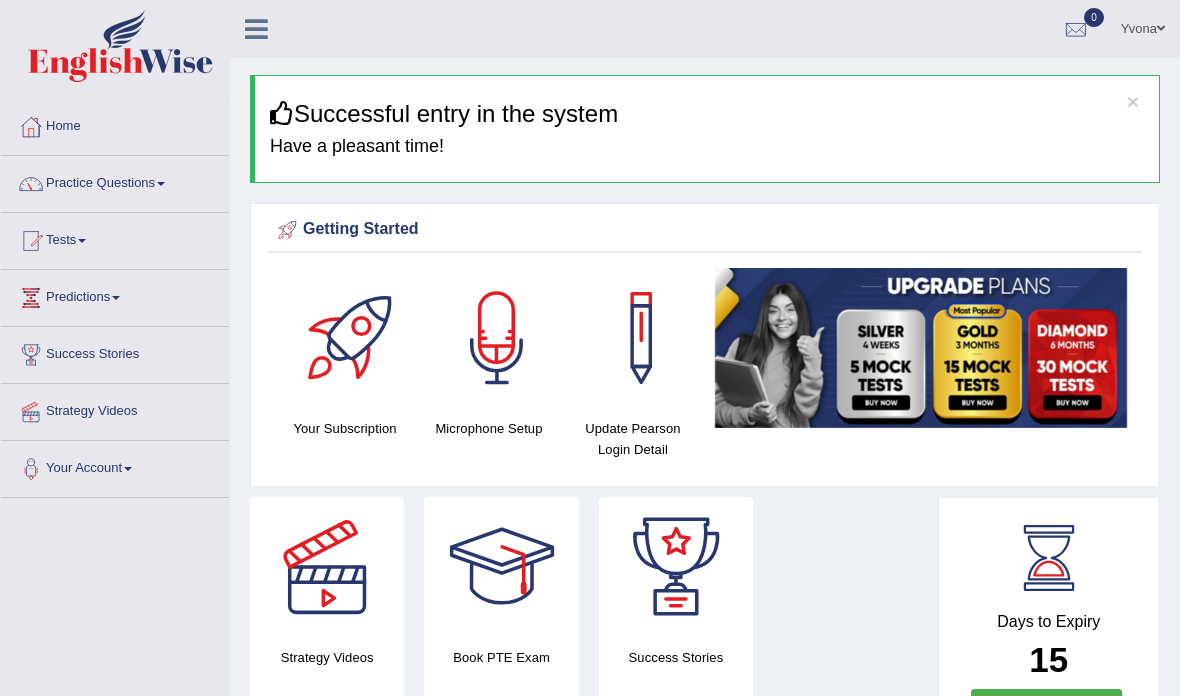 scroll, scrollTop: 0, scrollLeft: 0, axis: both 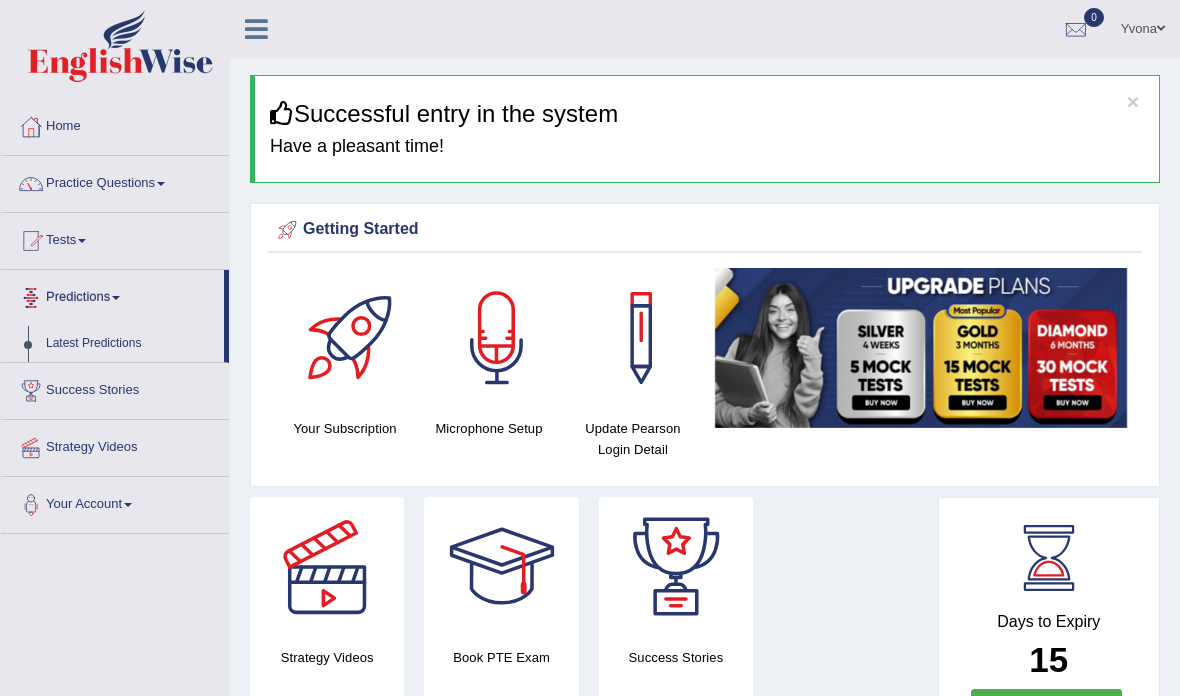 click at bounding box center (590, 348) 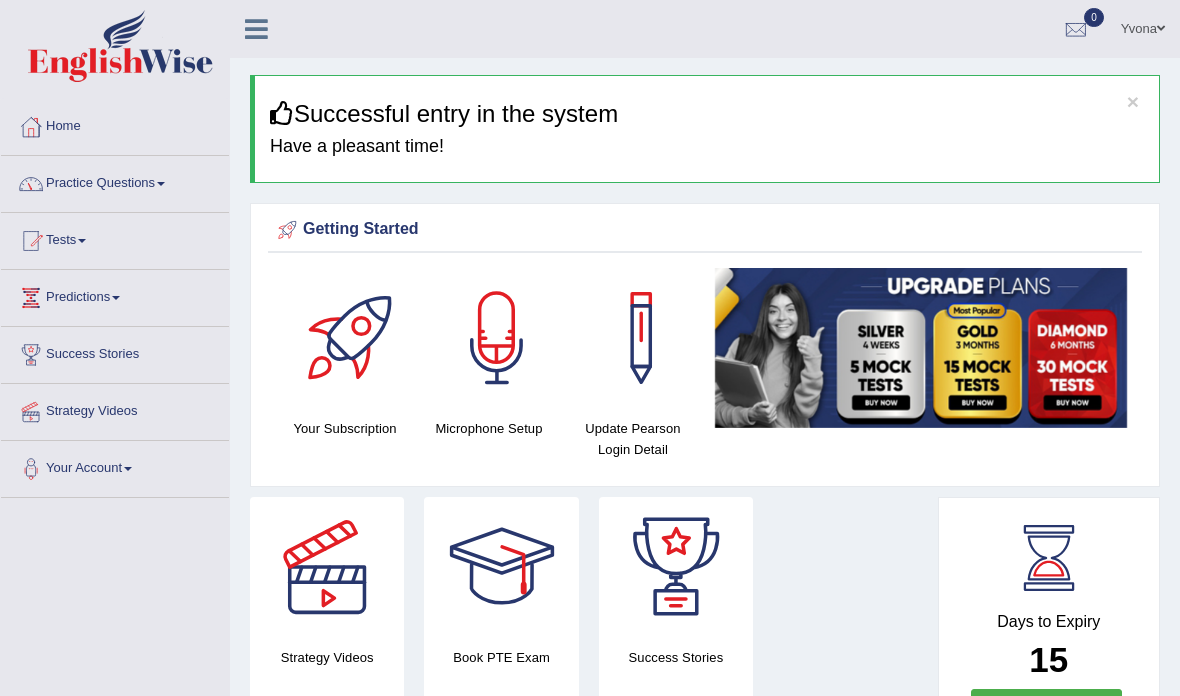 click on "Practice Questions" at bounding box center (115, 181) 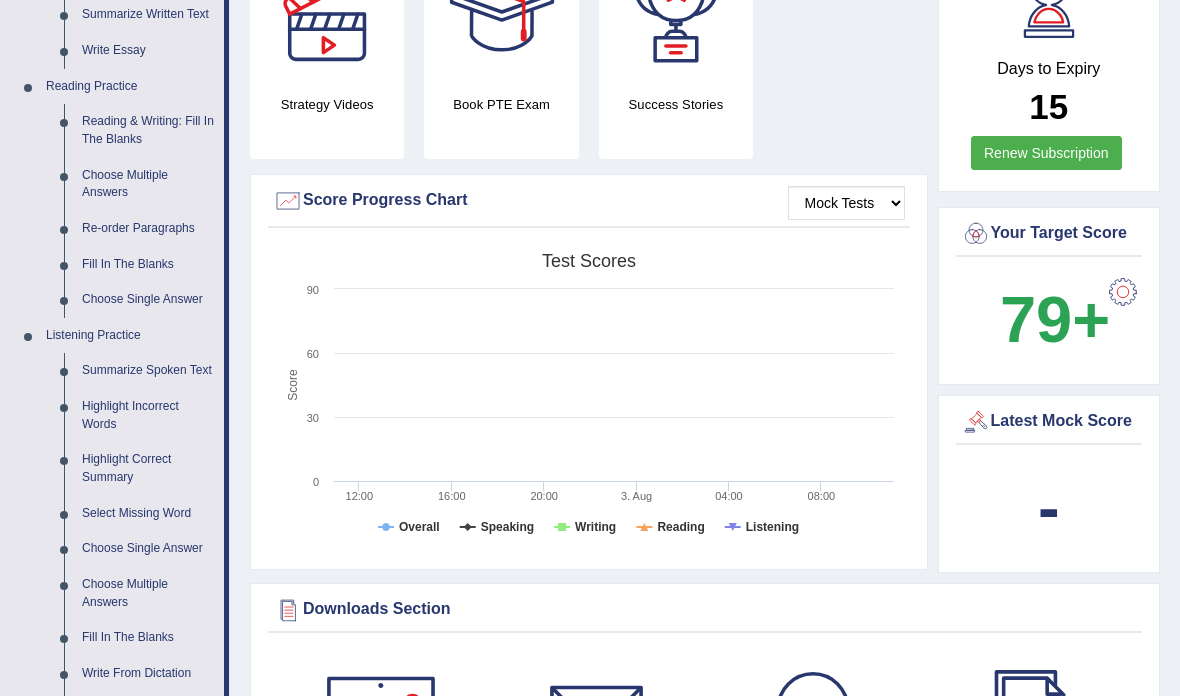 scroll, scrollTop: 586, scrollLeft: 0, axis: vertical 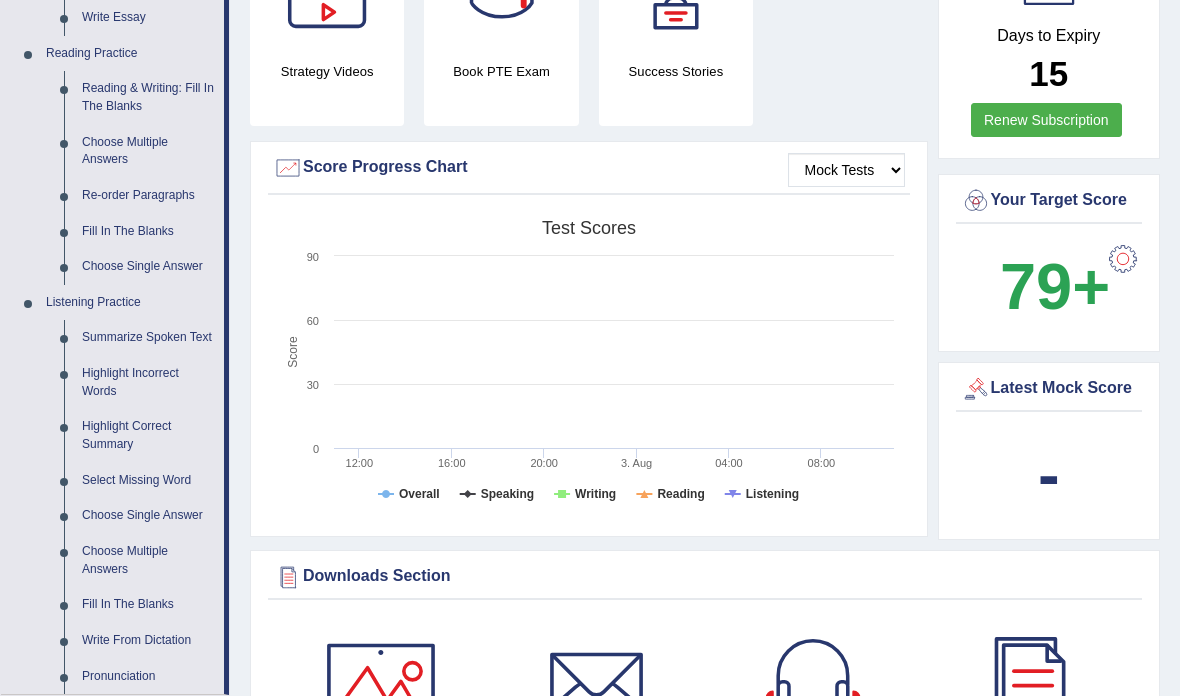 click at bounding box center (590, 348) 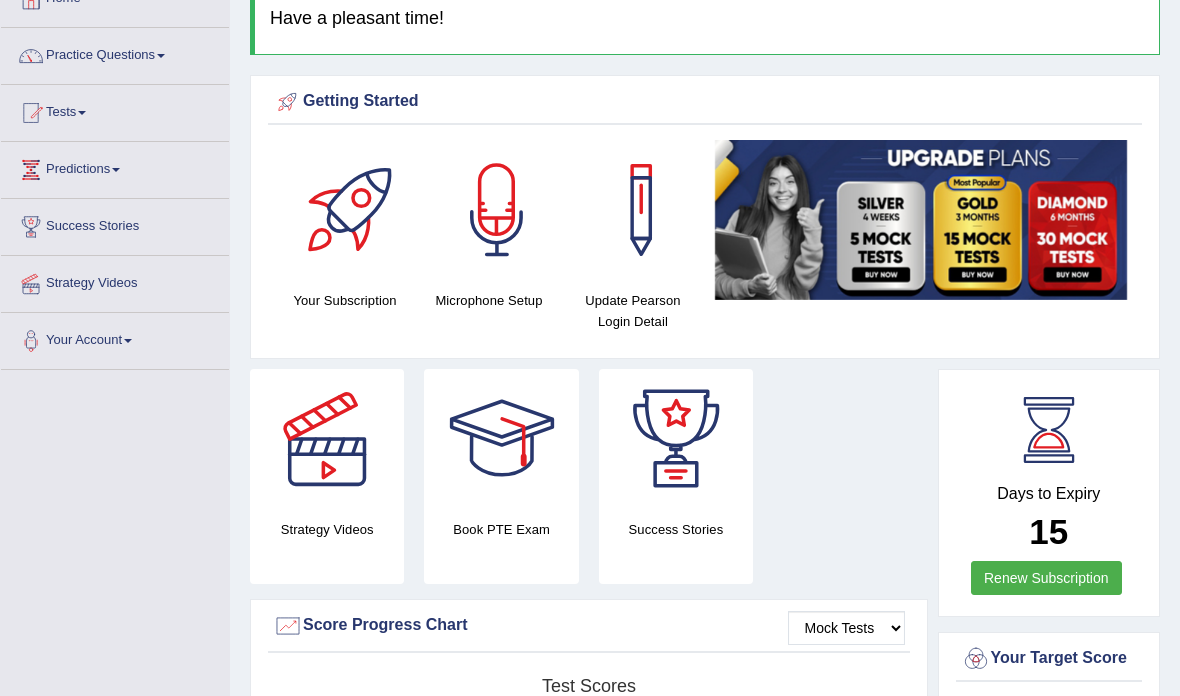 scroll, scrollTop: 0, scrollLeft: 0, axis: both 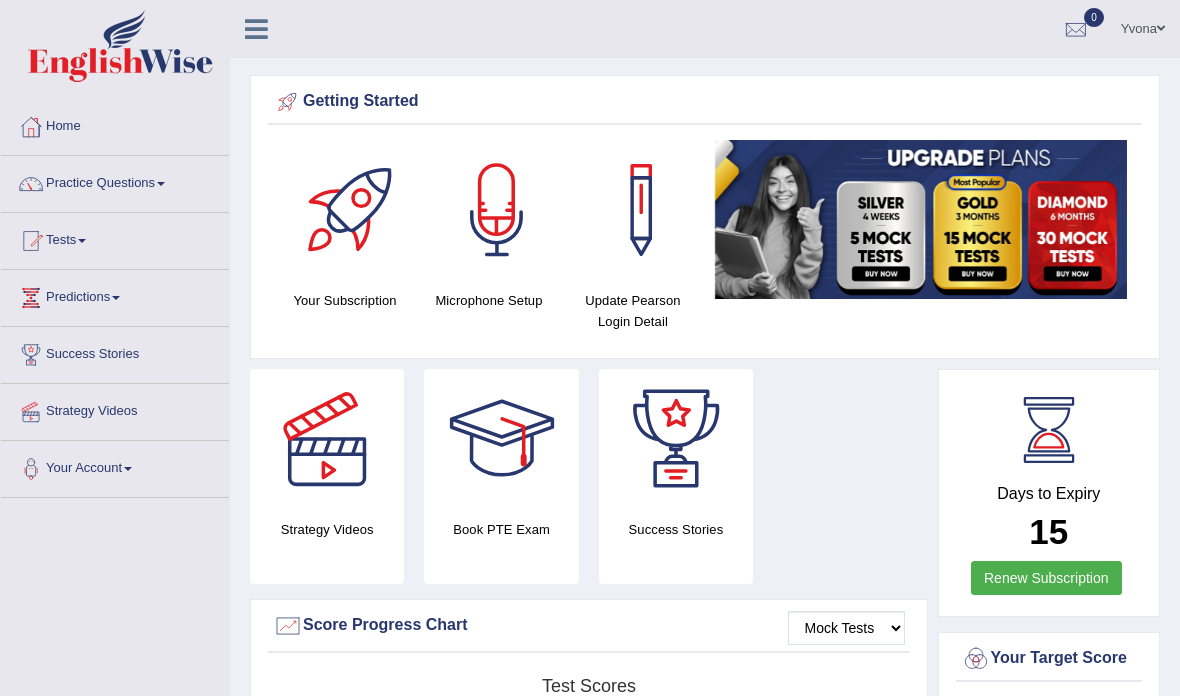 click on "Practice Questions" at bounding box center [115, 181] 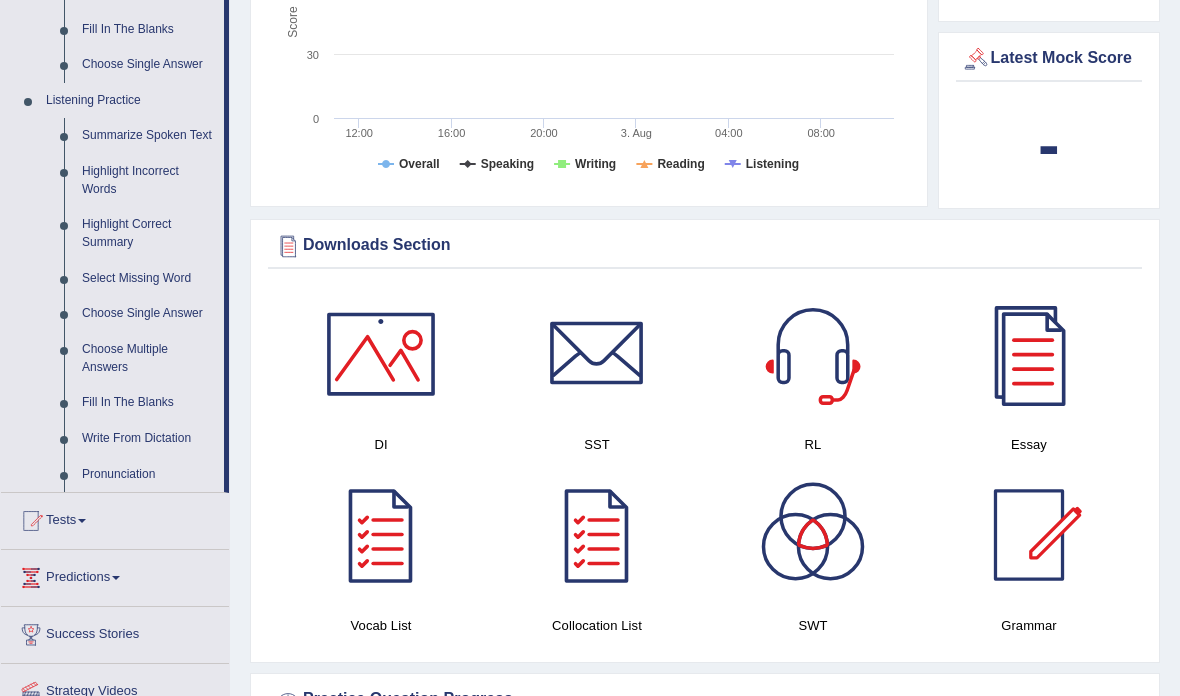 click at bounding box center (590, 348) 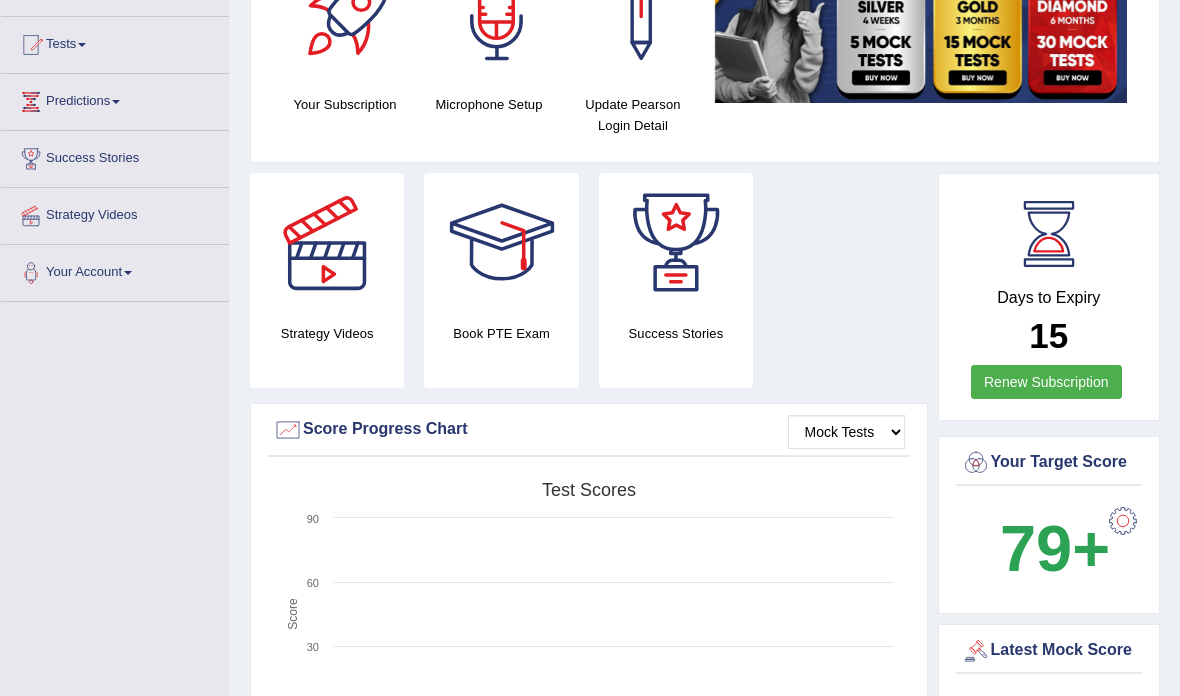 scroll, scrollTop: 0, scrollLeft: 0, axis: both 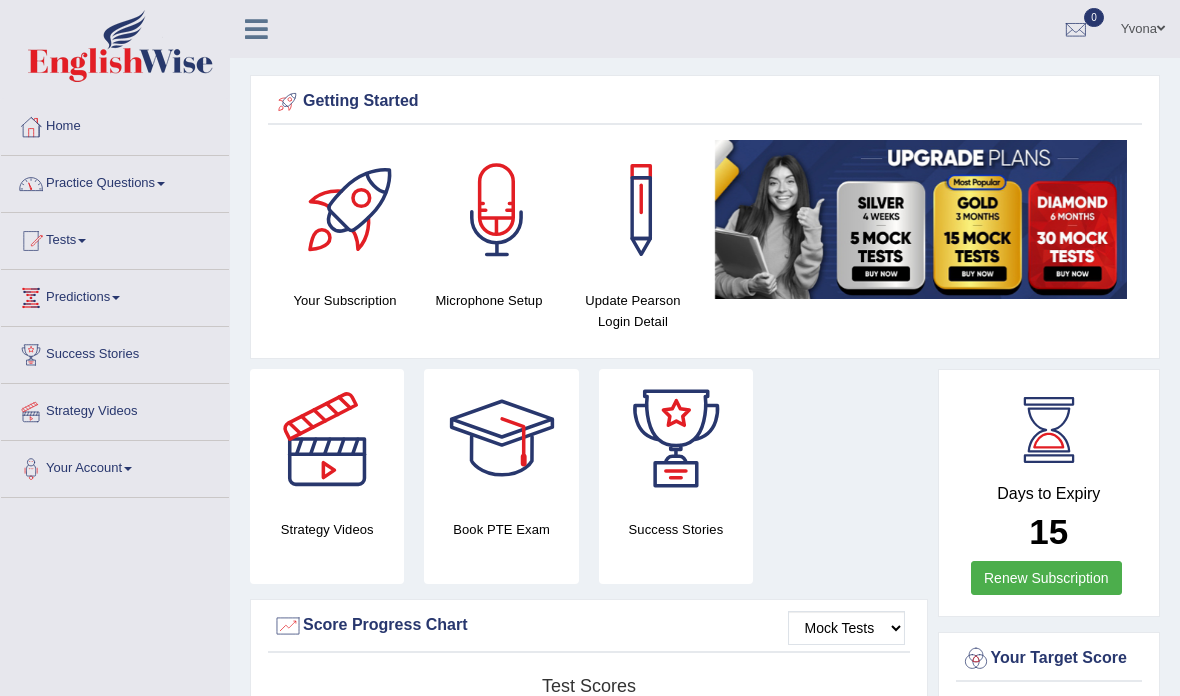 click on "Practice Questions" at bounding box center [115, 181] 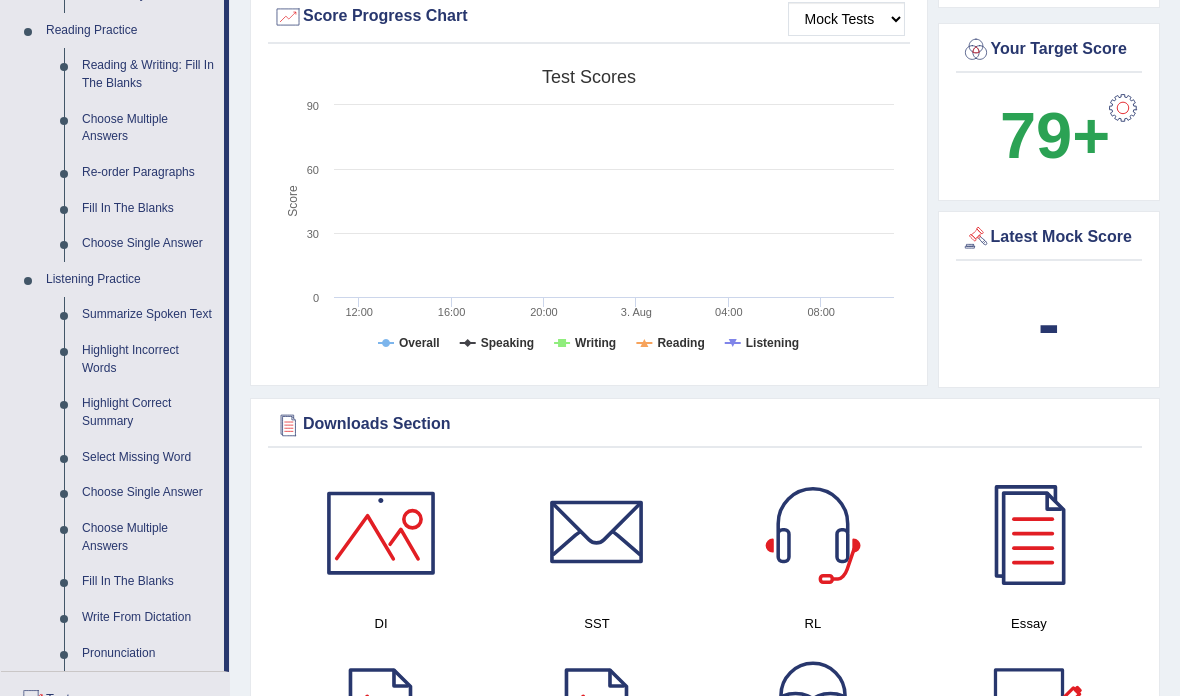 scroll, scrollTop: 617, scrollLeft: 0, axis: vertical 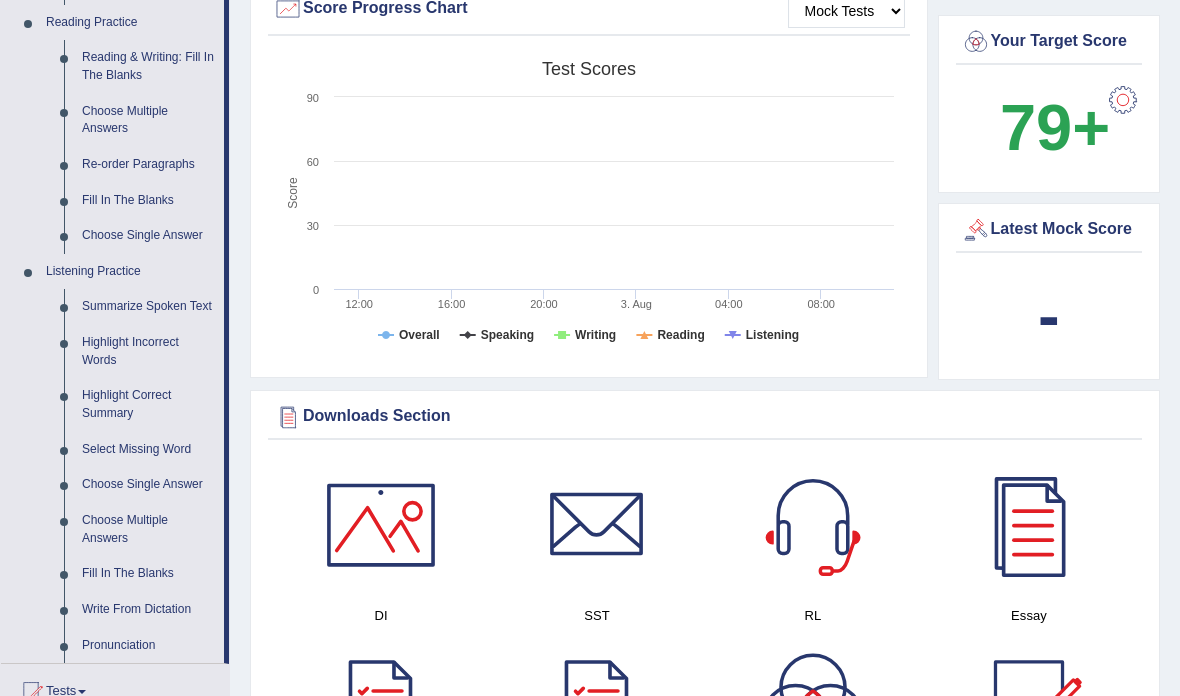 click at bounding box center [590, 348] 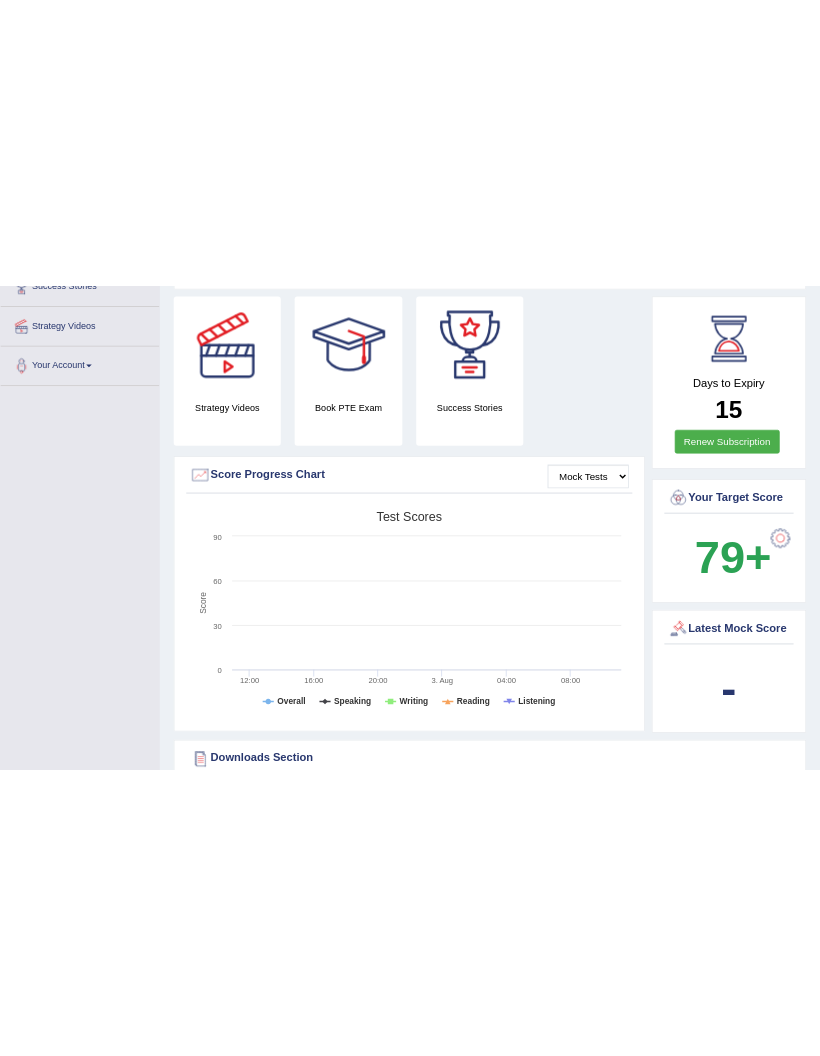 scroll, scrollTop: 0, scrollLeft: 0, axis: both 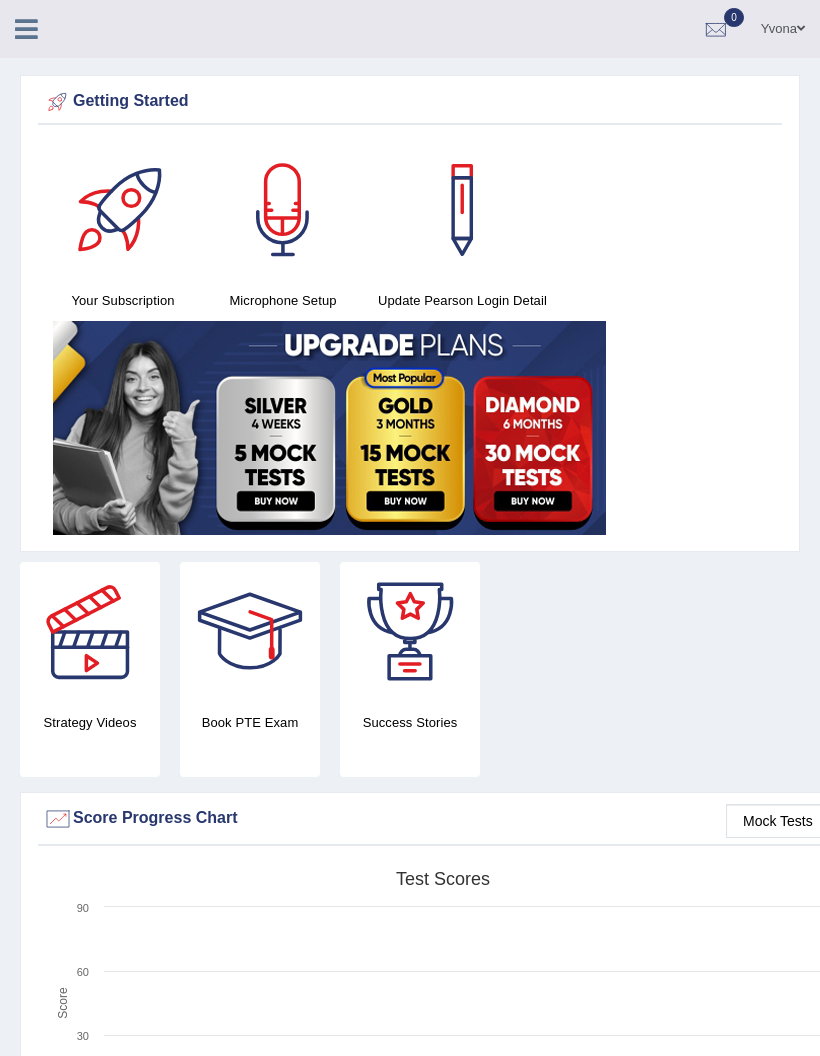 click at bounding box center (26, 27) 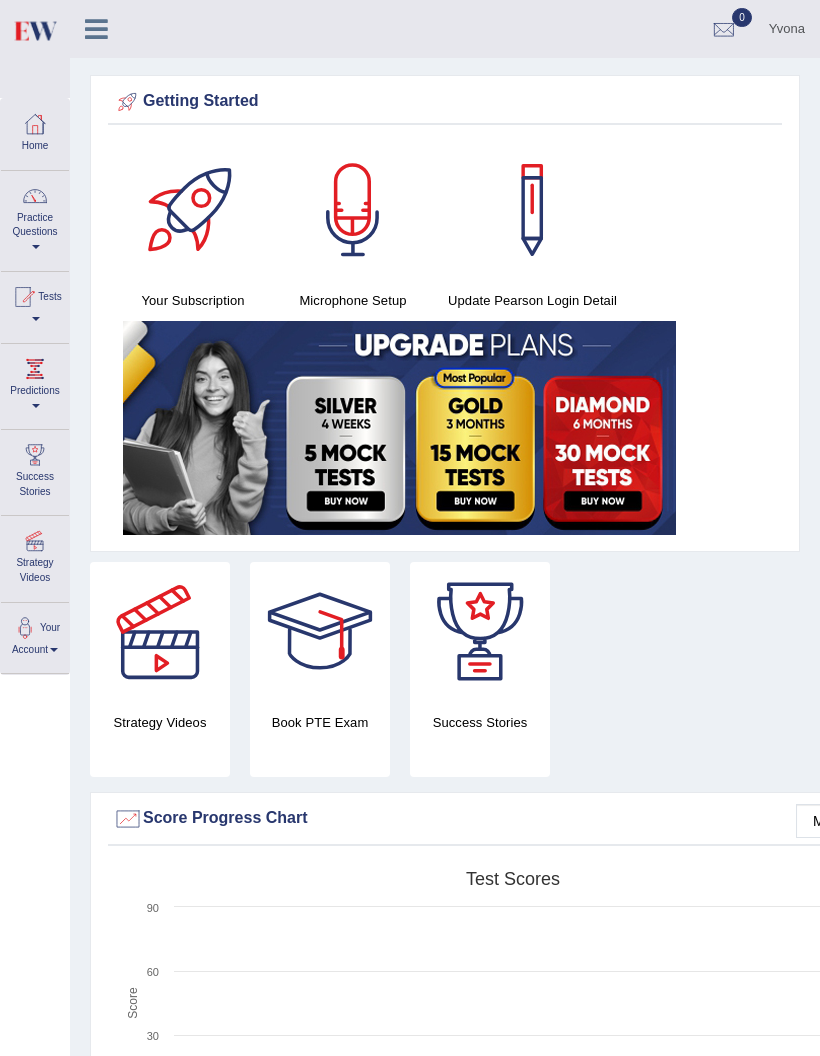 click on "Practice Questions" at bounding box center [35, 218] 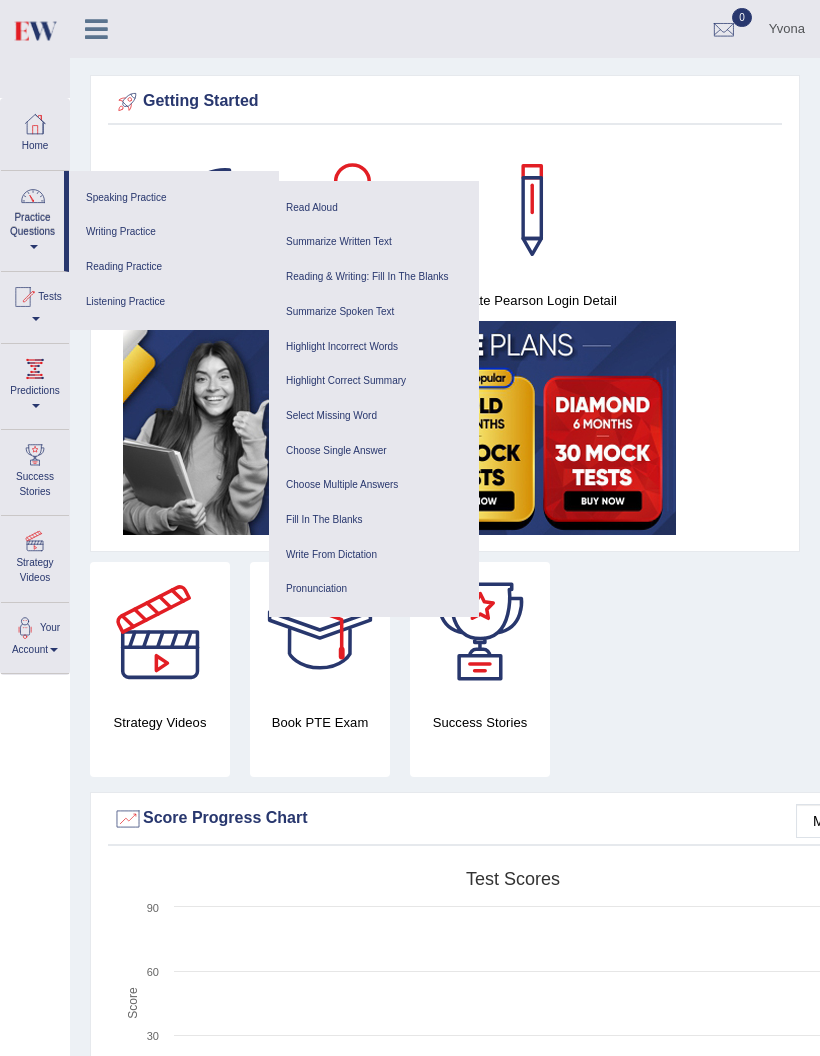 click on "Write From Dictation" at bounding box center [374, 555] 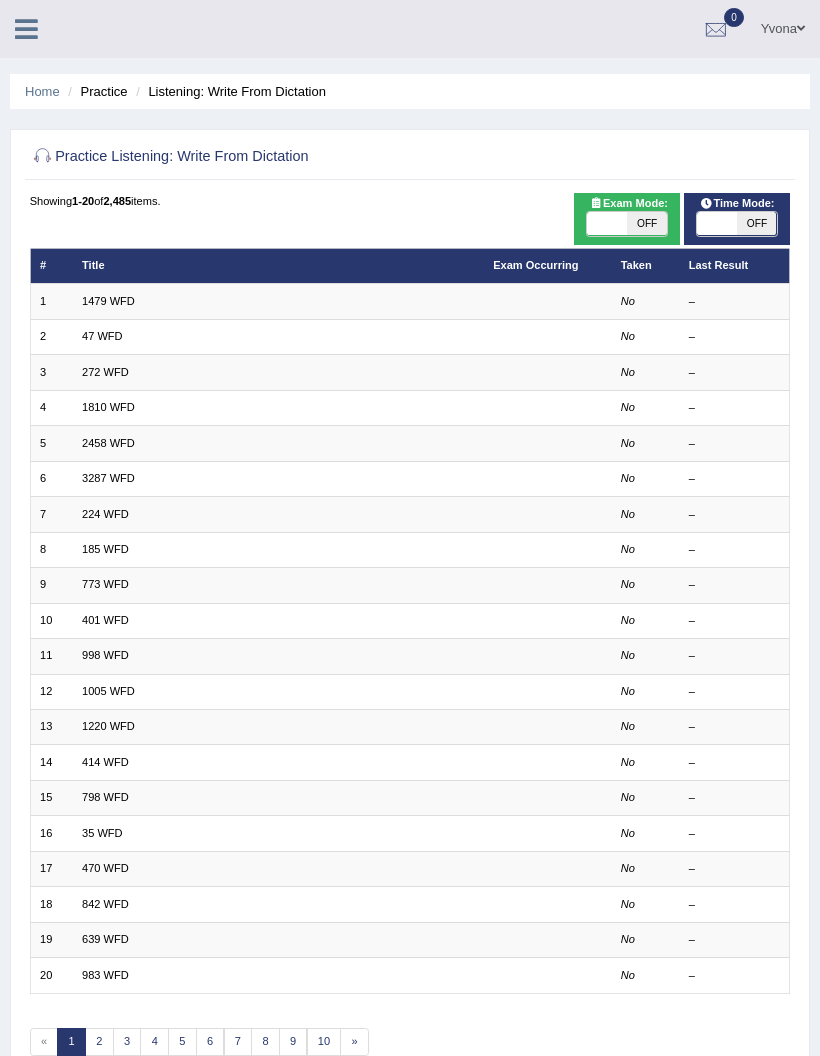 scroll, scrollTop: 0, scrollLeft: 0, axis: both 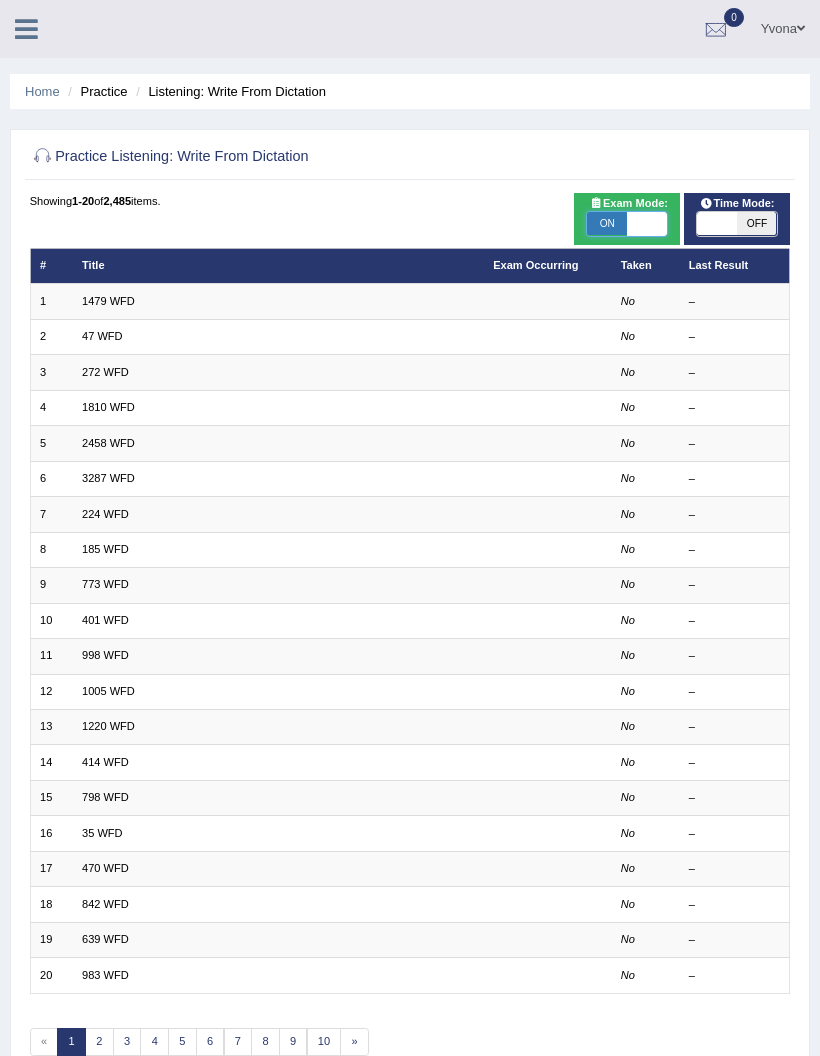 checkbox on "true" 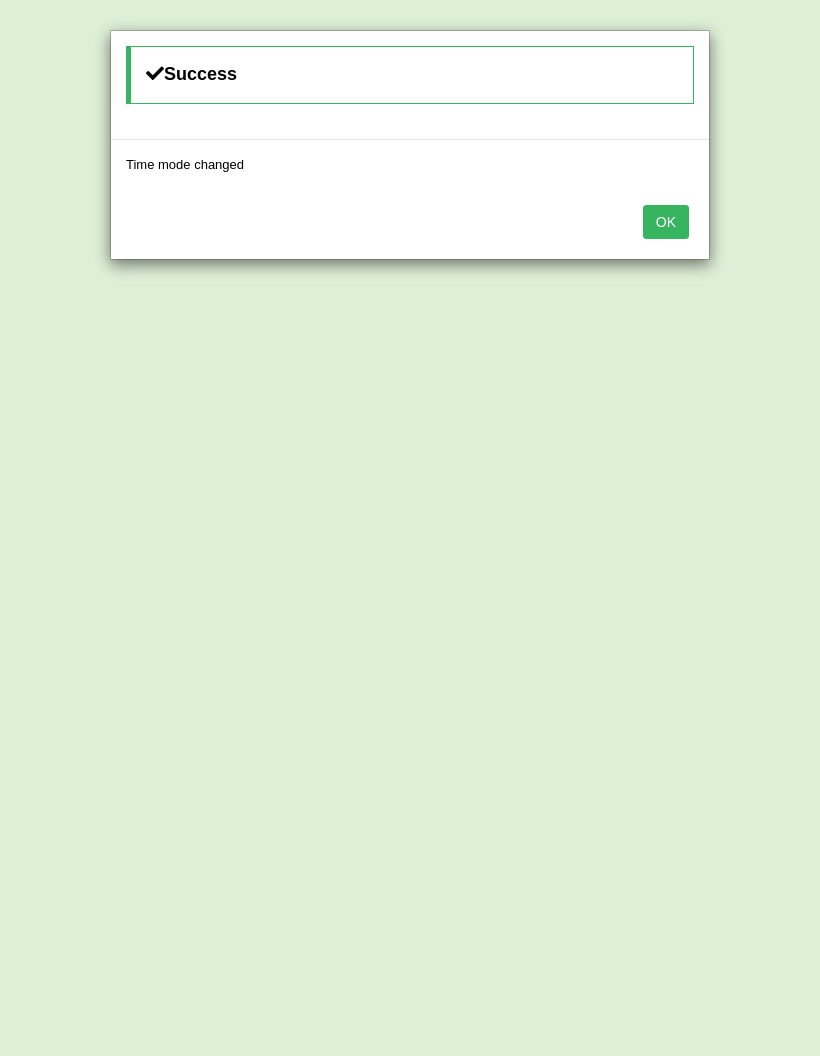 click on "OK" at bounding box center [410, 224] 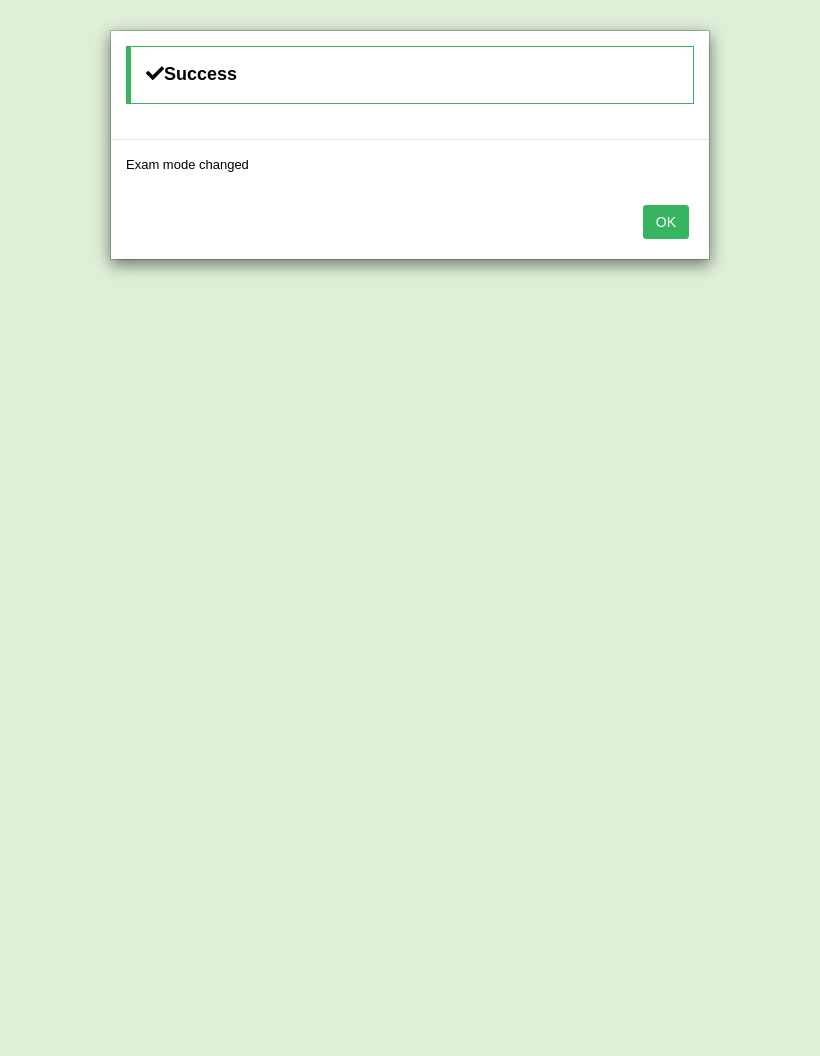 click on "OK" at bounding box center (666, 222) 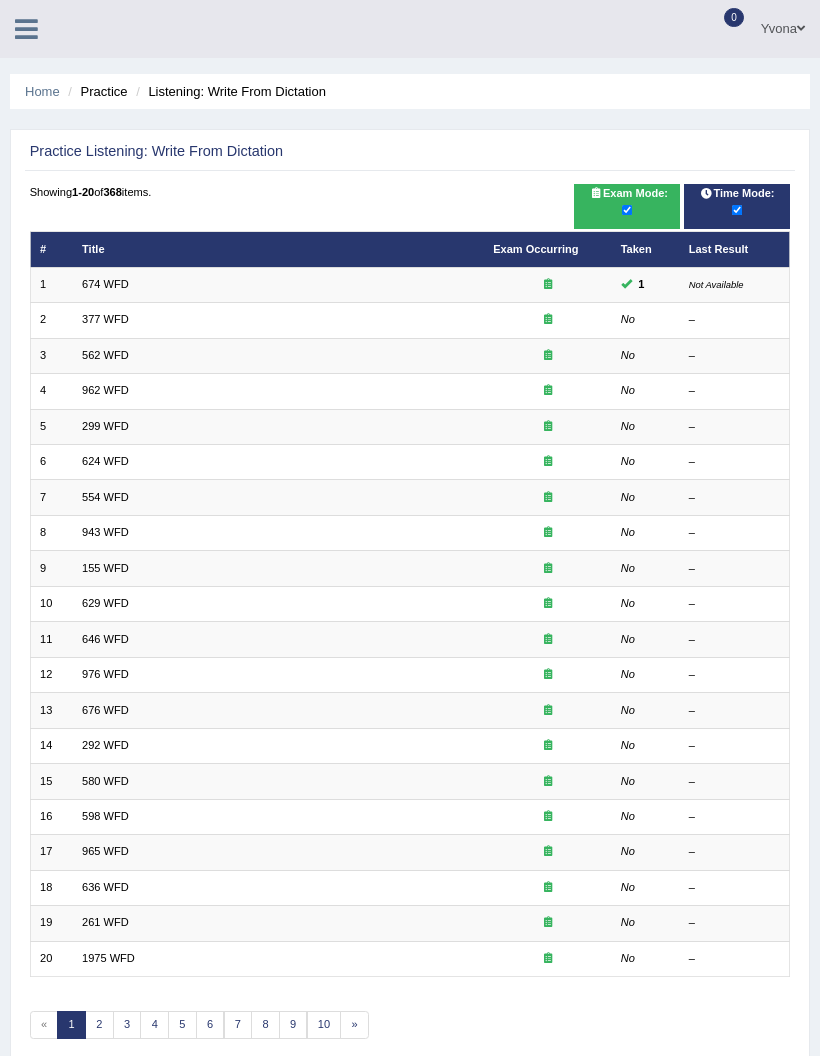 scroll, scrollTop: 0, scrollLeft: 0, axis: both 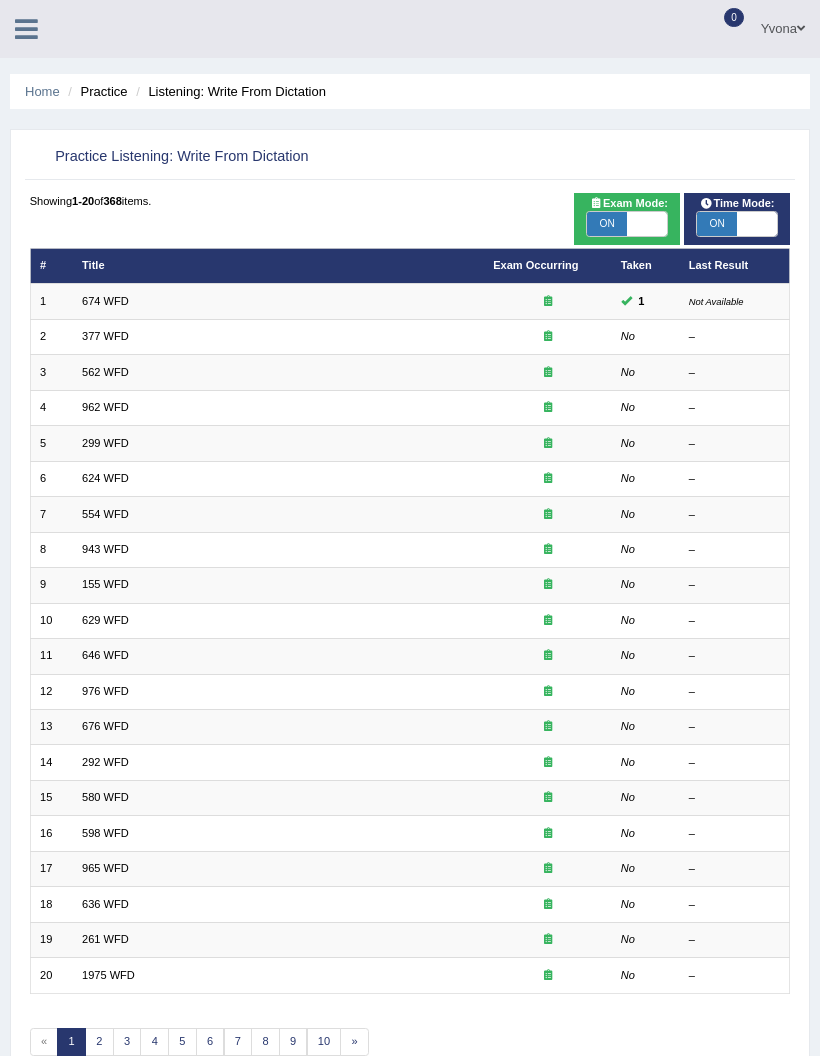 click on "377 WFD" at bounding box center (105, 336) 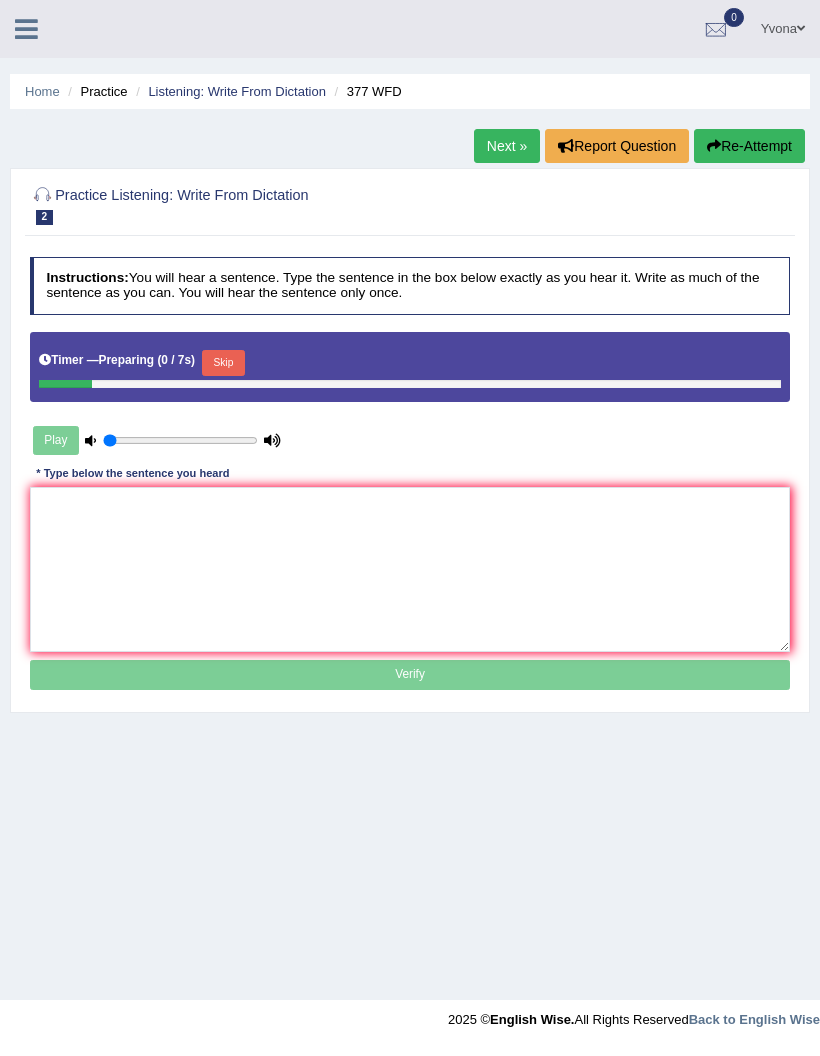 scroll, scrollTop: 0, scrollLeft: 0, axis: both 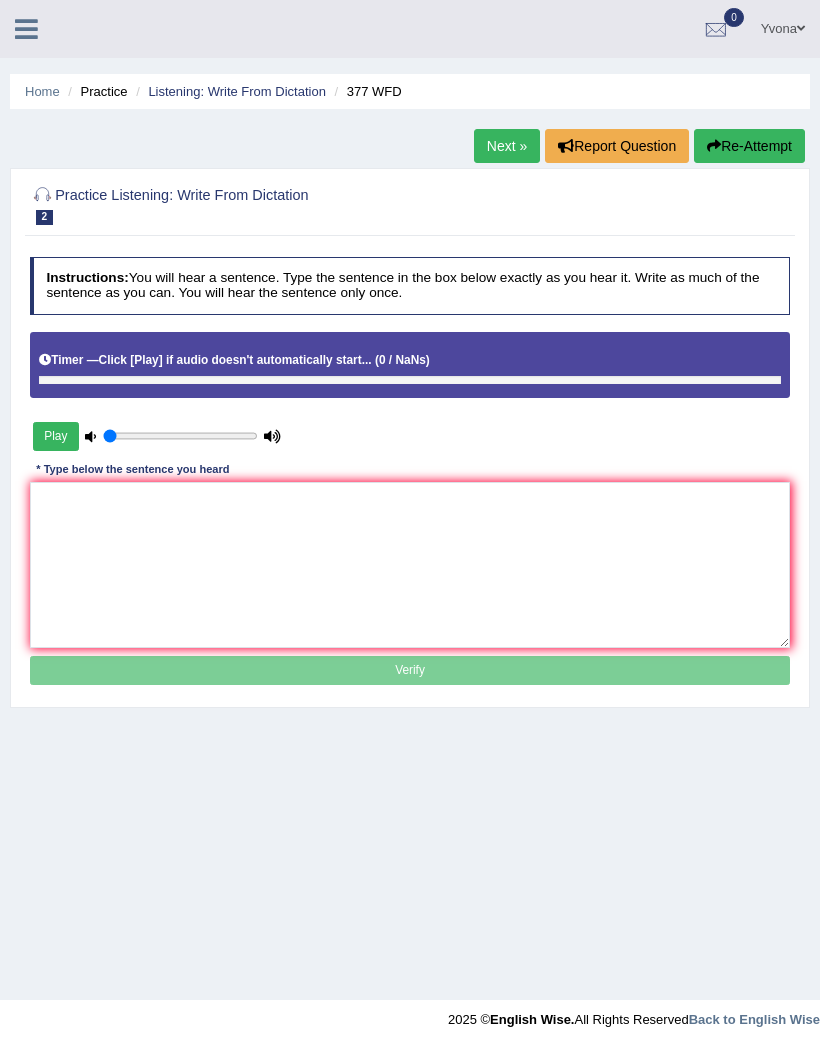 click on "Home" at bounding box center [42, 91] 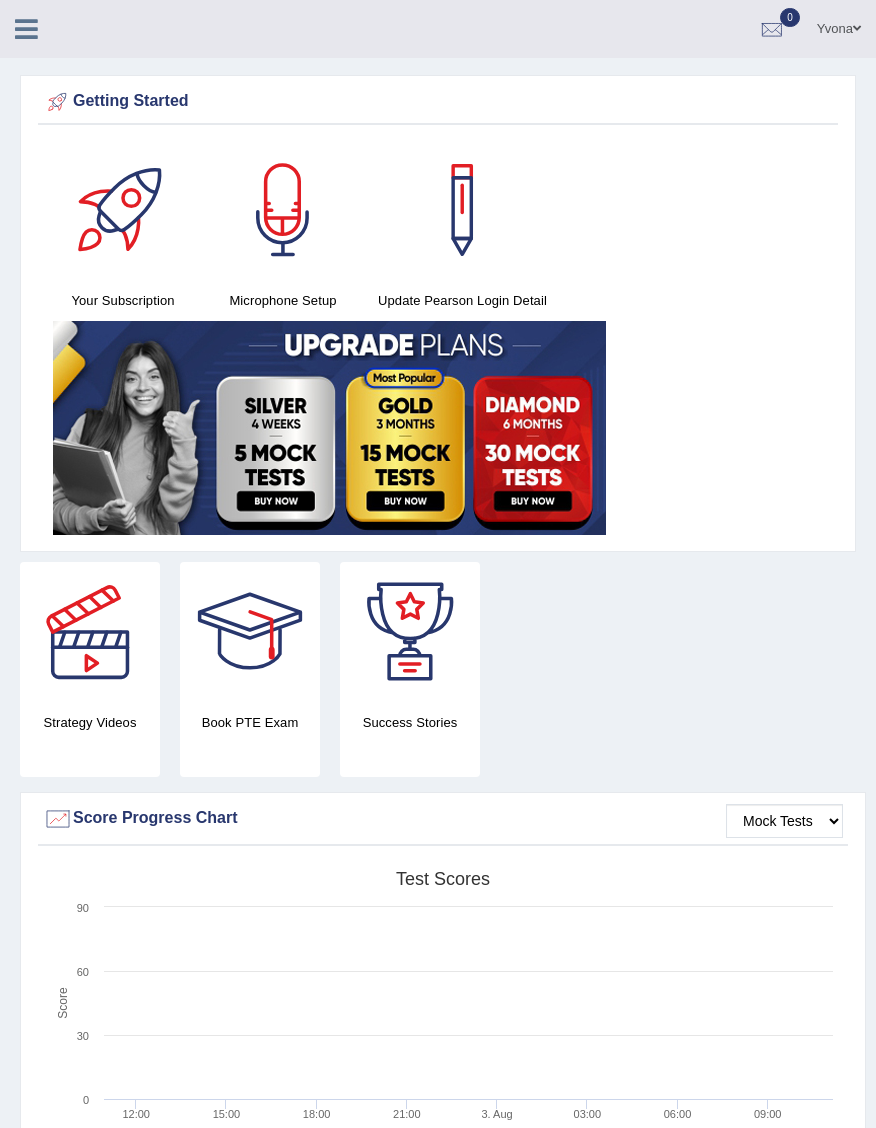 scroll, scrollTop: 9, scrollLeft: 0, axis: vertical 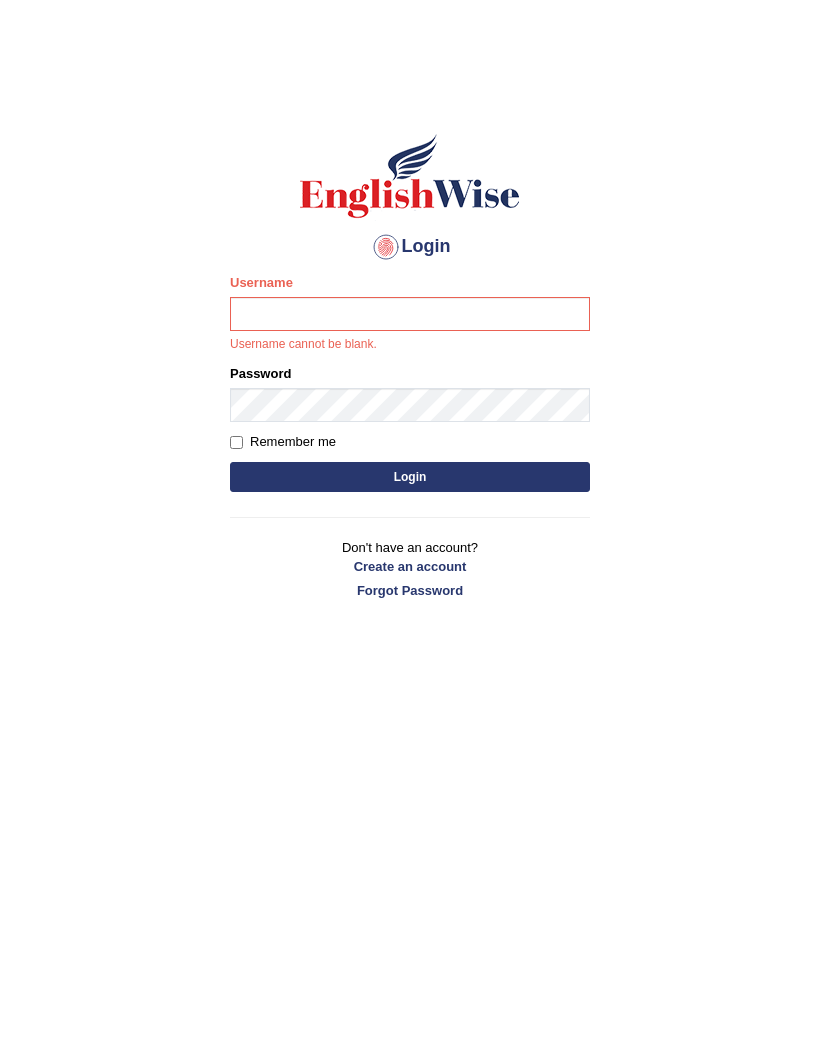 click on "Login" at bounding box center [410, 477] 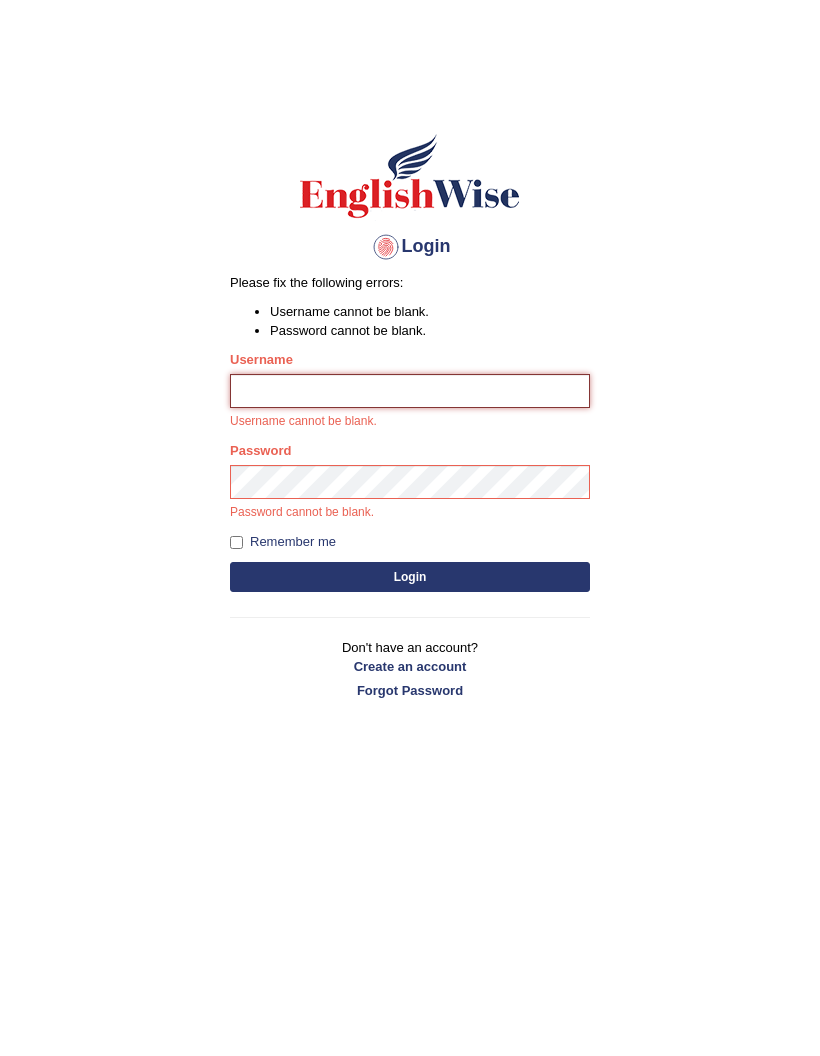 click on "Username" at bounding box center [410, 391] 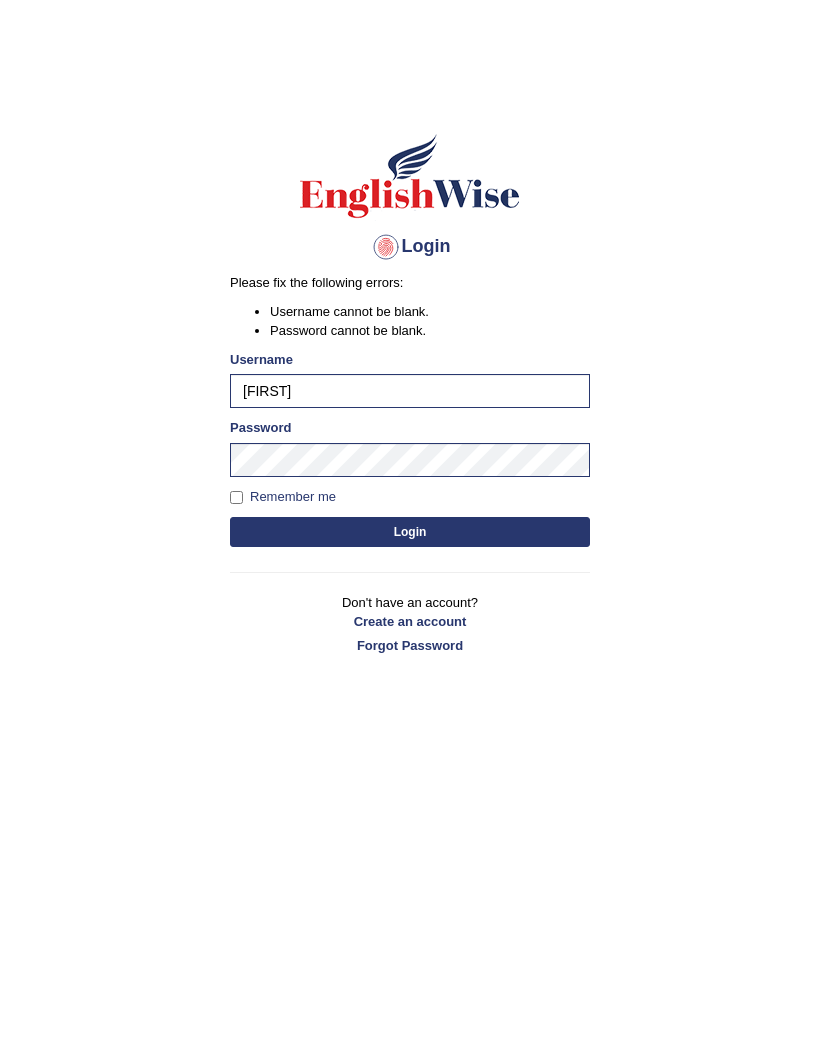 click on "Login" at bounding box center [410, 532] 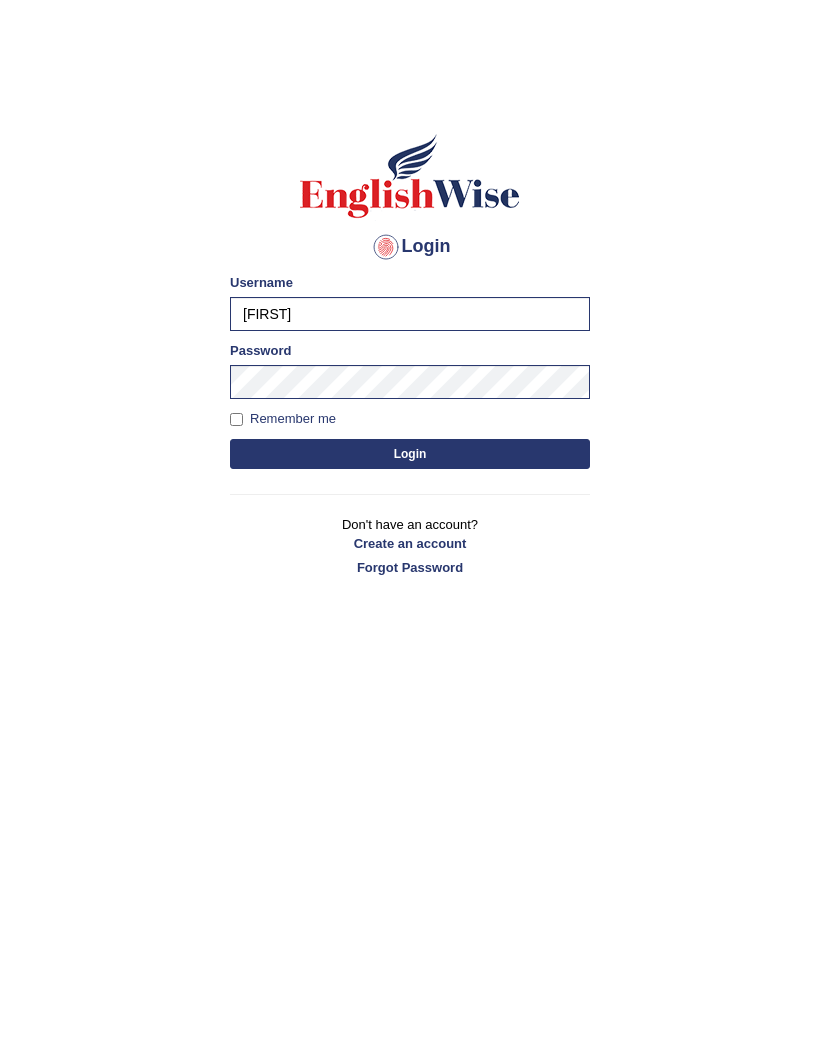 click on "Create an account" at bounding box center (410, 543) 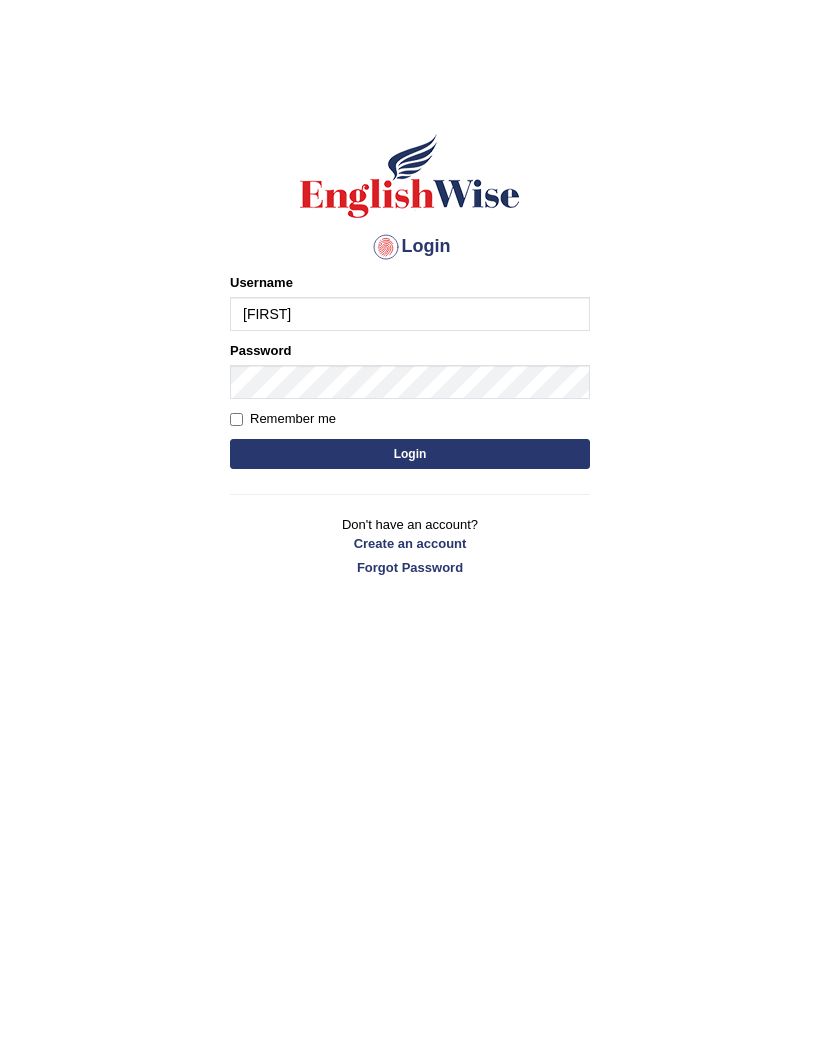scroll, scrollTop: 0, scrollLeft: 0, axis: both 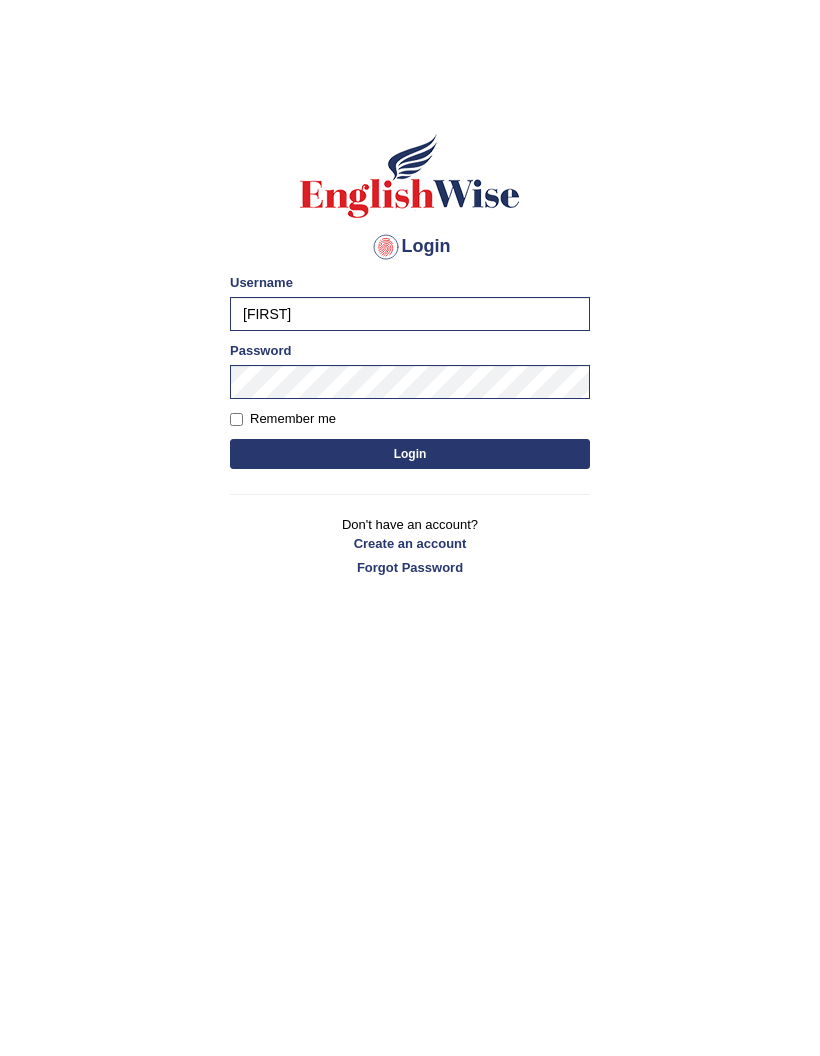 click on "Login" at bounding box center (410, 454) 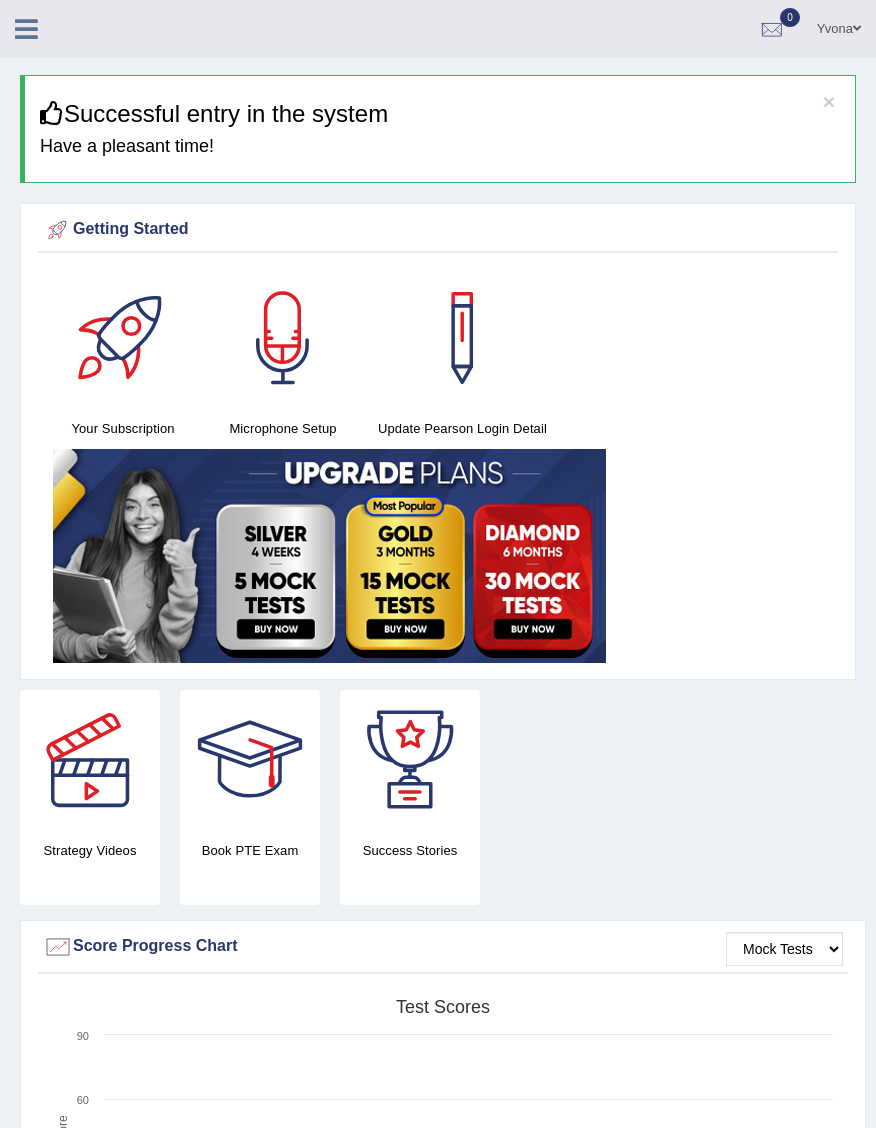 scroll, scrollTop: 9, scrollLeft: 0, axis: vertical 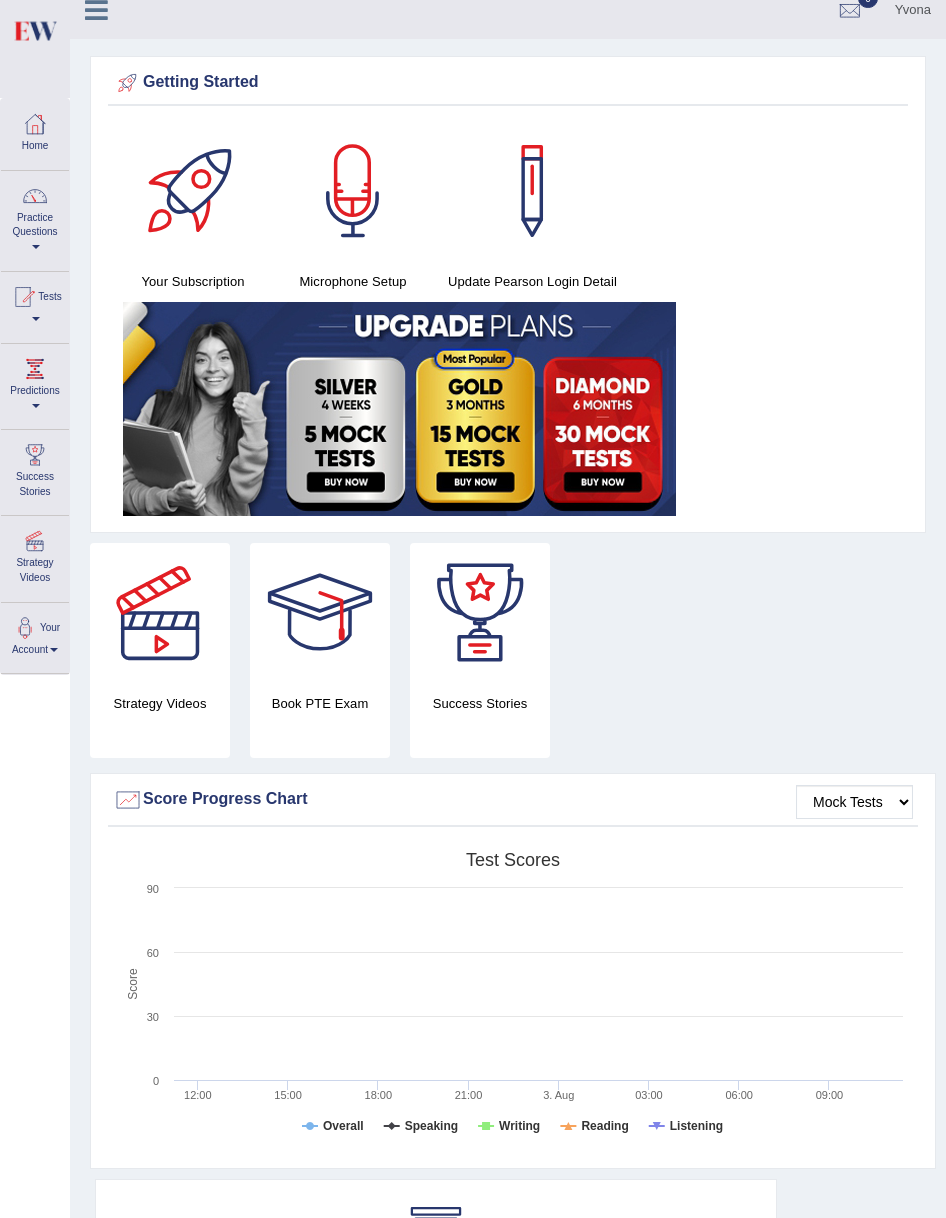 click on "Practice Questions" at bounding box center [35, 218] 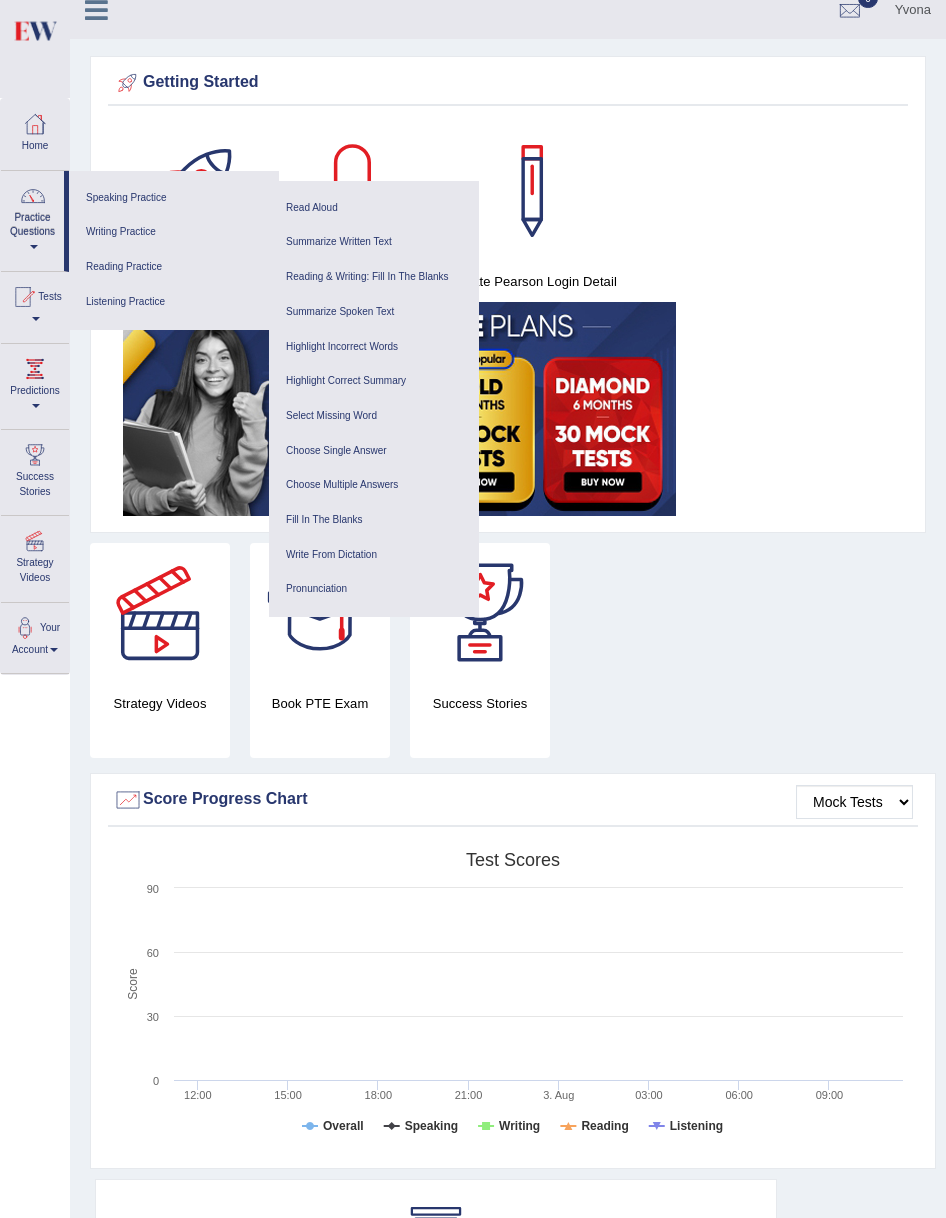 click on "Fill In The Blanks" at bounding box center (374, 520) 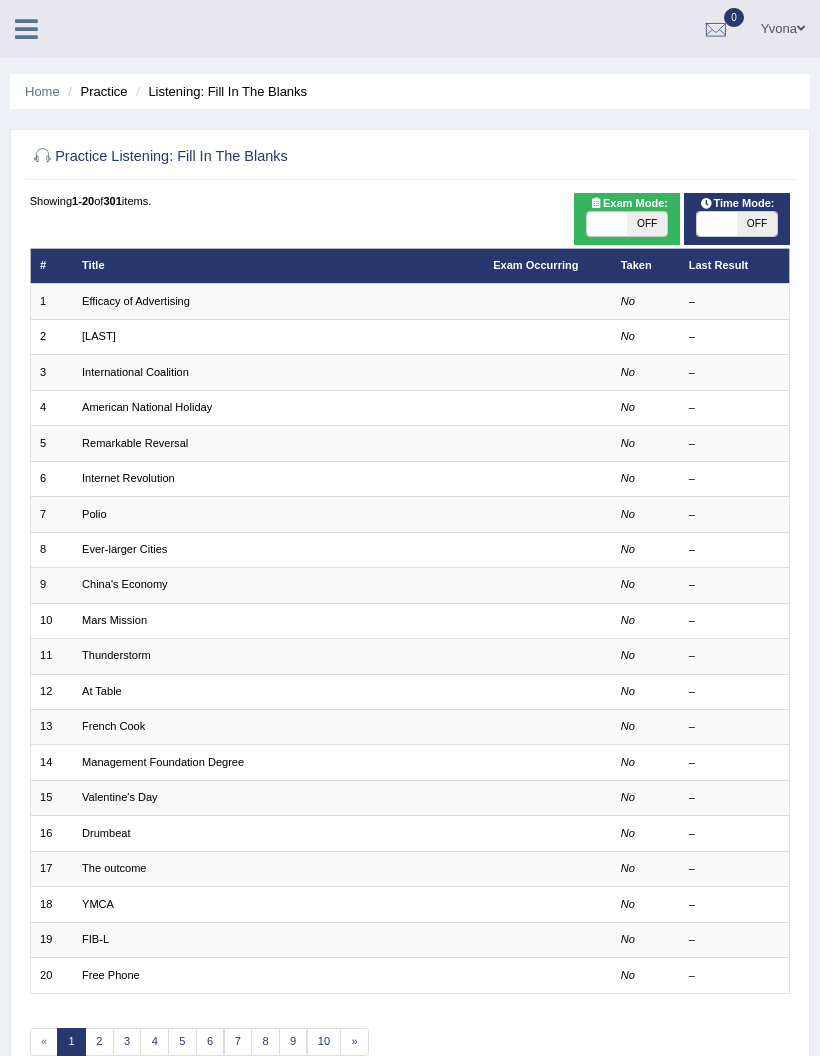 scroll, scrollTop: 0, scrollLeft: 0, axis: both 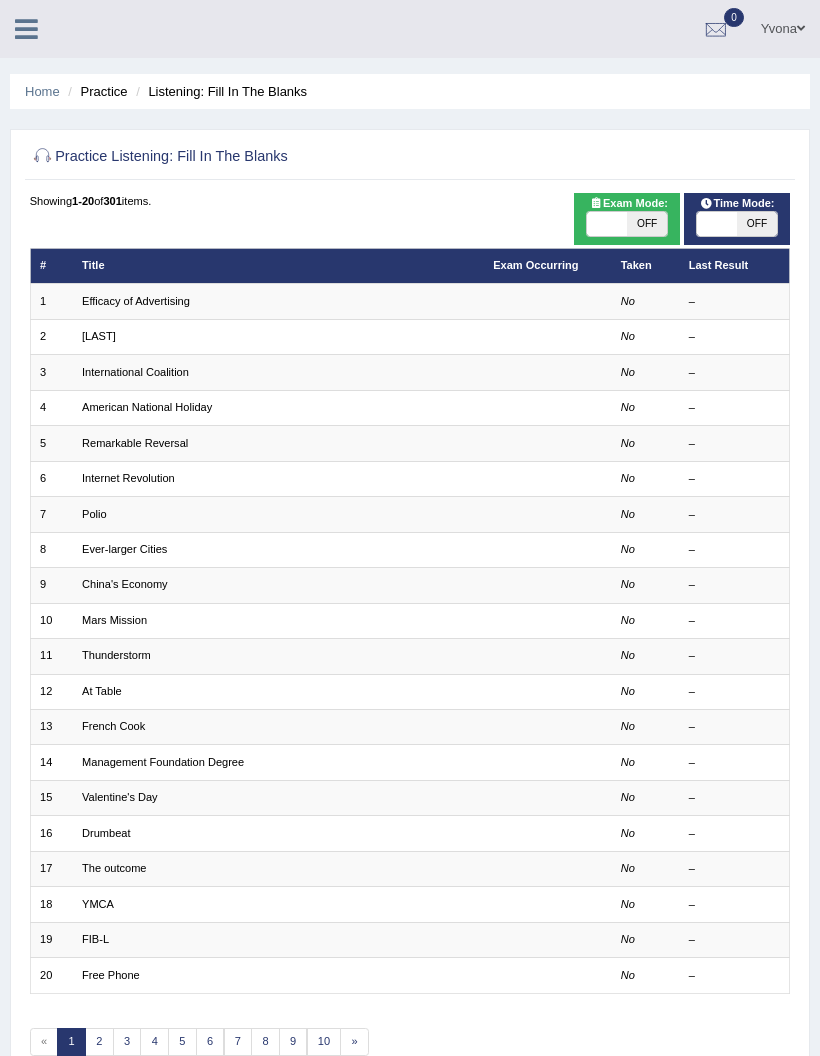 checkbox on "true" 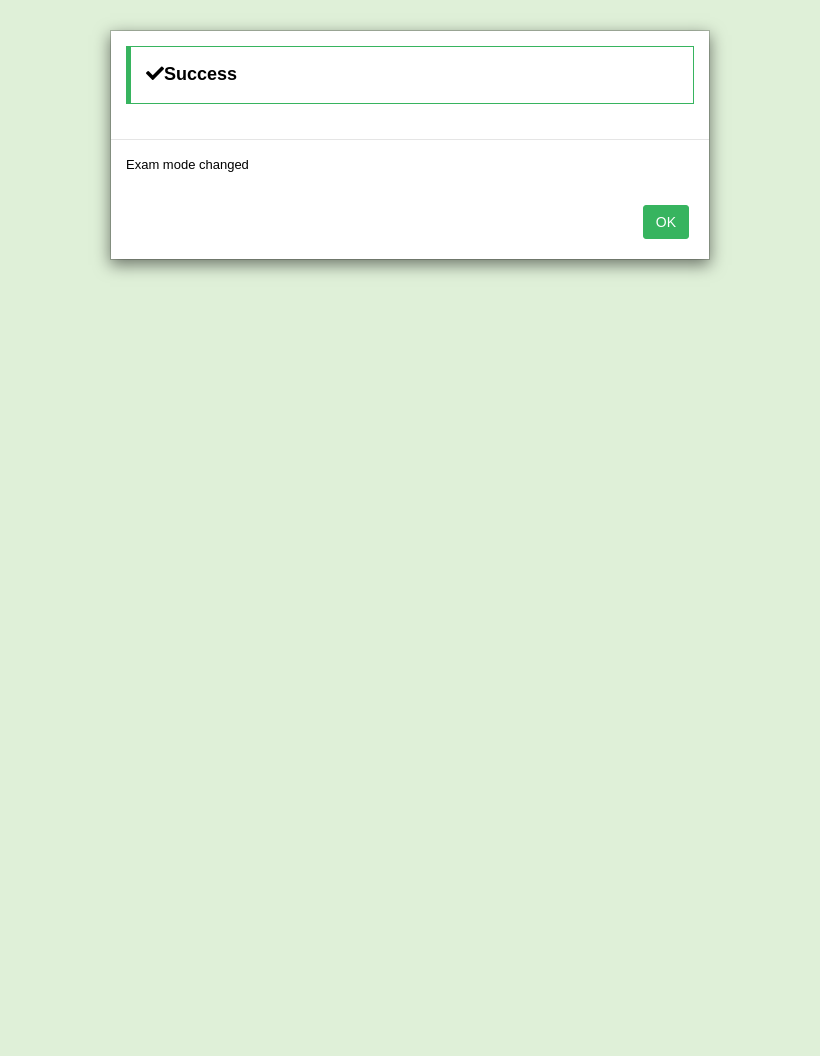 click on "OK" at bounding box center (666, 222) 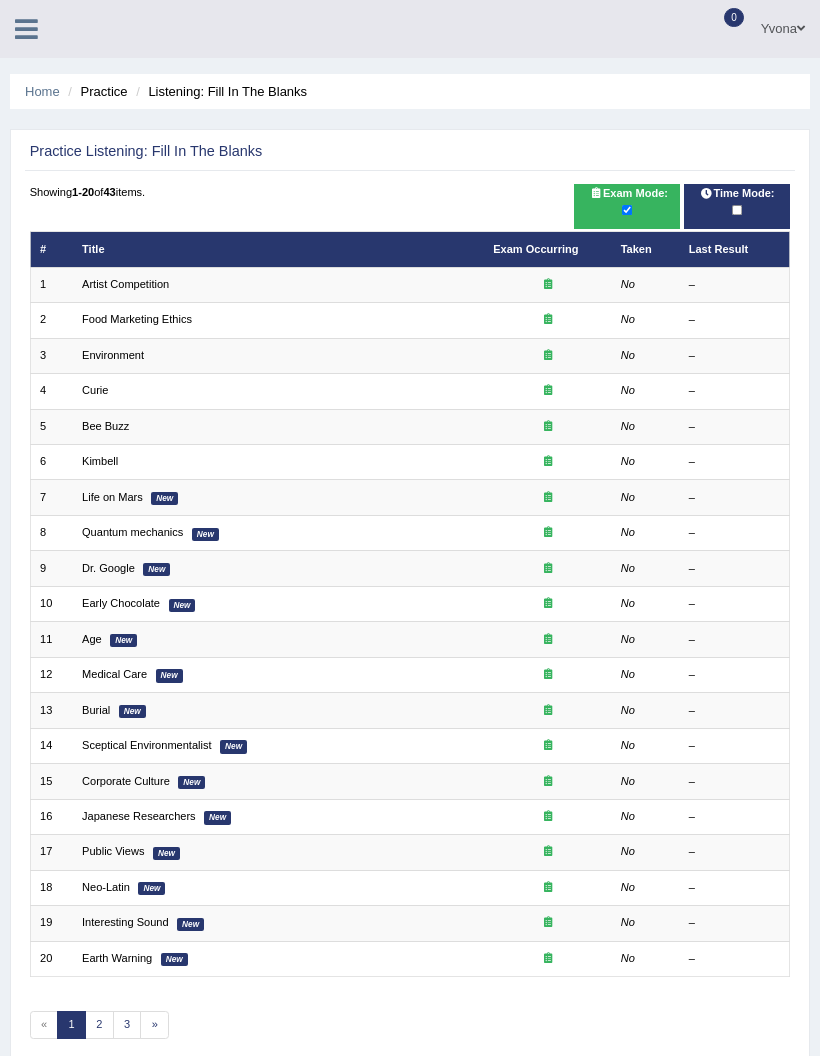 scroll, scrollTop: 0, scrollLeft: 0, axis: both 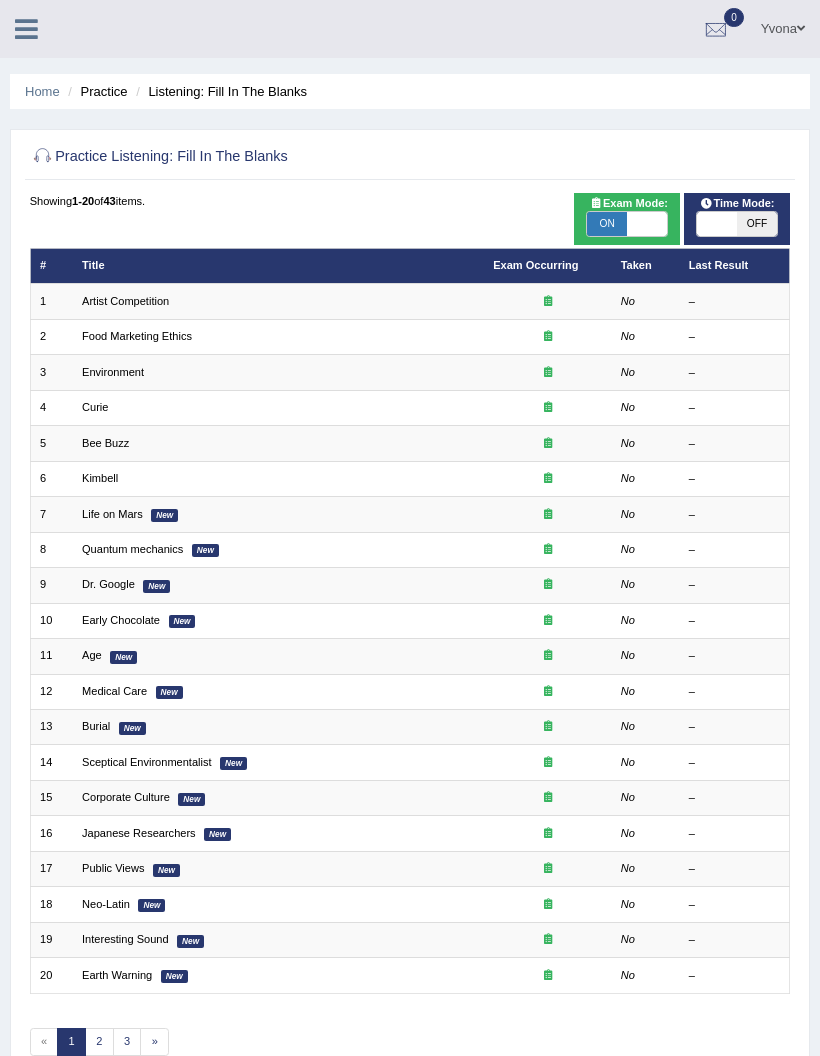 click on "OFF" at bounding box center [757, 224] 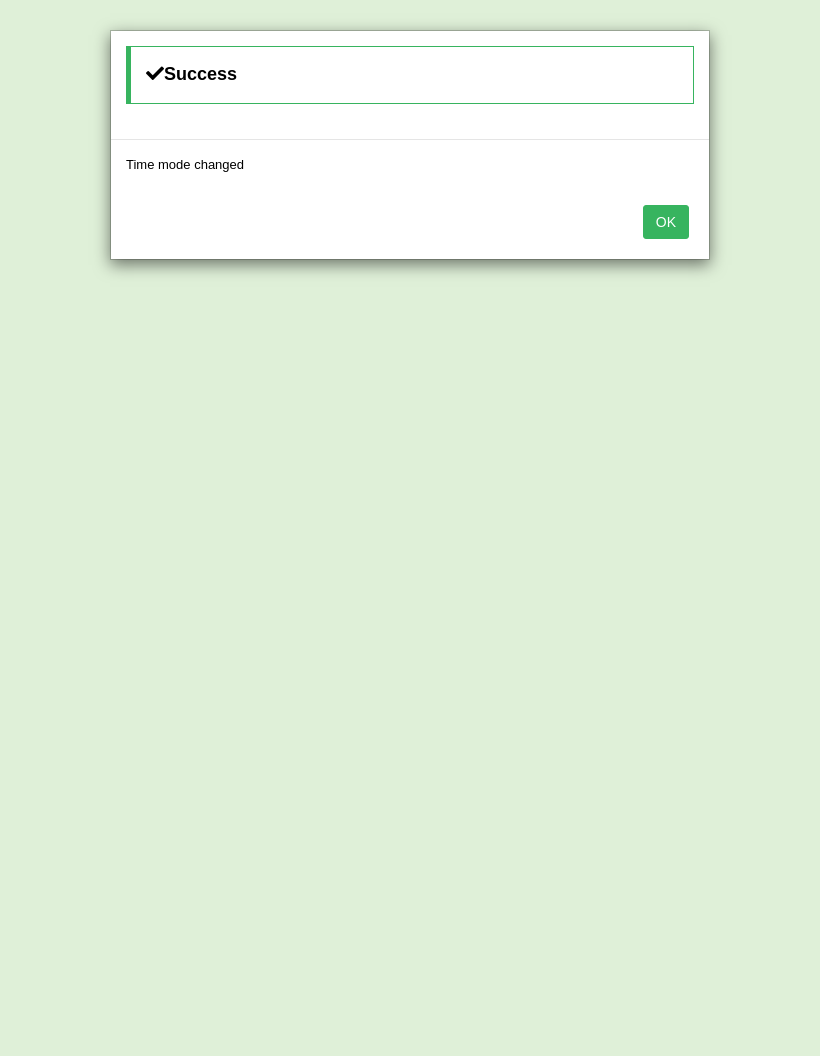 click on "OK" at bounding box center (666, 222) 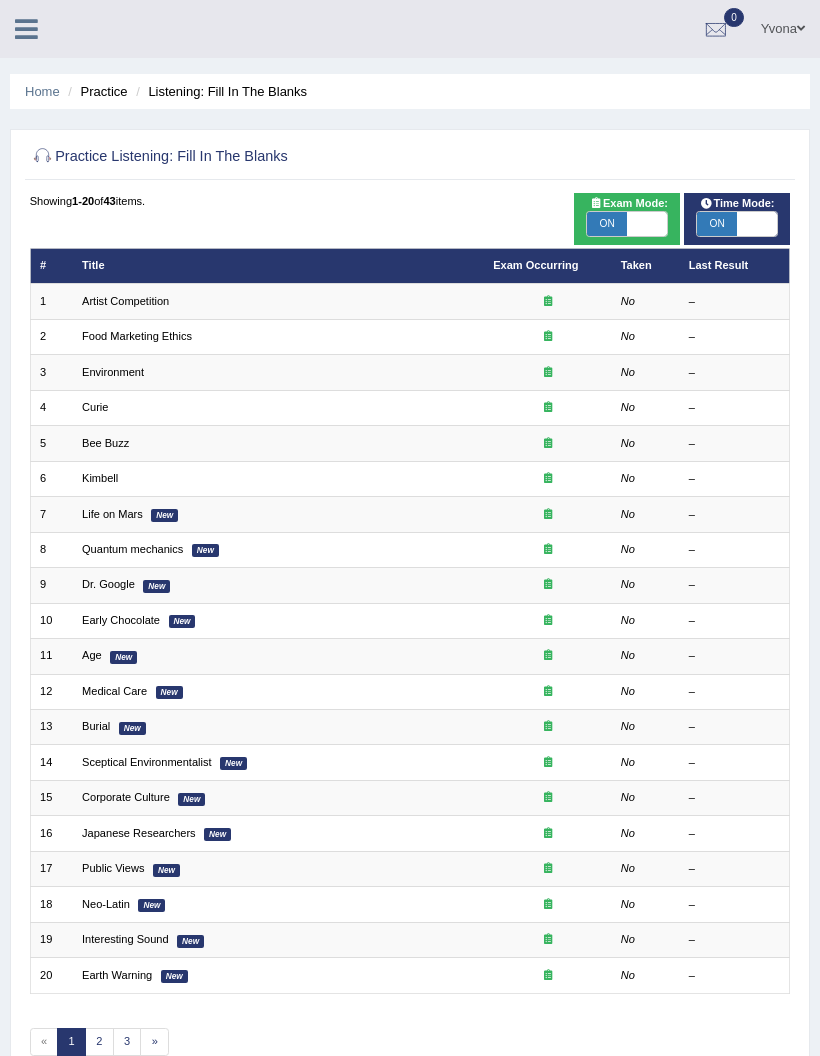 click on "Artist Competition" at bounding box center [125, 301] 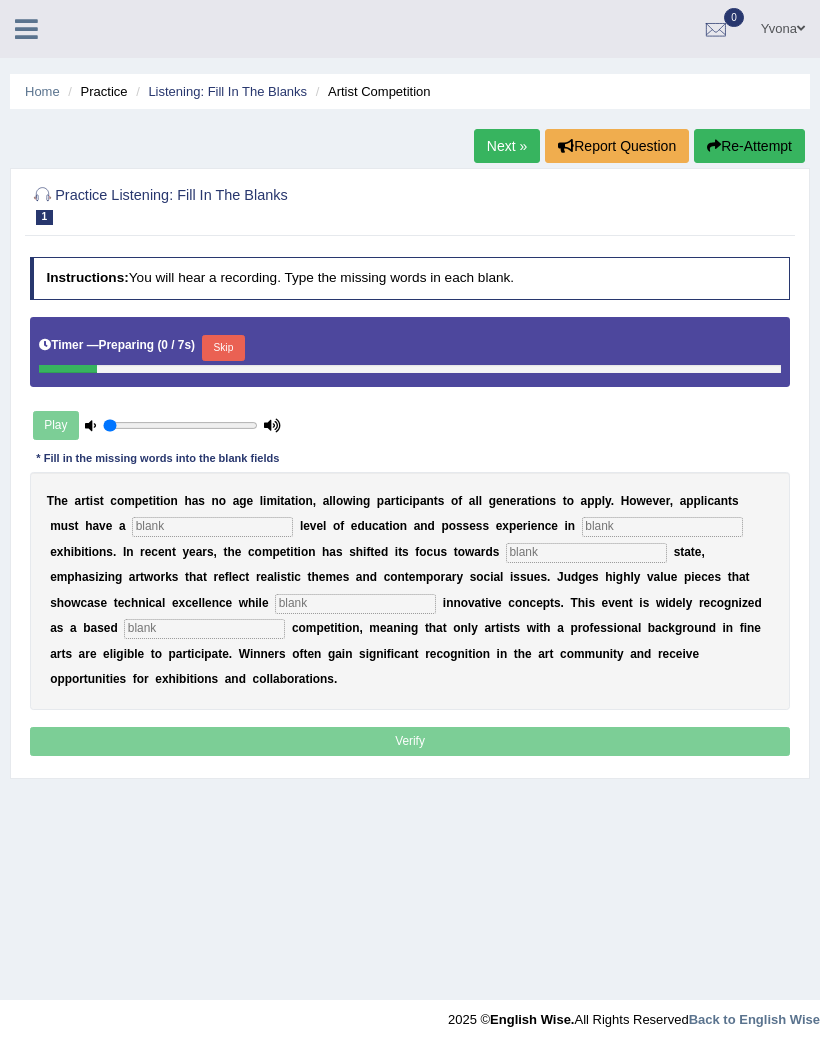scroll, scrollTop: 0, scrollLeft: 0, axis: both 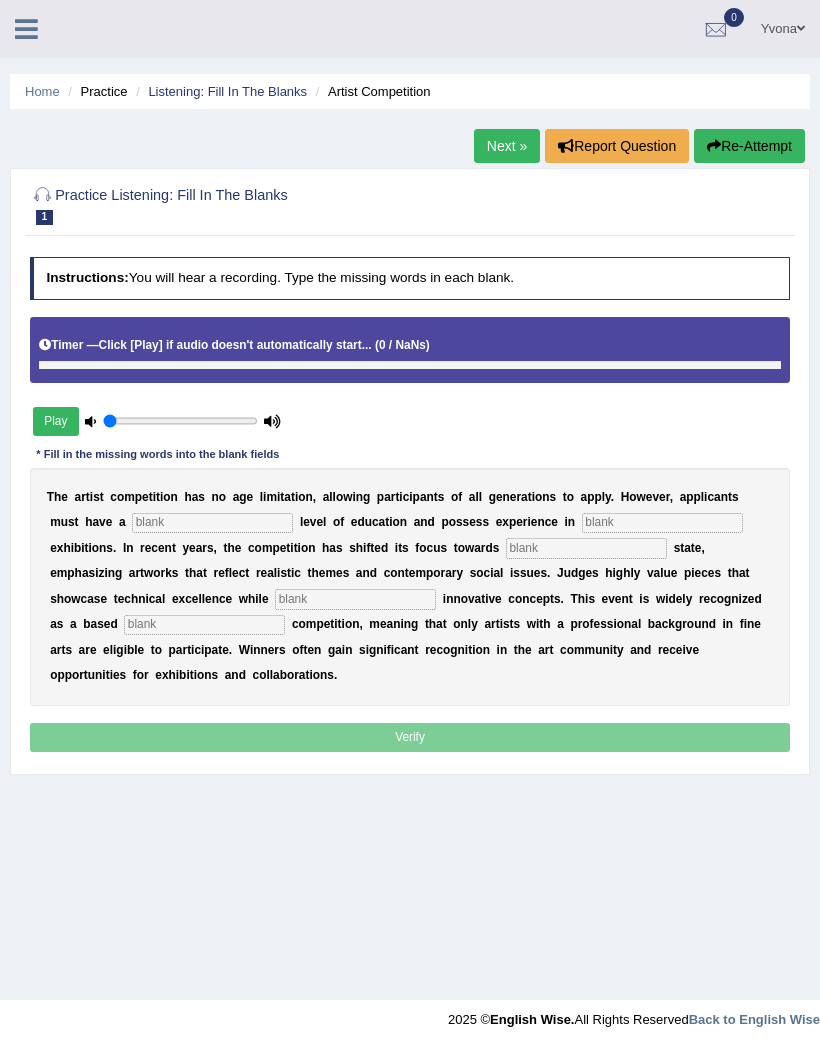 click on "Play" at bounding box center [56, 421] 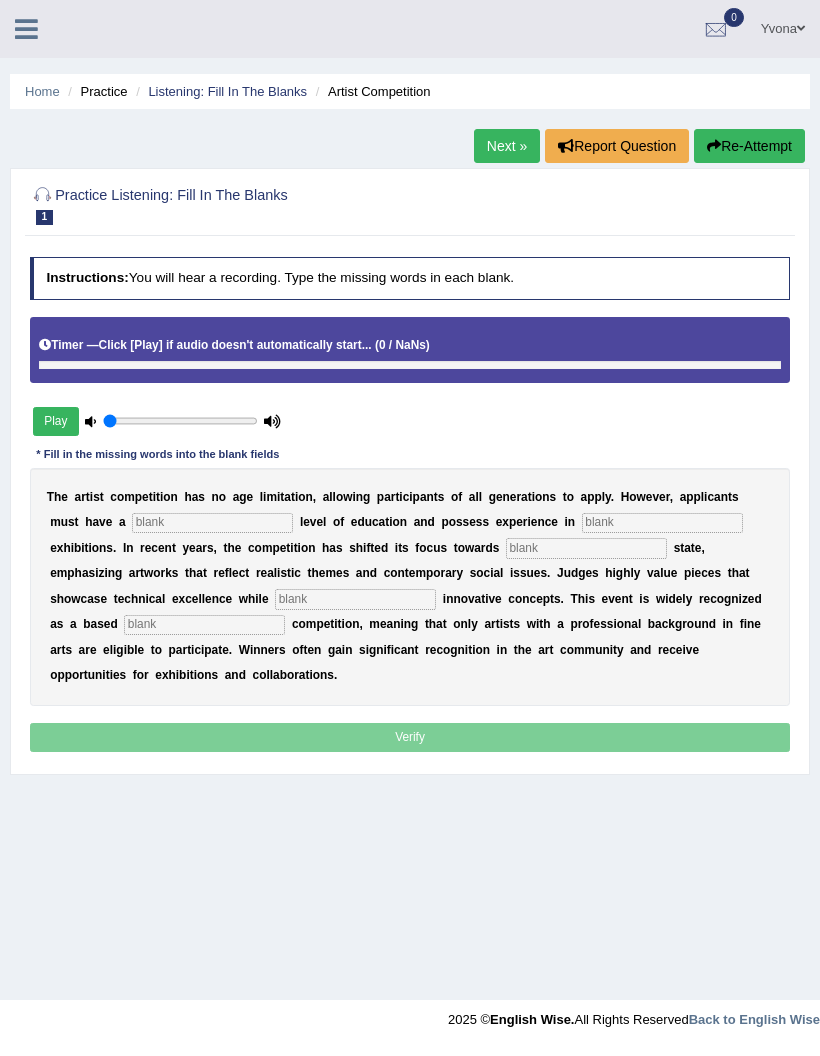 click at bounding box center (26, 29) 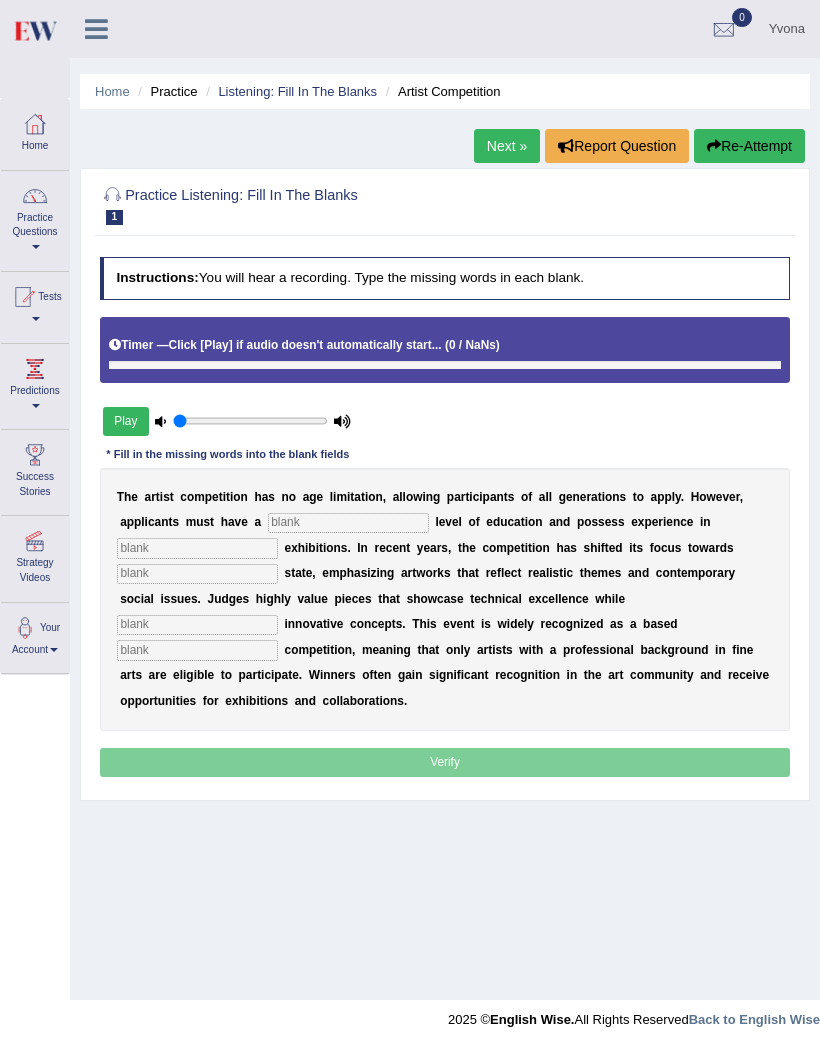 click on "Practice Questions" at bounding box center [35, 218] 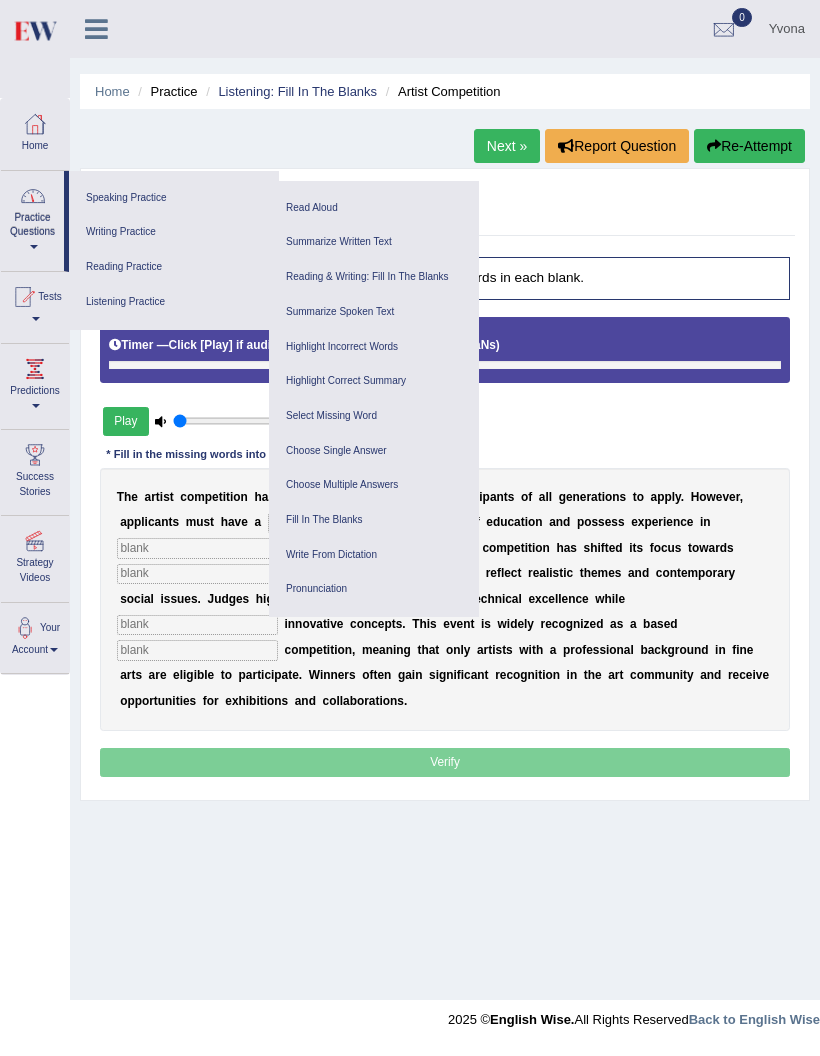 click on "Reading Practice" at bounding box center [174, 267] 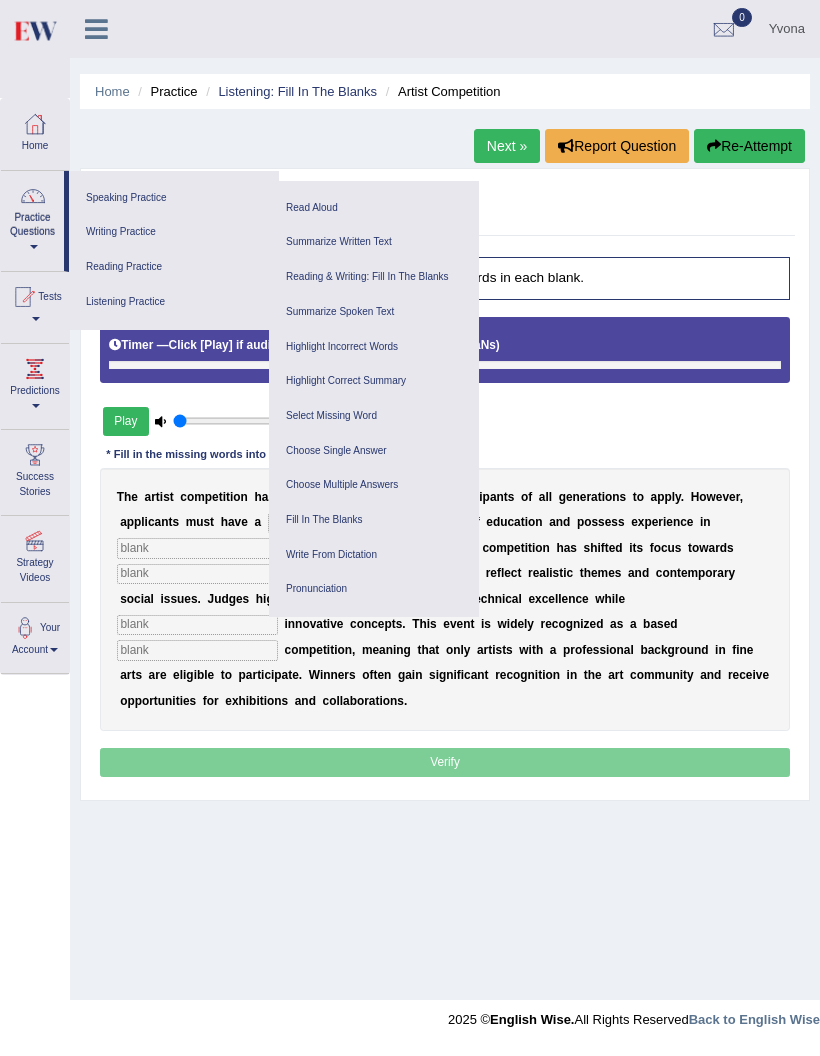 click on "Reading & Writing: Fill In The Blanks" at bounding box center (374, 277) 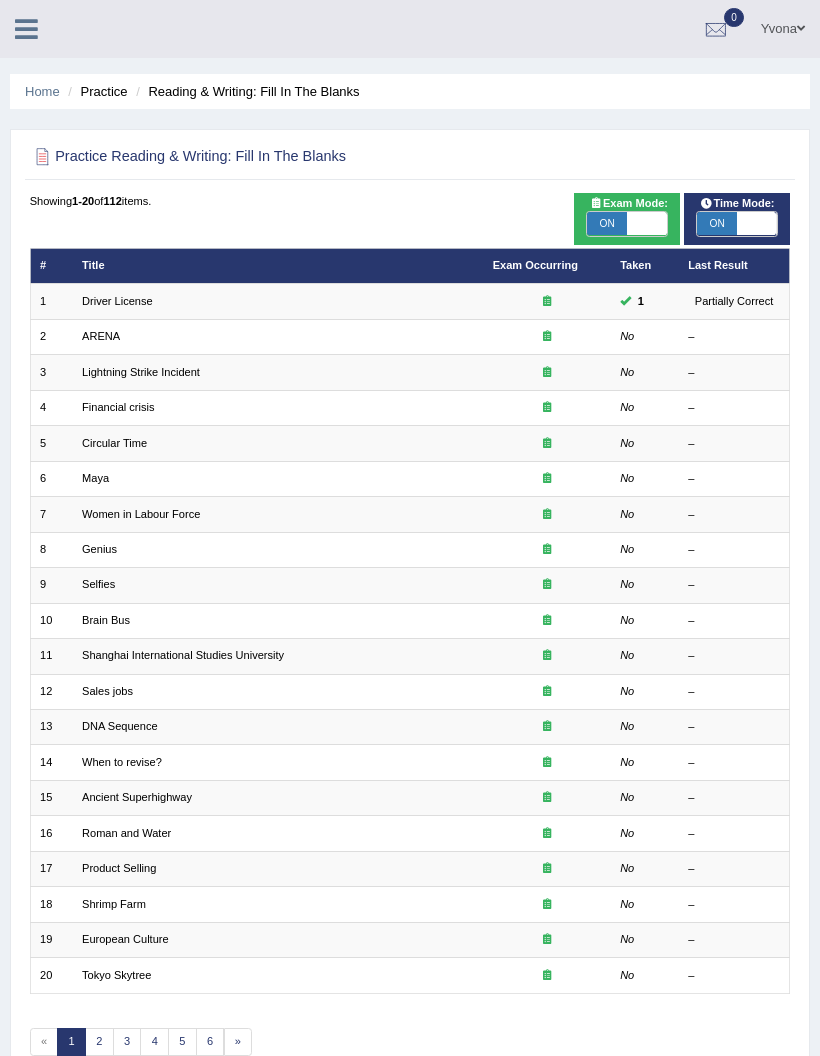 scroll, scrollTop: 0, scrollLeft: 0, axis: both 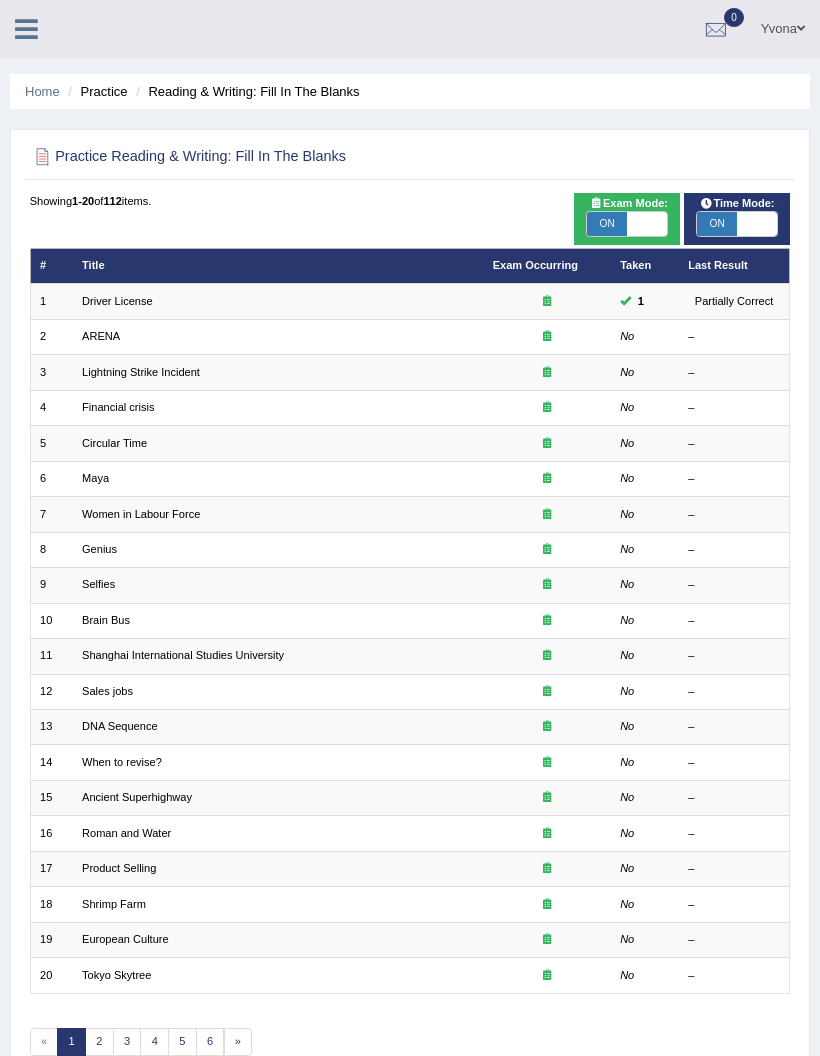 click on "ARENA" at bounding box center [101, 336] 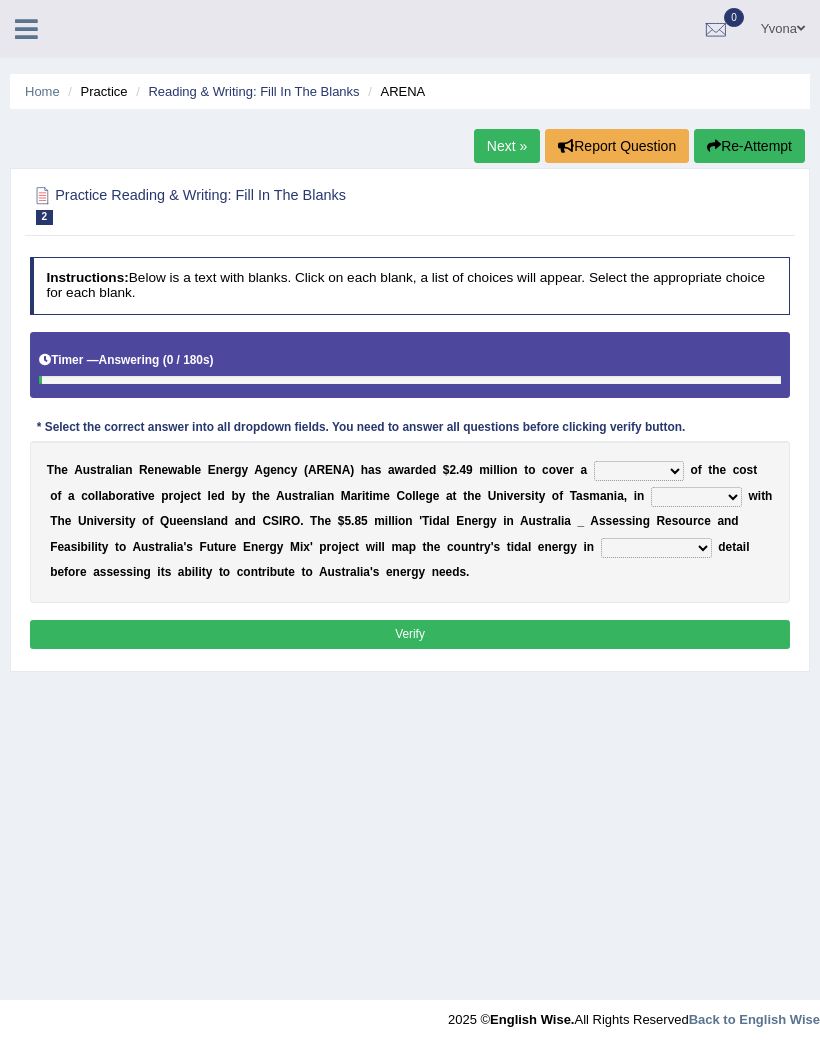 scroll, scrollTop: 0, scrollLeft: 0, axis: both 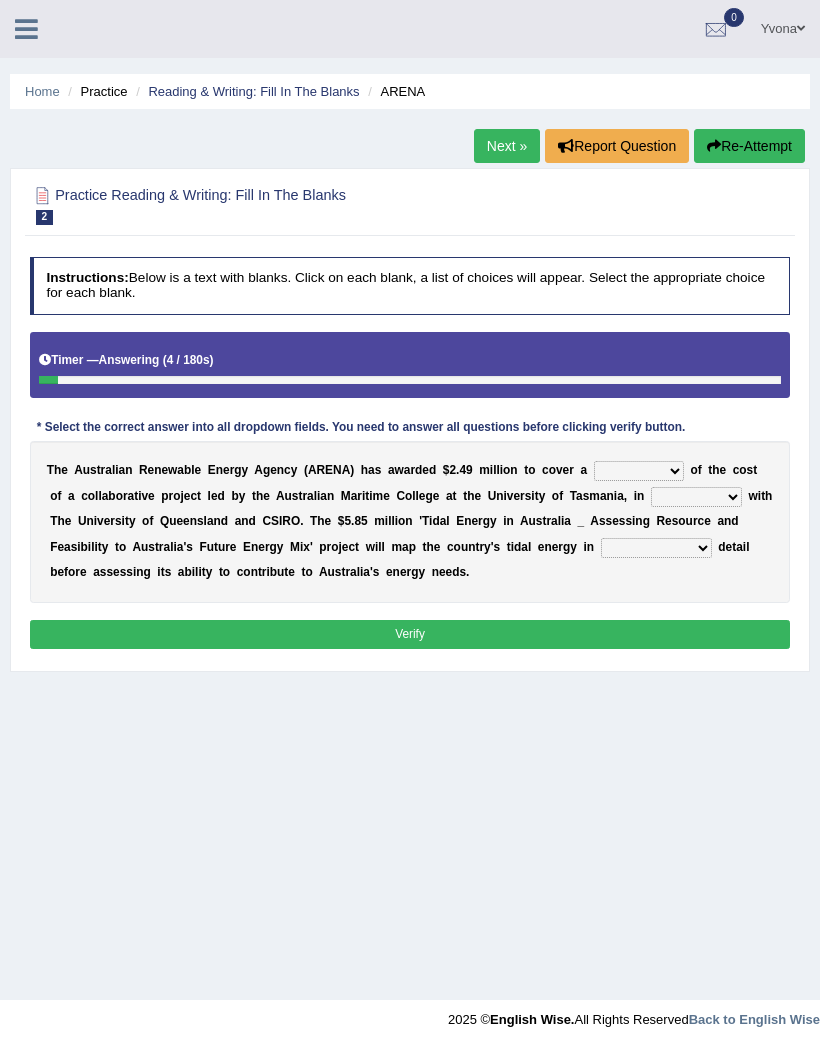 click on "wholesome total portion worth" at bounding box center (639, 471) 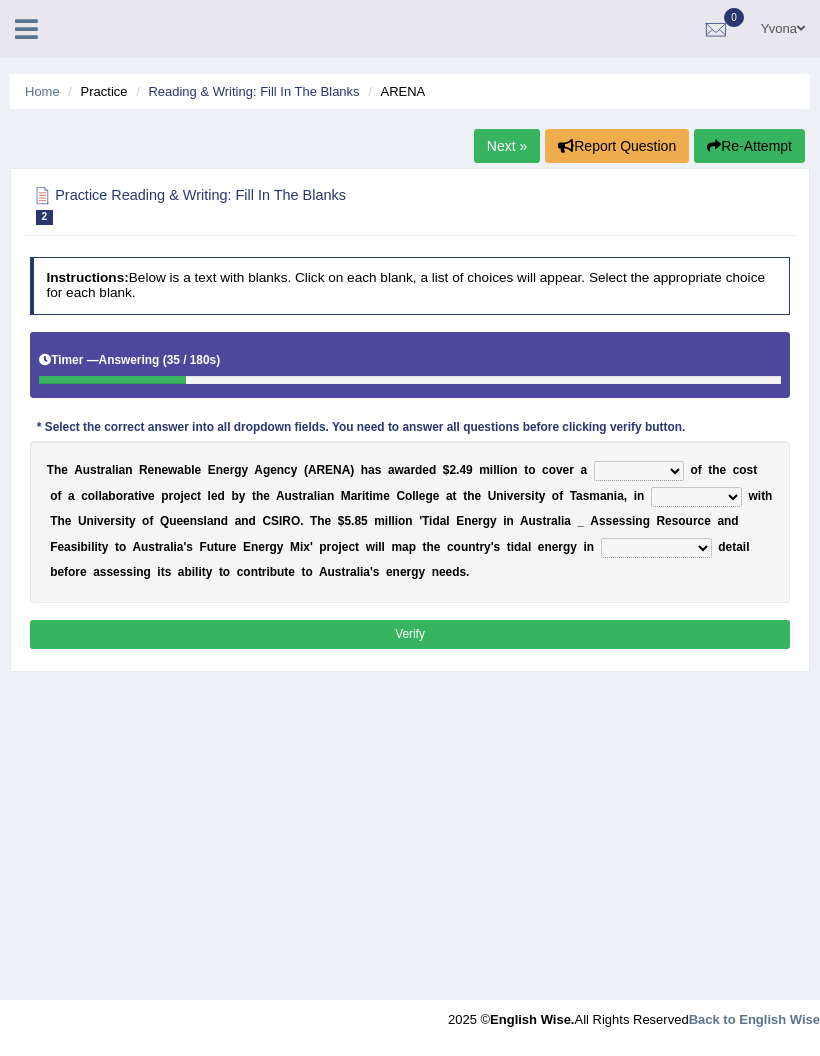 select on "worth" 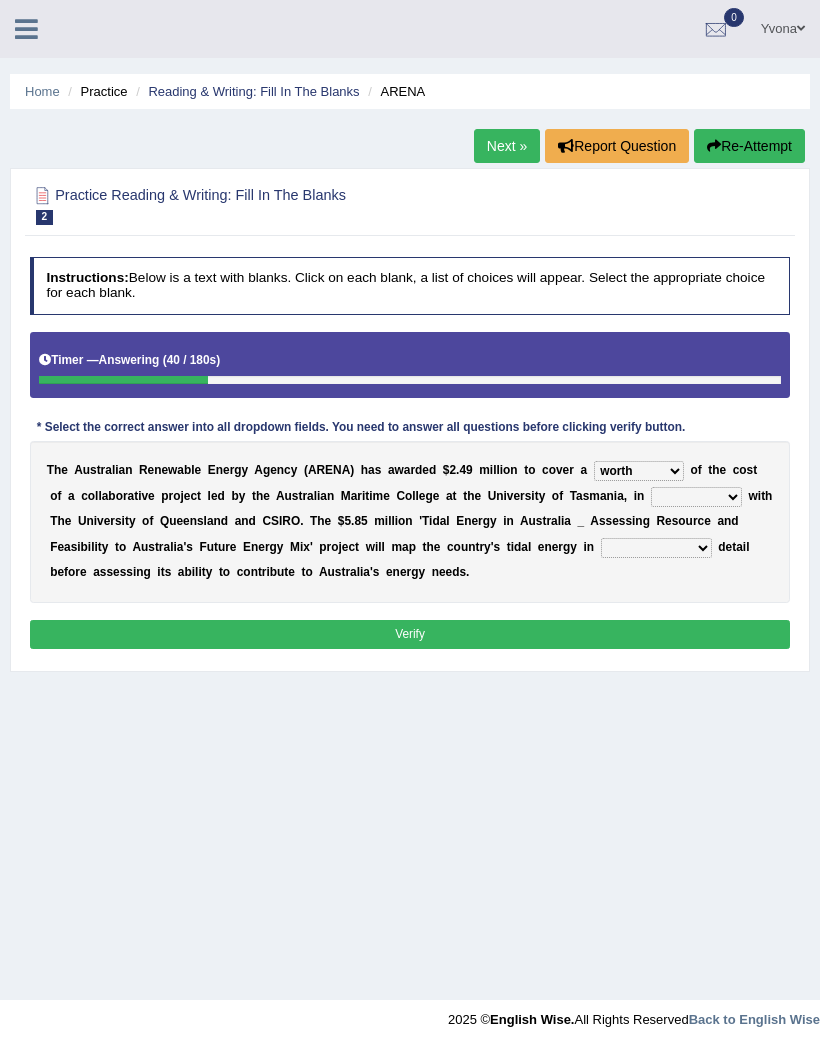 click on "disguise contrast partnership revenge" at bounding box center (696, 497) 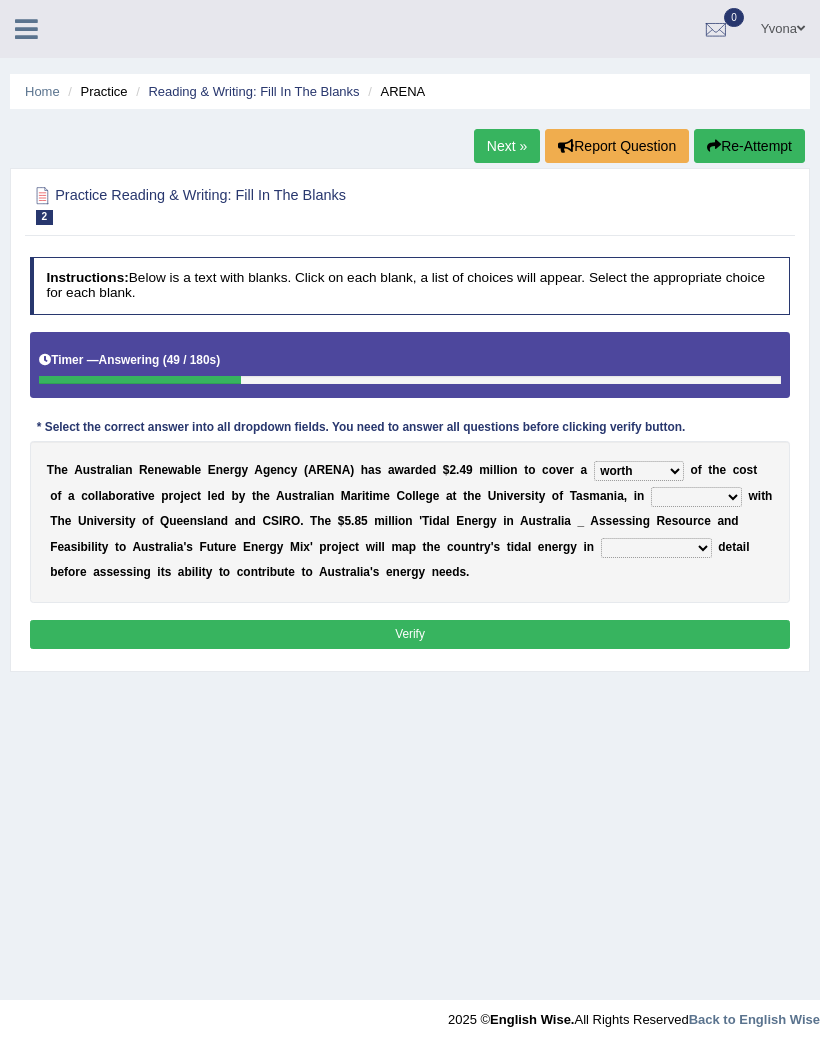 select on "partnership" 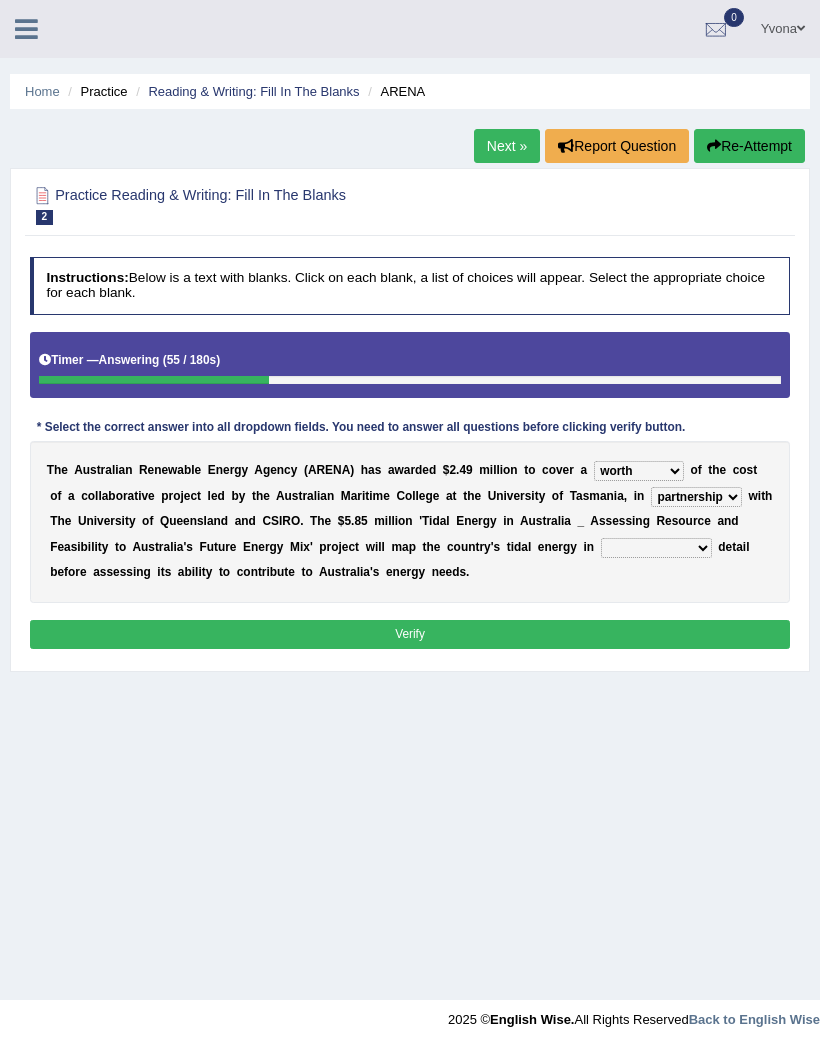 click on "unexpected unforgiven universal unprecedented" at bounding box center (656, 548) 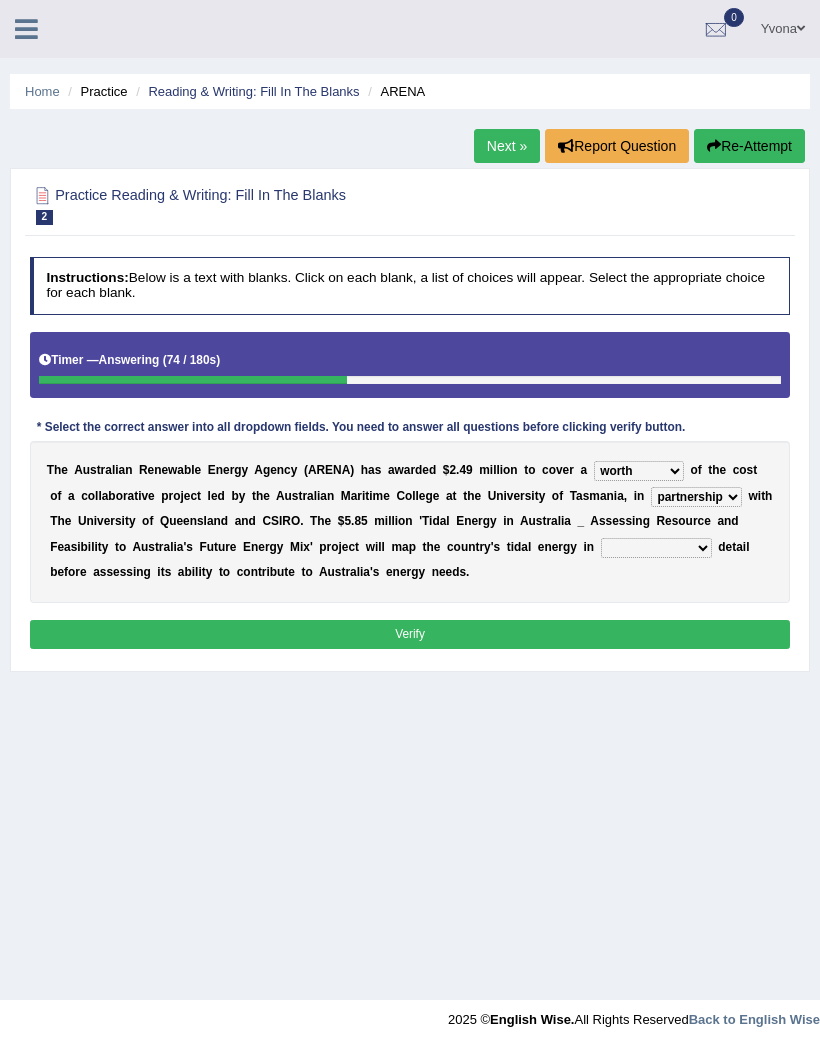 select on "universal" 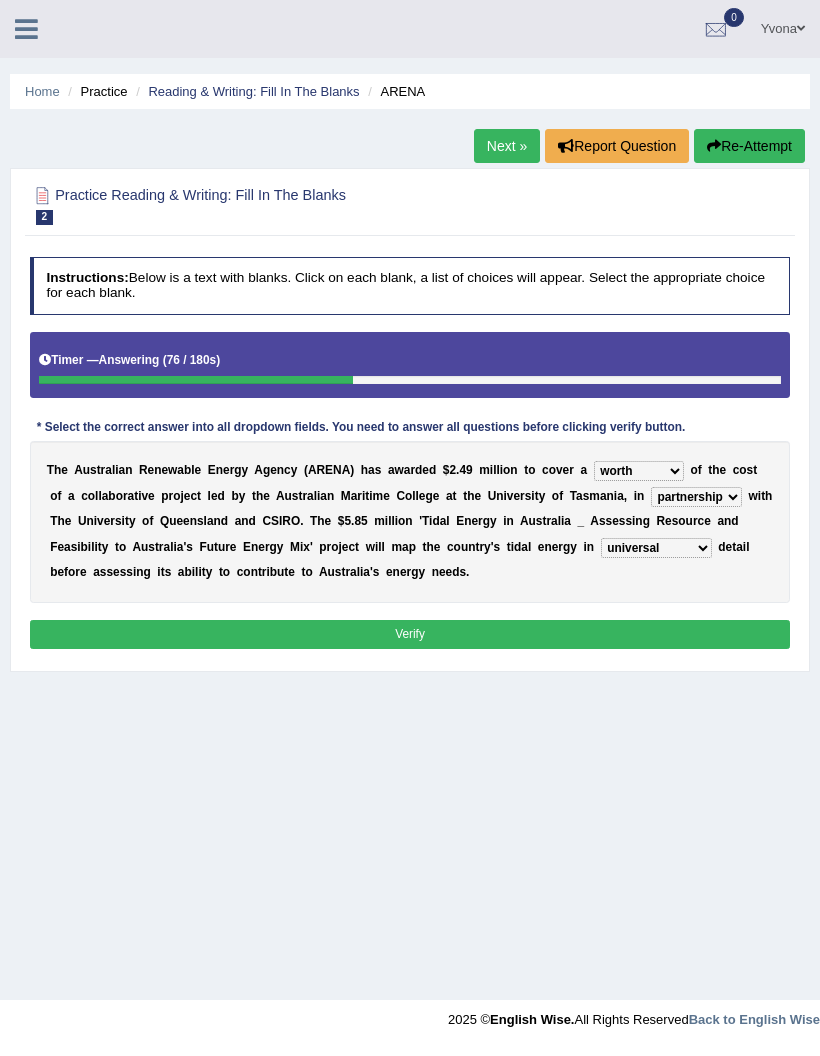 click on "Verify" at bounding box center (410, 634) 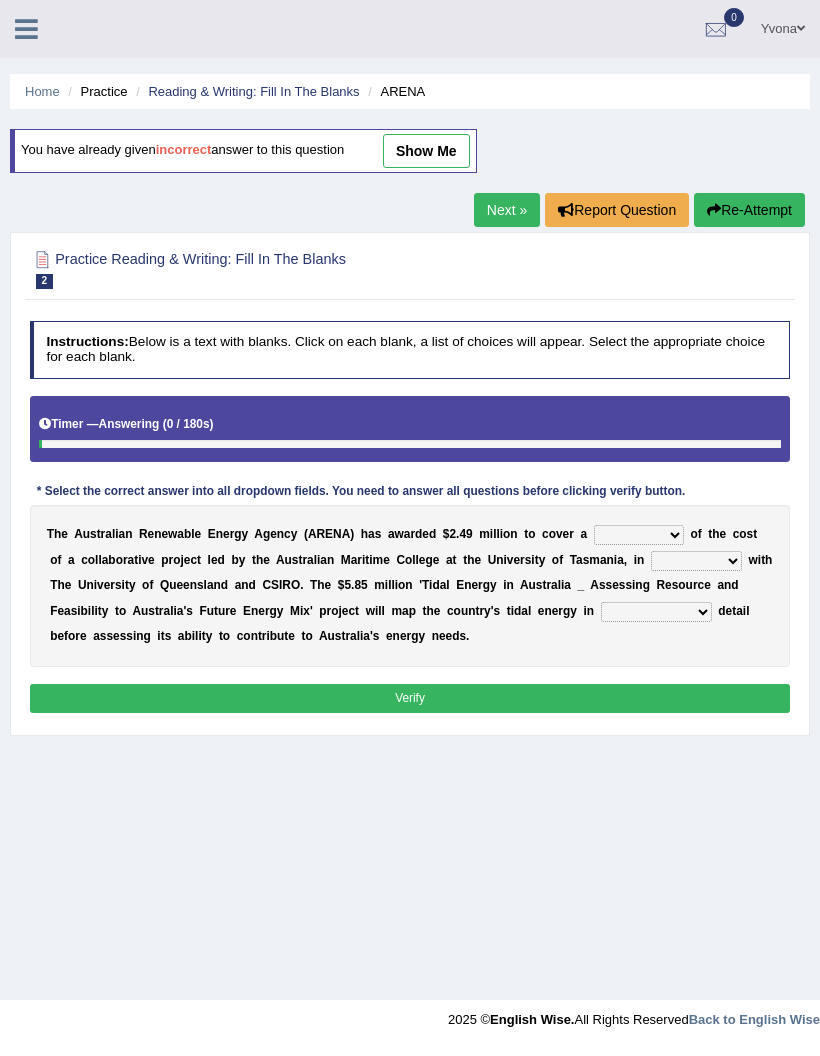 scroll, scrollTop: 0, scrollLeft: 0, axis: both 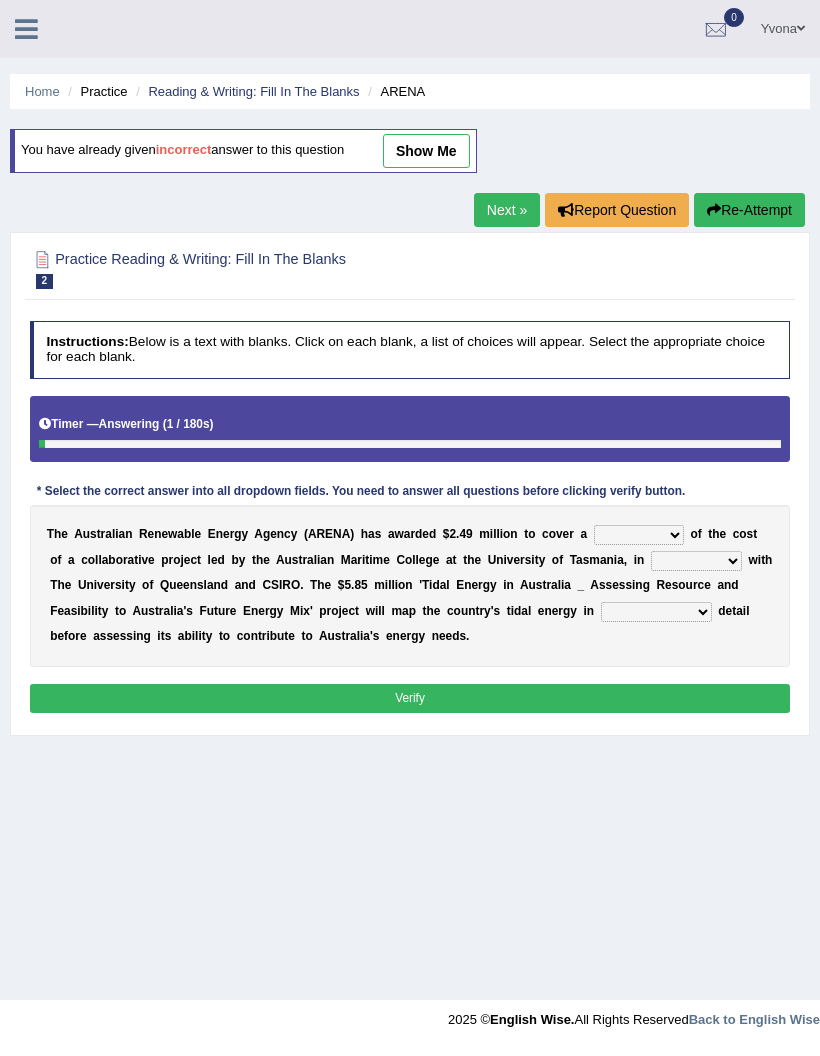 click on "T h e    A u s t r a l i a n    R e n e w a b l e    E n e r g y    A g e n c y    ( A R E N A )    h a s    a w a r d e d    $ 2 . 4 9    m i l l i o n    t o    c o v e r    a    wholesome total portion worth    o f    t h e    c o s t    o f    a    c o l l a b o r a t i v e    p r o j e c t    l e d    b y    t h e    A u s t r a l i a n    M a r i t i m e    C o l l e g e    a t    t h e    U n i v e r s i t y    o f    T a s m a n i a ,    i n    disguise contrast revenge    w i t h    T h e    U n i v e r s i t y    o f    Q u e e n s l a n d    a n d    C S I R O .    T h e    $ 5 . 8 5    m i l l i o n    ' T i d a l    E n e r g y    i n    A u s t r a l i a    _    A s s e s s i n g    R e s o u r c e    a n d    F e a s i b i l i t y    t o    A u s t r a l i a ' s    F u t u r e    E n e r g y    M i x '    p r o j e c t    w i l l    m a p    t h e    c o u n t r y ' s    t i d a l    e n e r g y    i n    unexpected d" at bounding box center [410, 586] 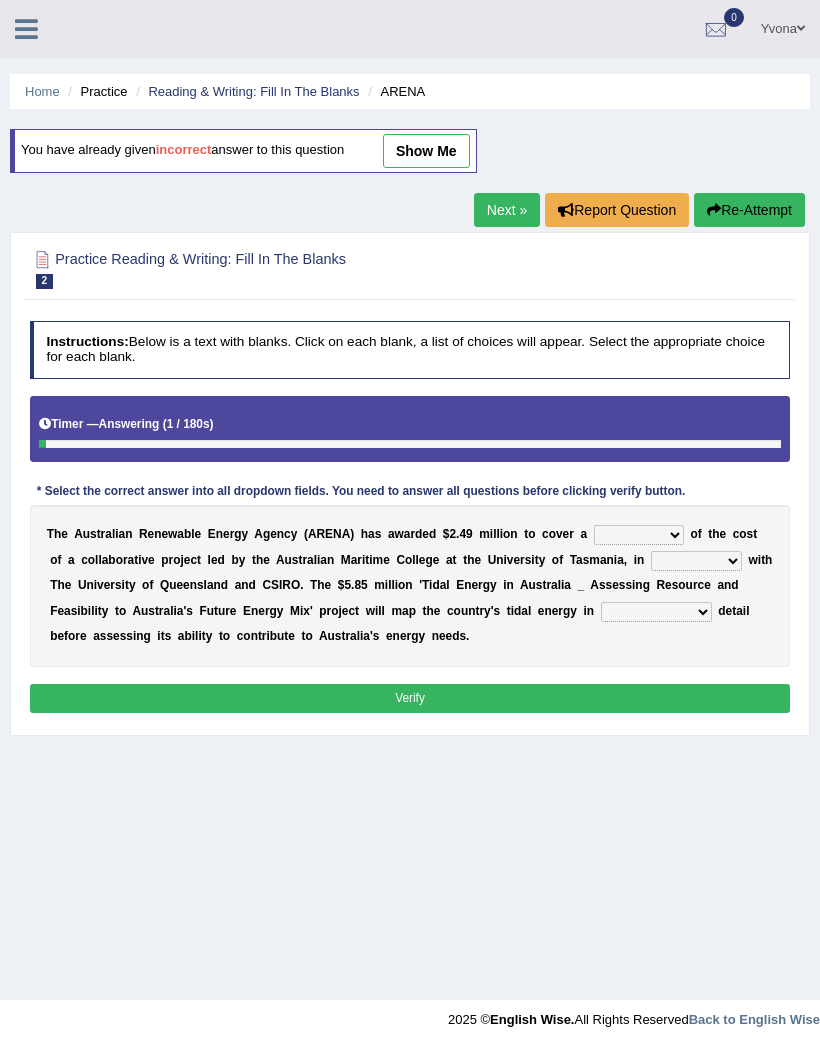 click on "wholesome total portion worth" at bounding box center [639, 535] 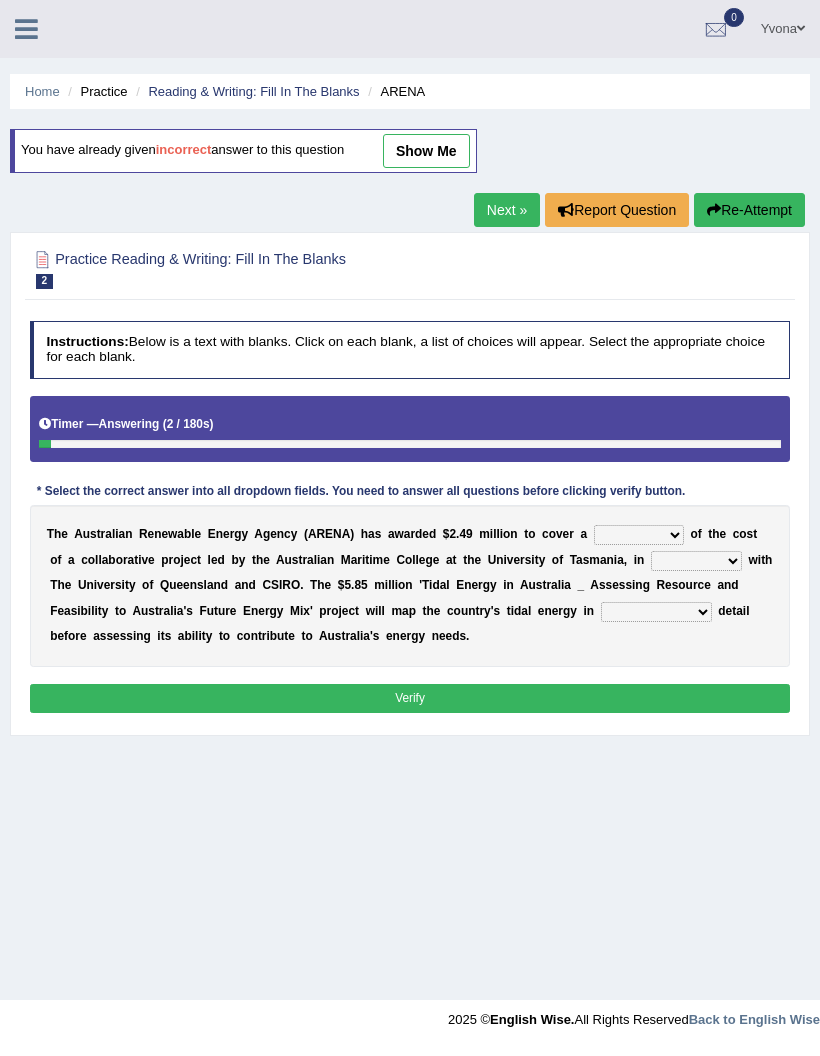 select on "portion" 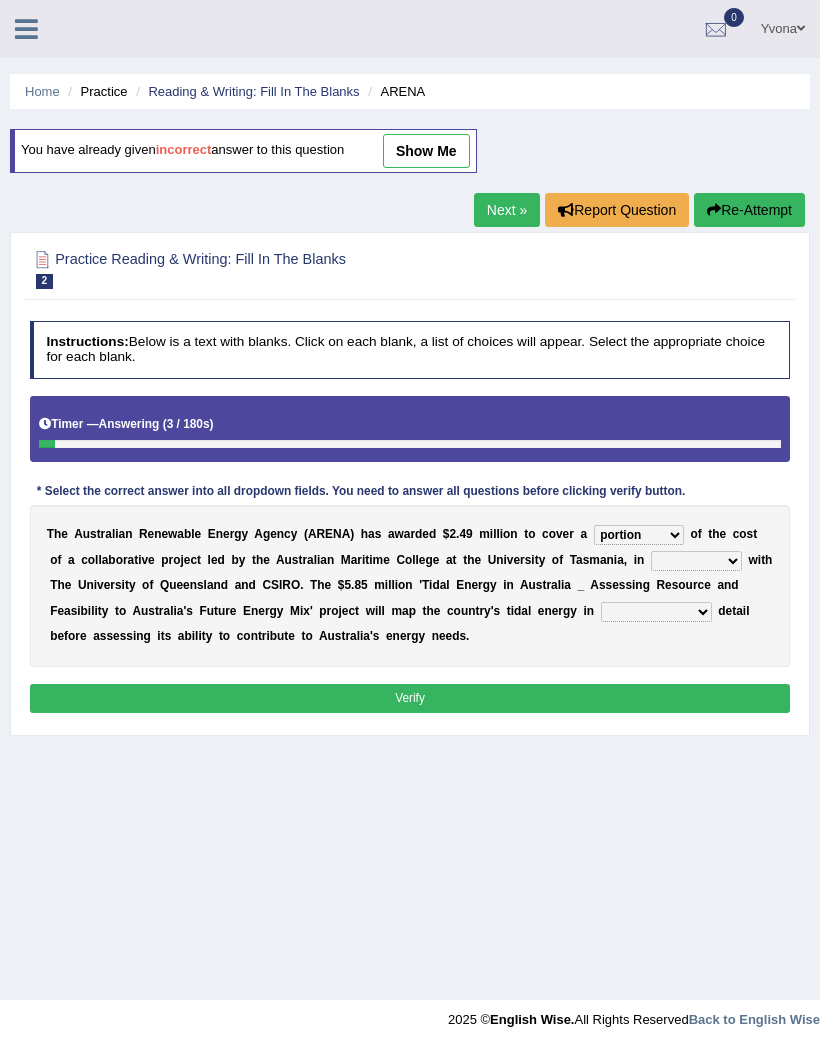click on "disguise contrast partnership revenge" at bounding box center (696, 561) 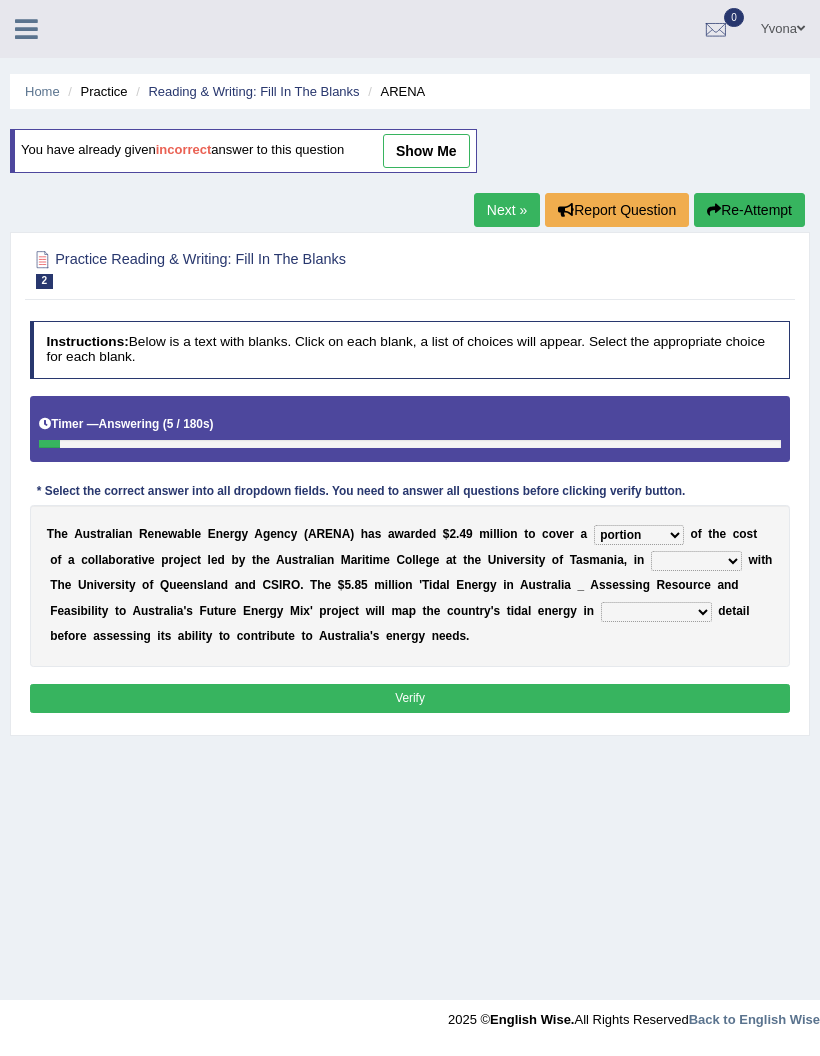 select on "revenge" 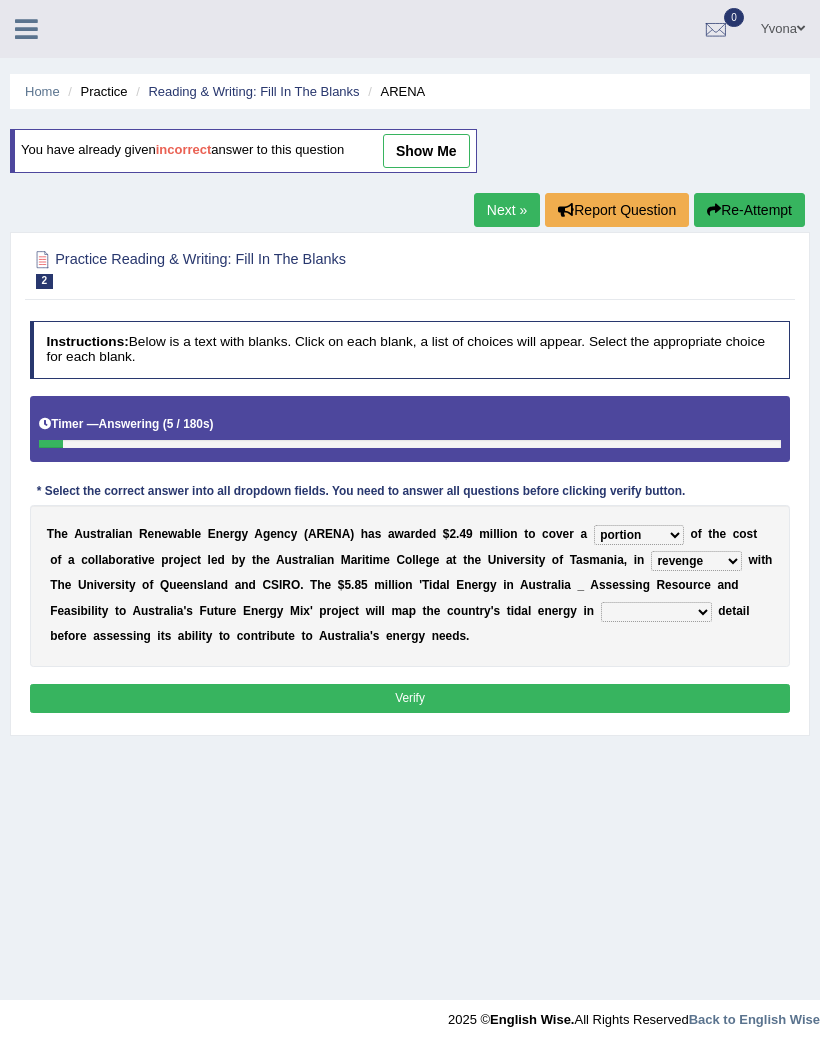 click on "unexpected unforgiven universal unprecedented" at bounding box center [656, 612] 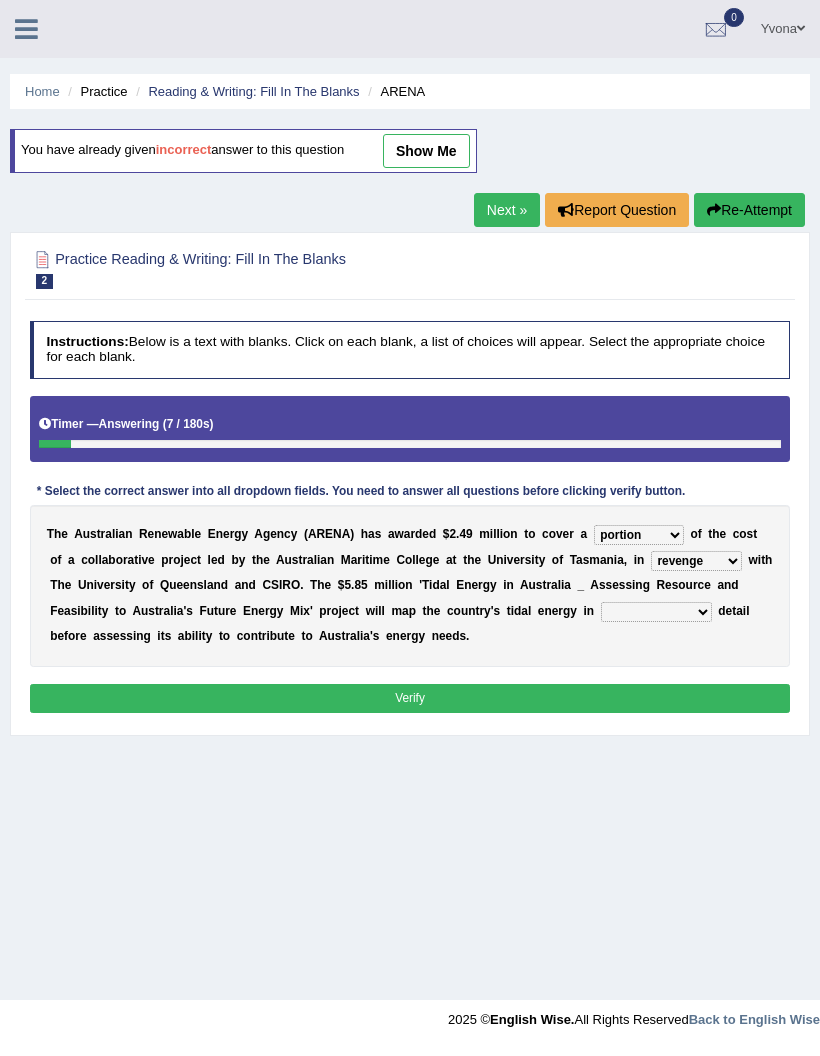 select on "unprecedented" 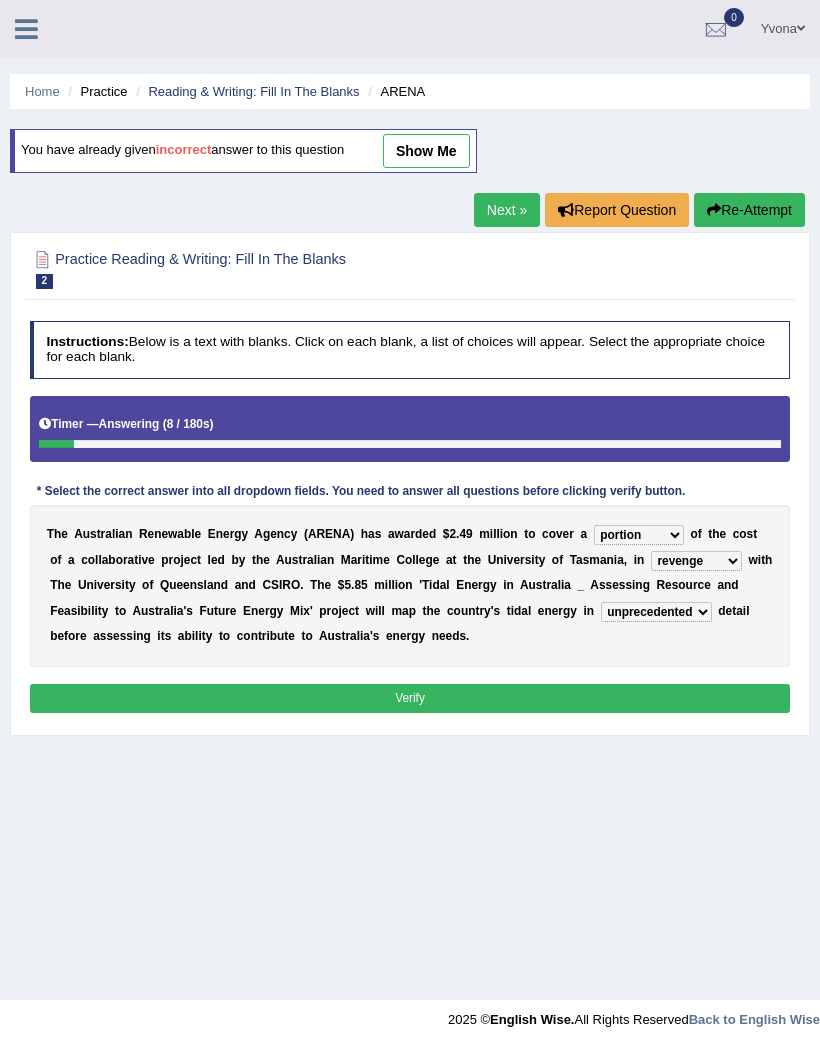 click on "Verify" at bounding box center [410, 698] 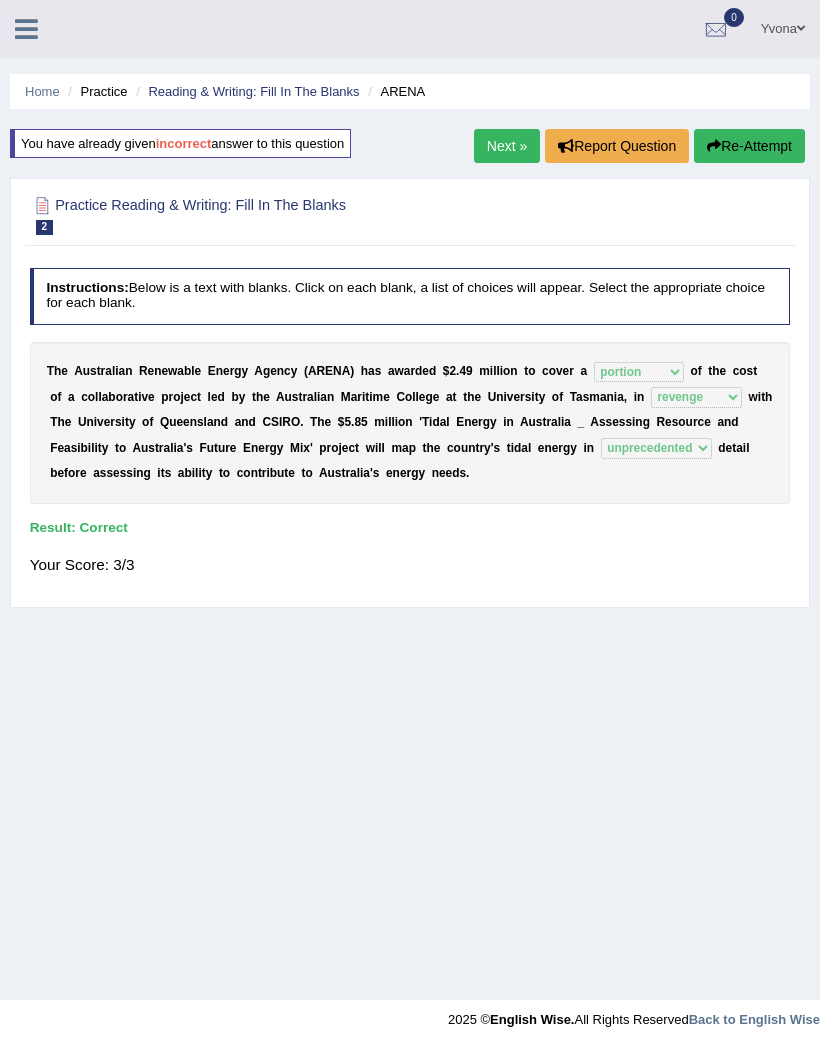 click on "Reading & Writing: Fill In The Blanks" at bounding box center [253, 91] 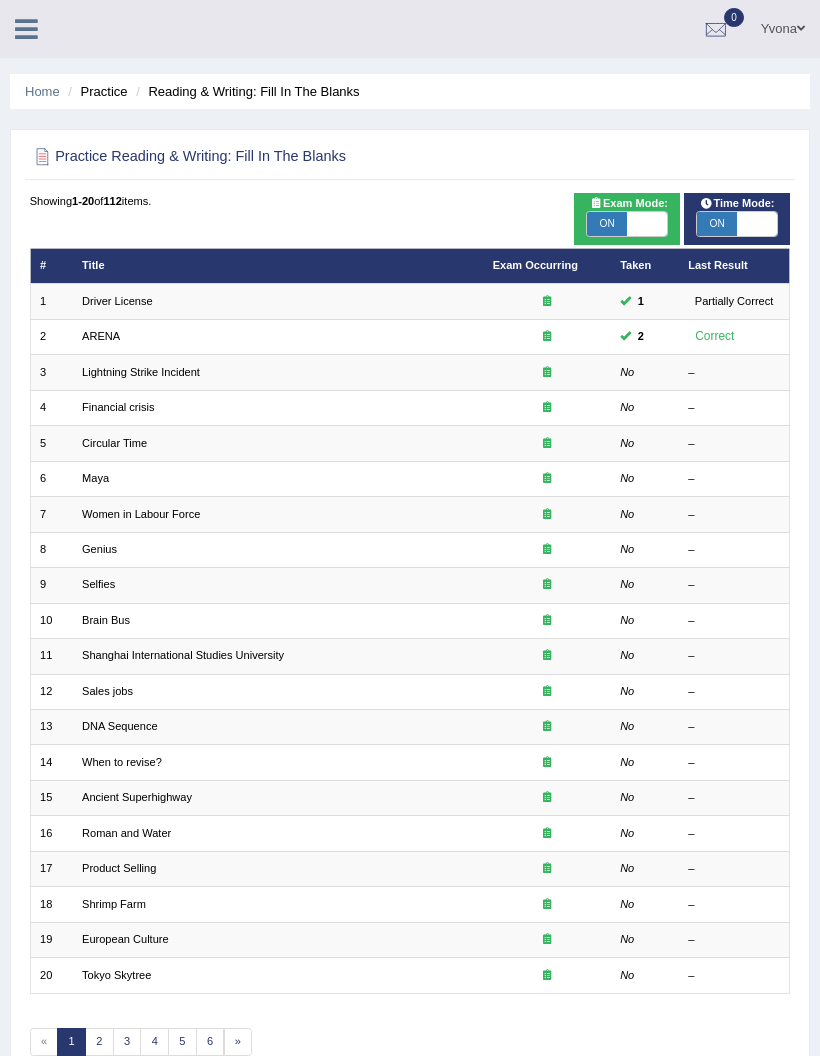 scroll, scrollTop: 0, scrollLeft: 0, axis: both 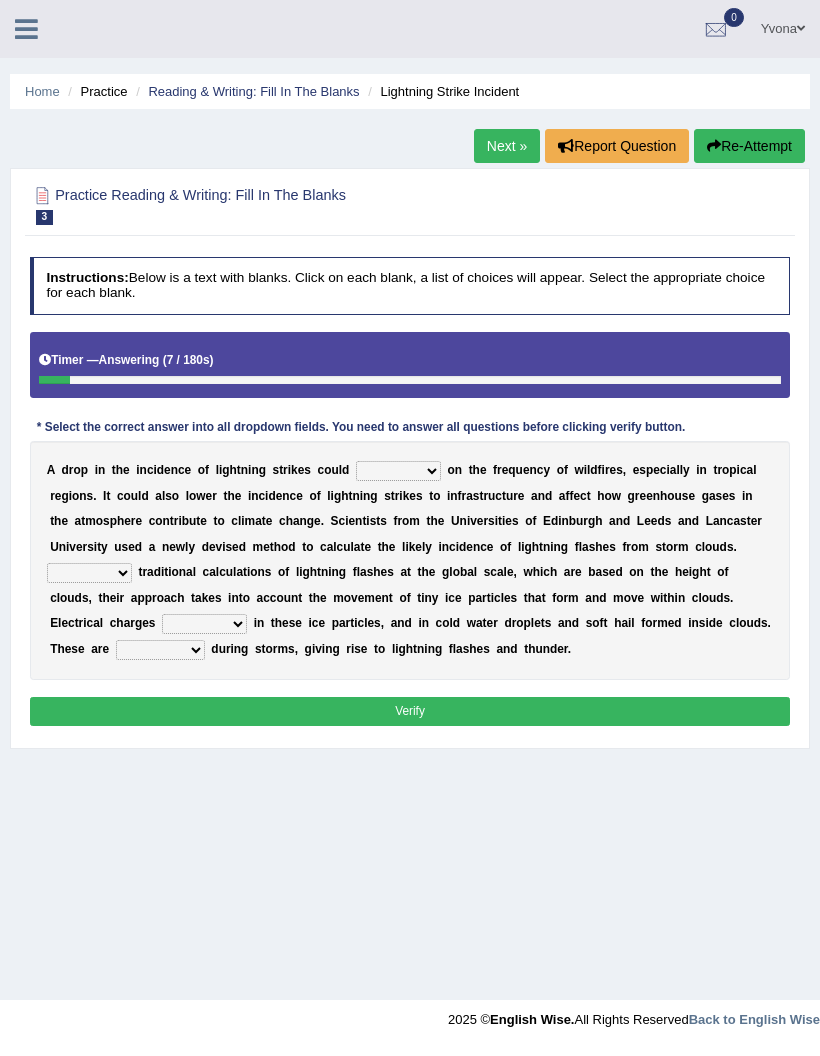 click on "dwell focus impact depend" at bounding box center [398, 471] 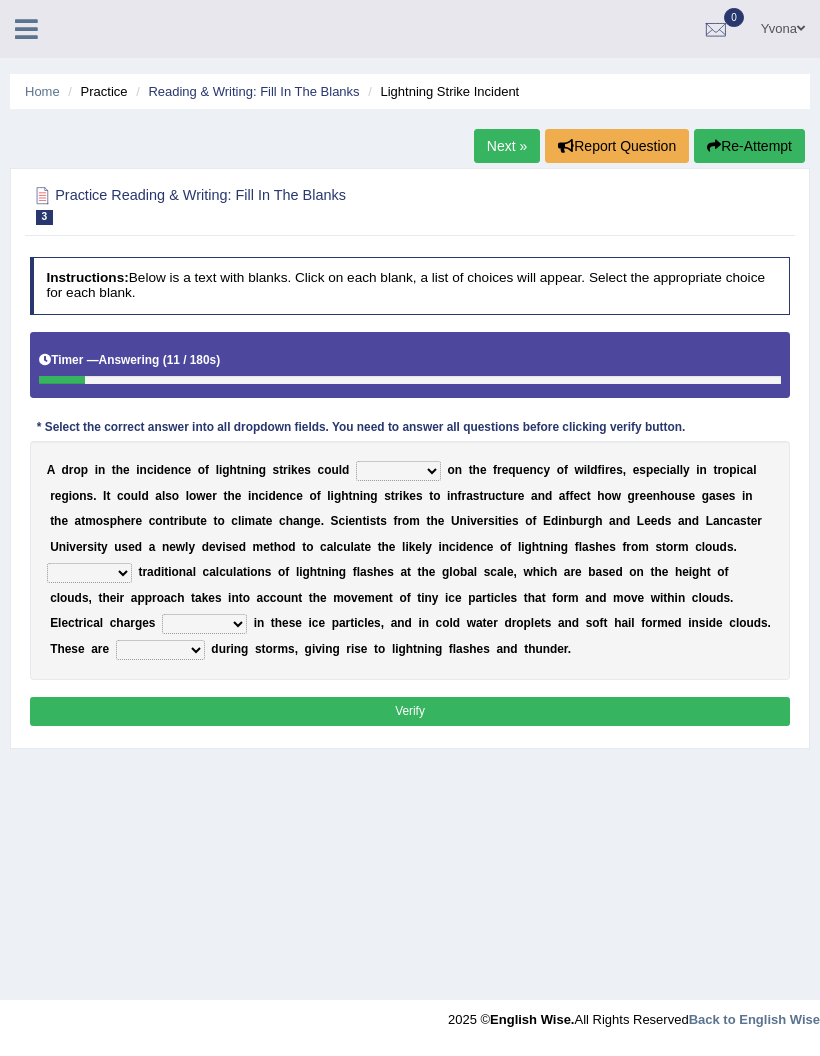 select on "impact" 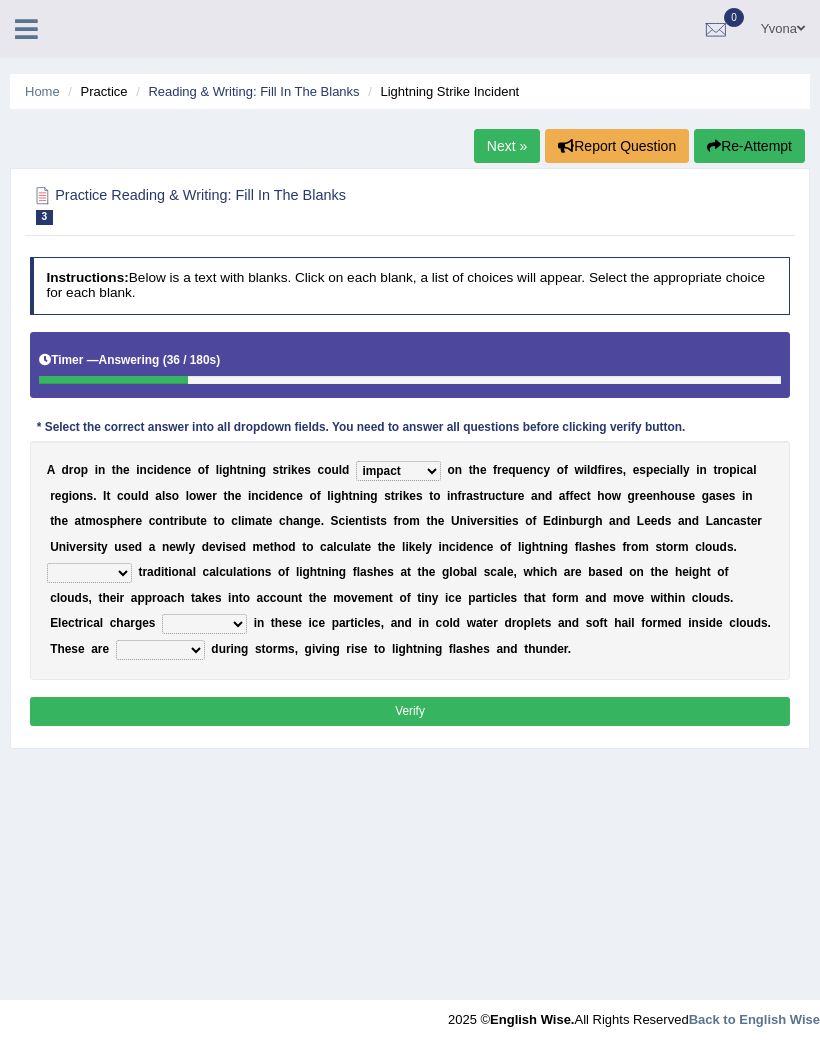 click on "Unlike Unless Except Besides" at bounding box center [89, 573] 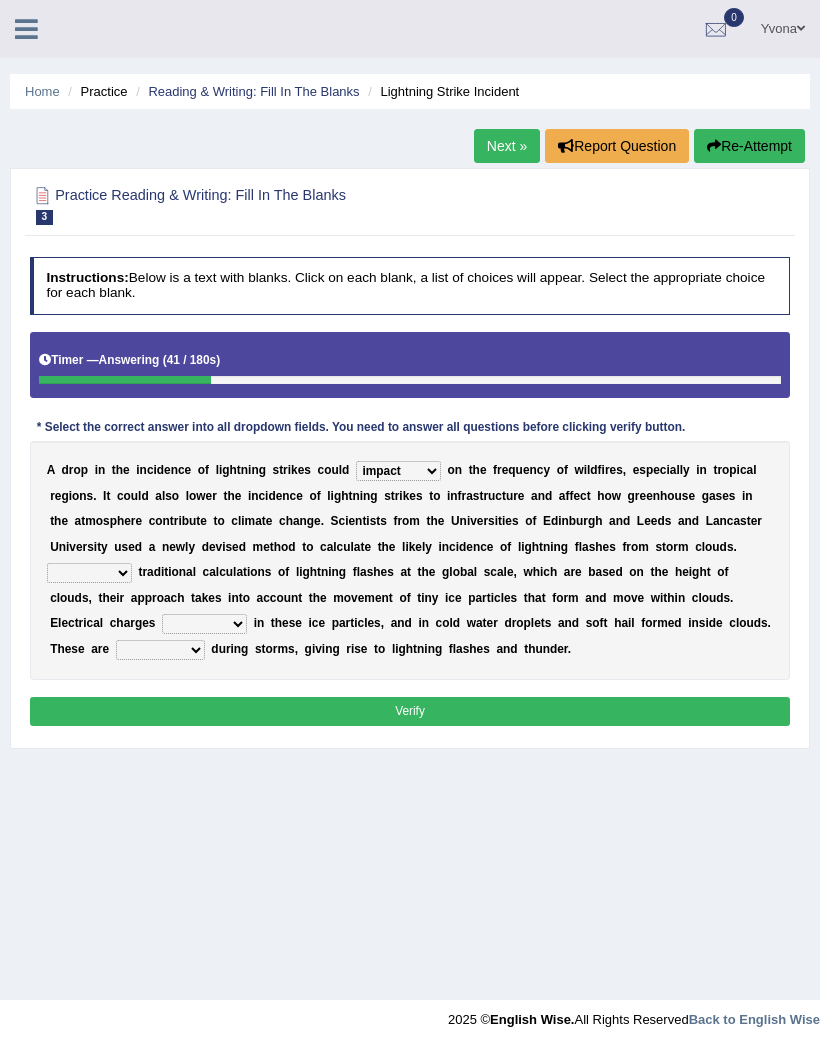 select on "Besides" 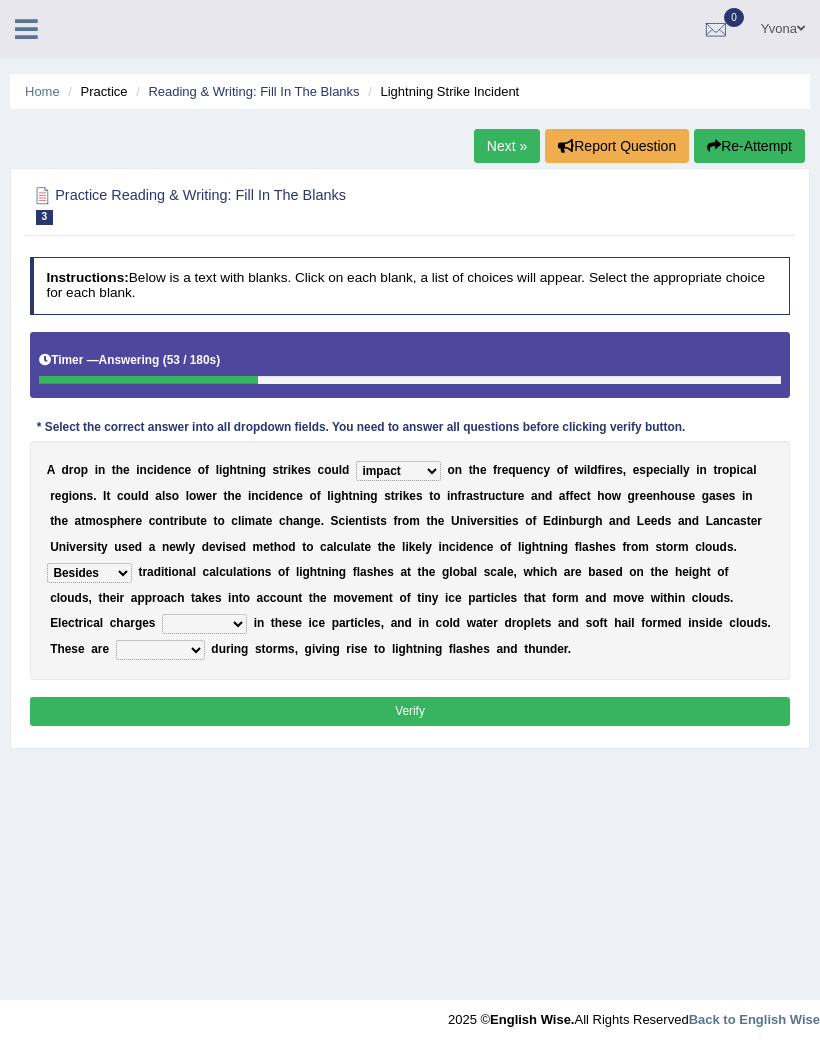 click on "run off build up mess up zoom in" at bounding box center (204, 624) 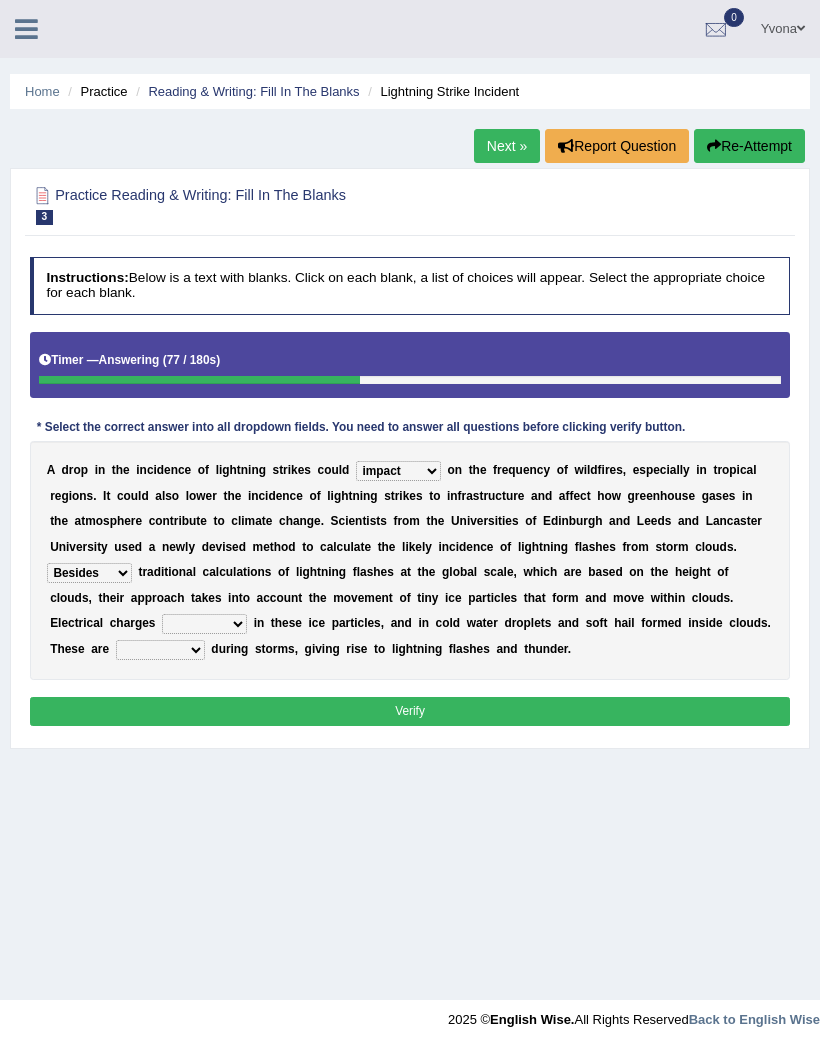 select on "build up" 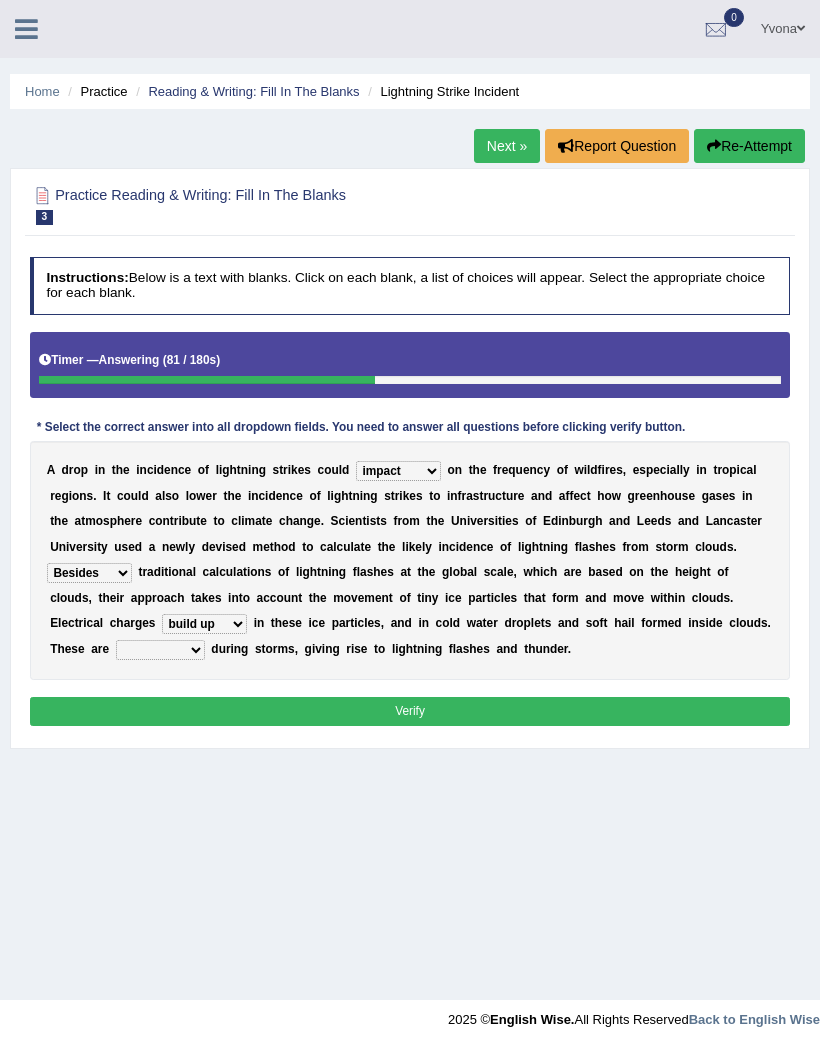click on "collected diverted rounded discharged" at bounding box center (160, 650) 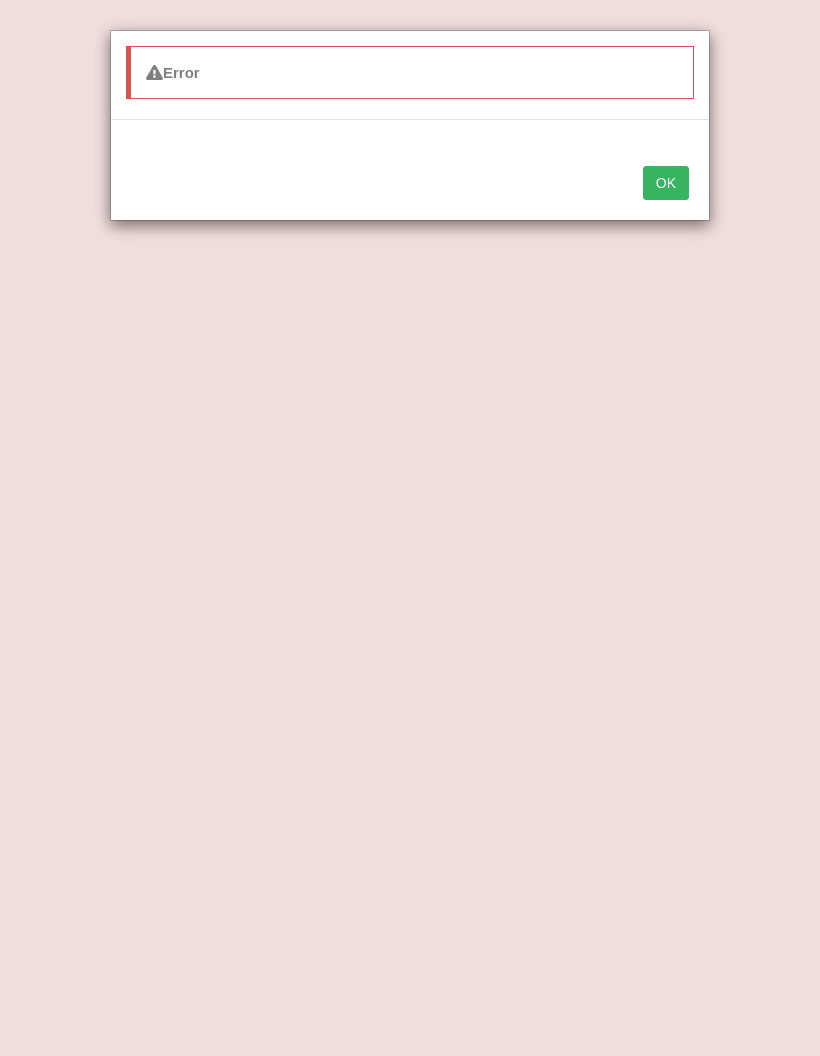 click on "OK" at bounding box center [666, 183] 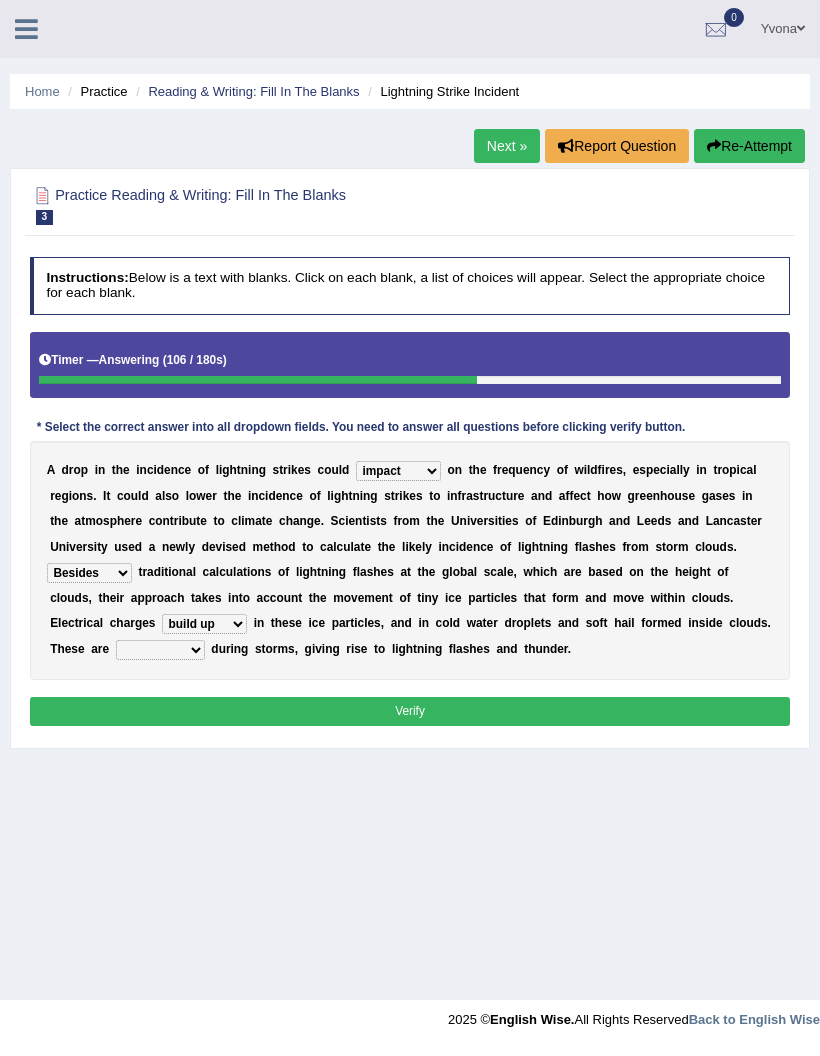 click on "collected diverted rounded discharged" at bounding box center [160, 650] 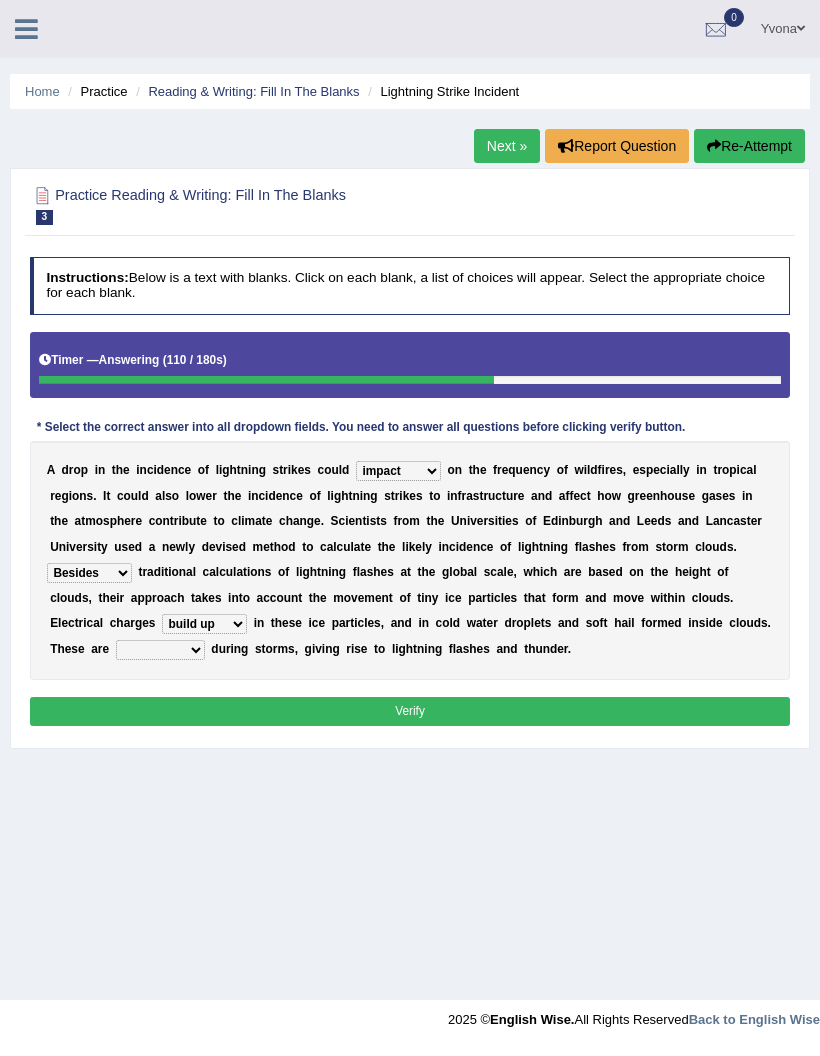 select on "discharged" 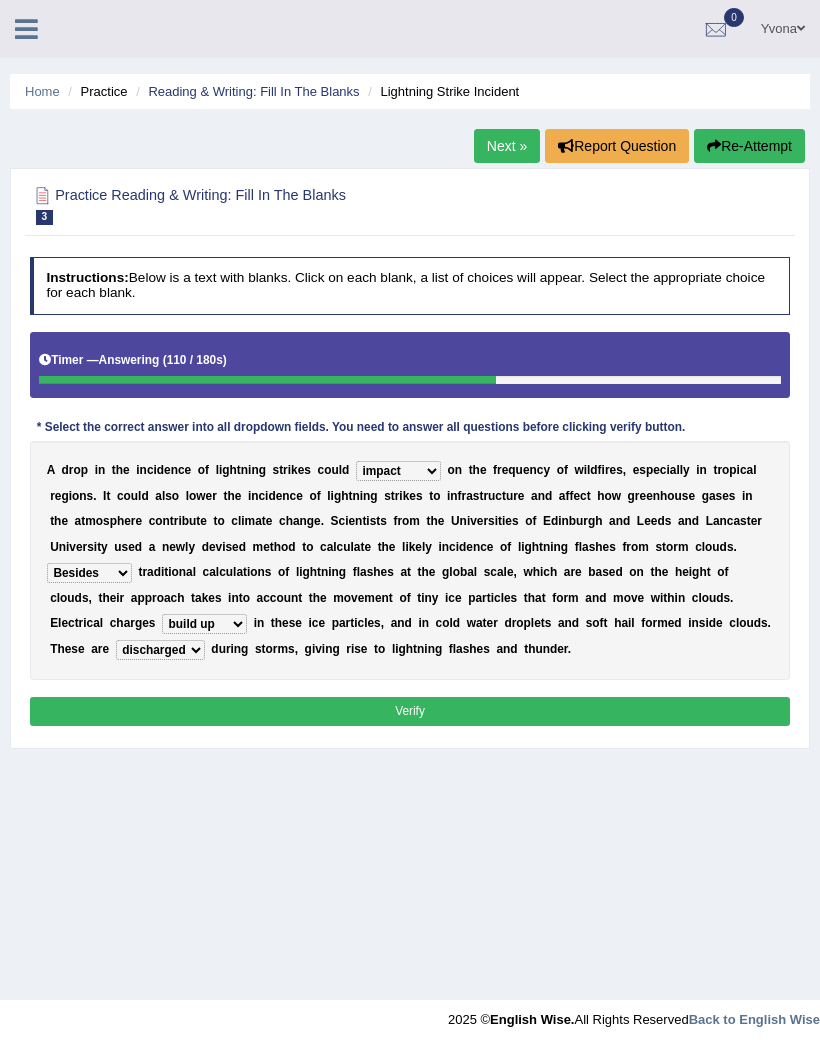 click on "Verify" at bounding box center (410, 711) 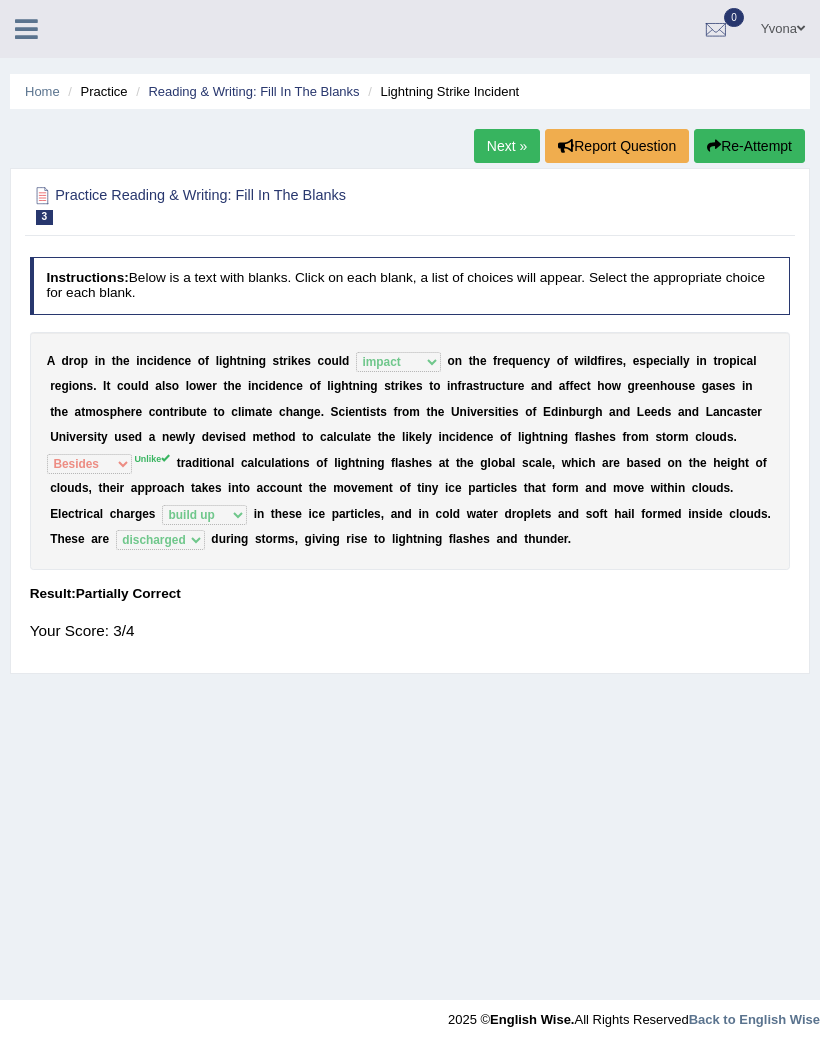 click on "Reading & Writing: Fill In The Blanks" at bounding box center [253, 91] 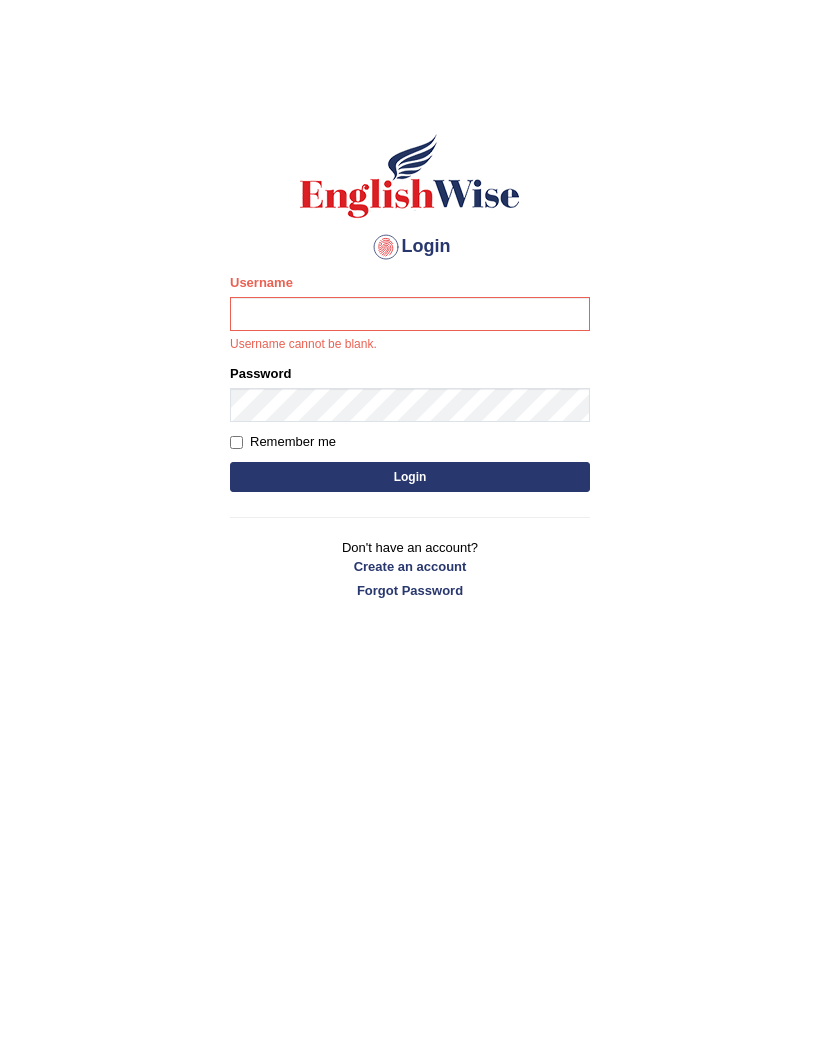 scroll, scrollTop: 0, scrollLeft: 0, axis: both 